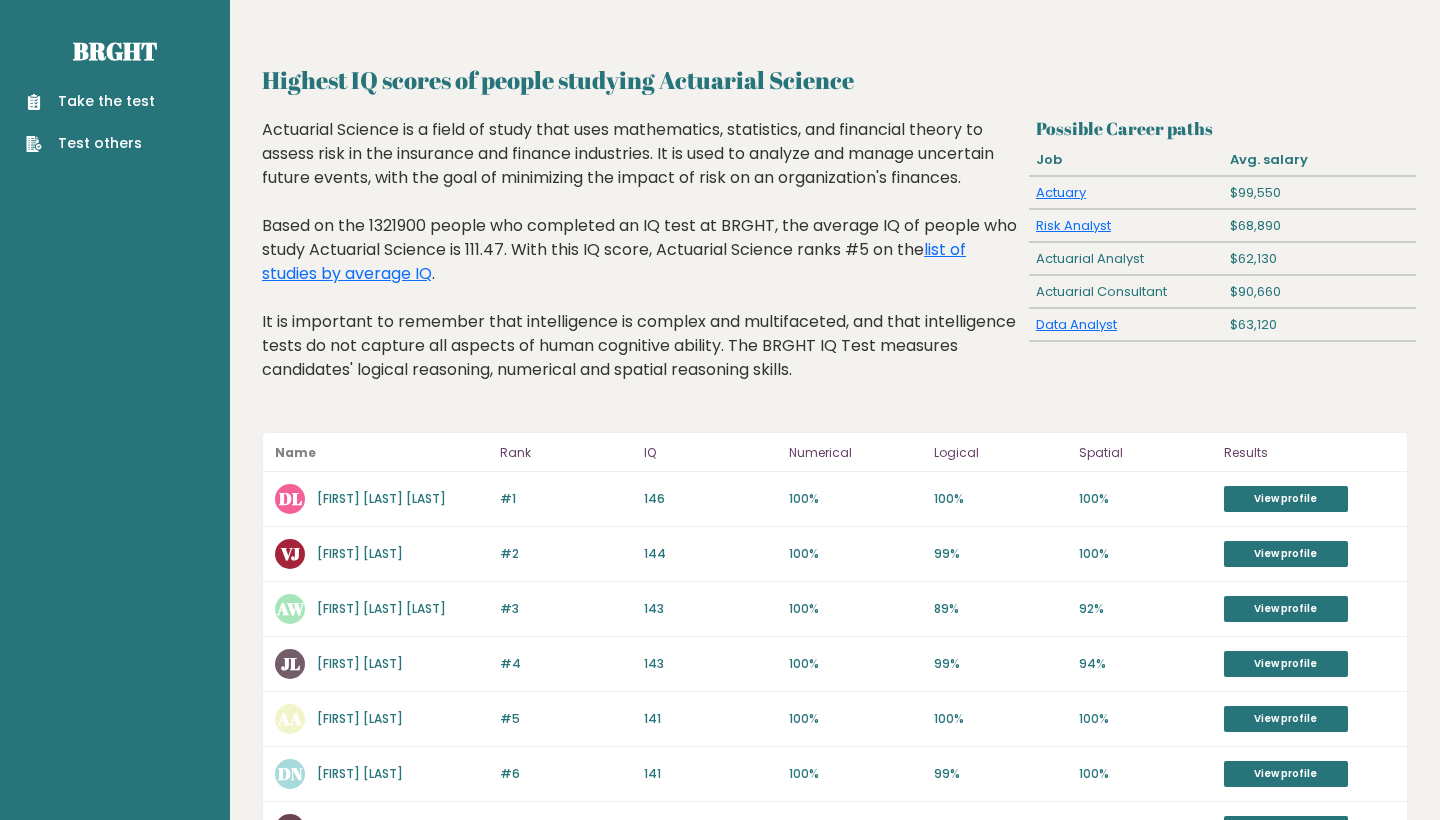 scroll, scrollTop: 0, scrollLeft: 0, axis: both 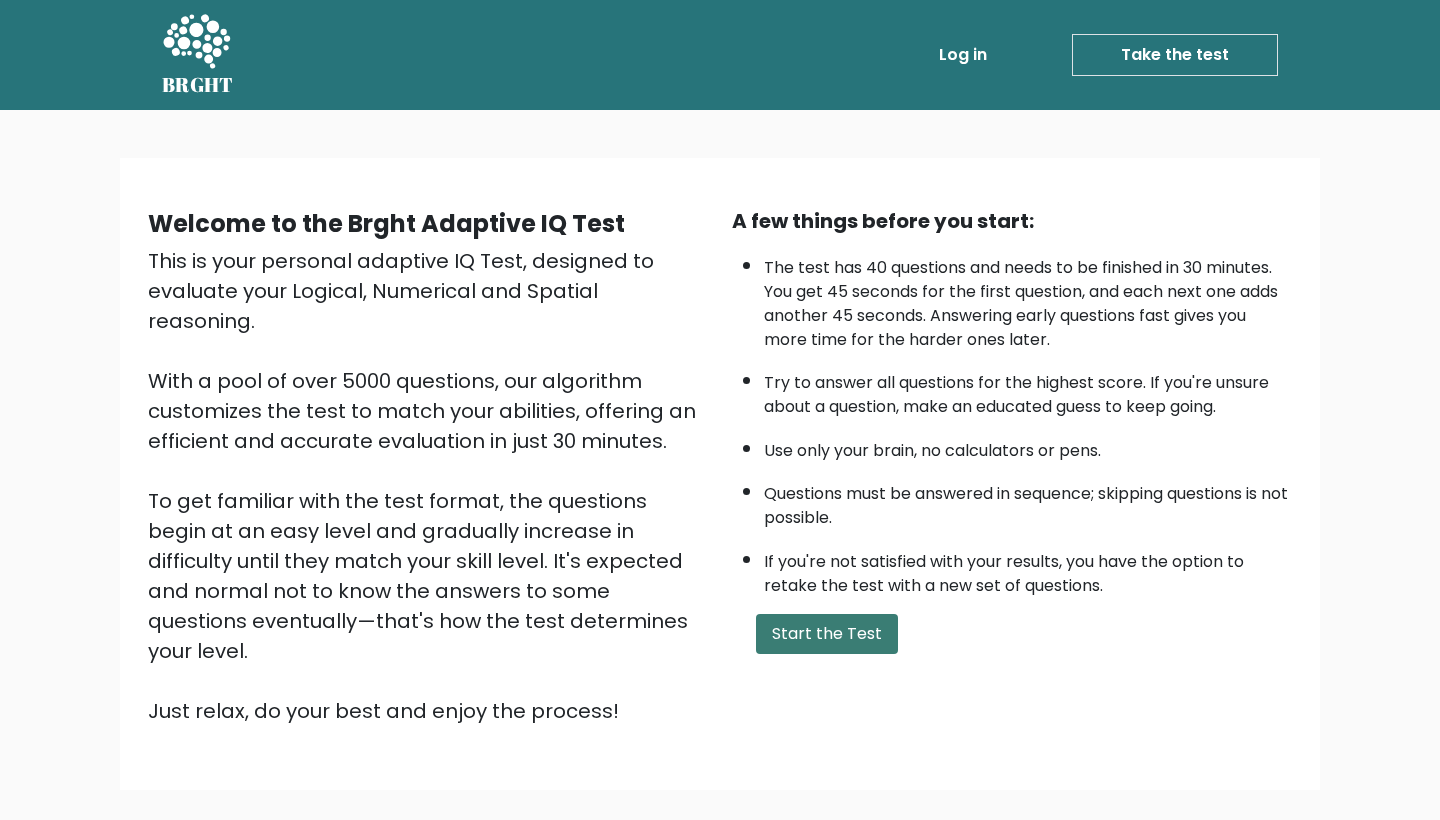 click on "Start the Test" at bounding box center [827, 634] 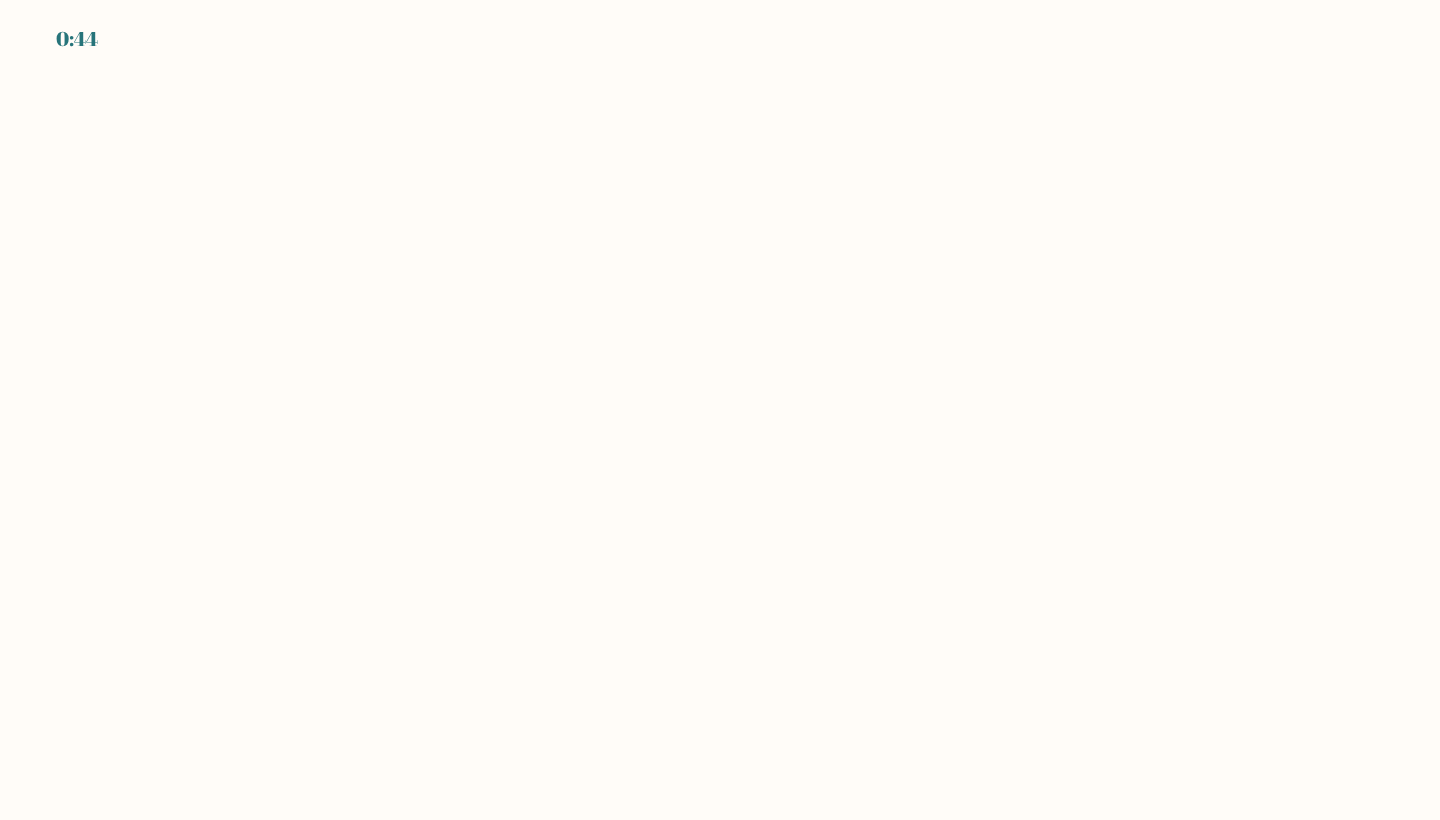 scroll, scrollTop: 0, scrollLeft: 0, axis: both 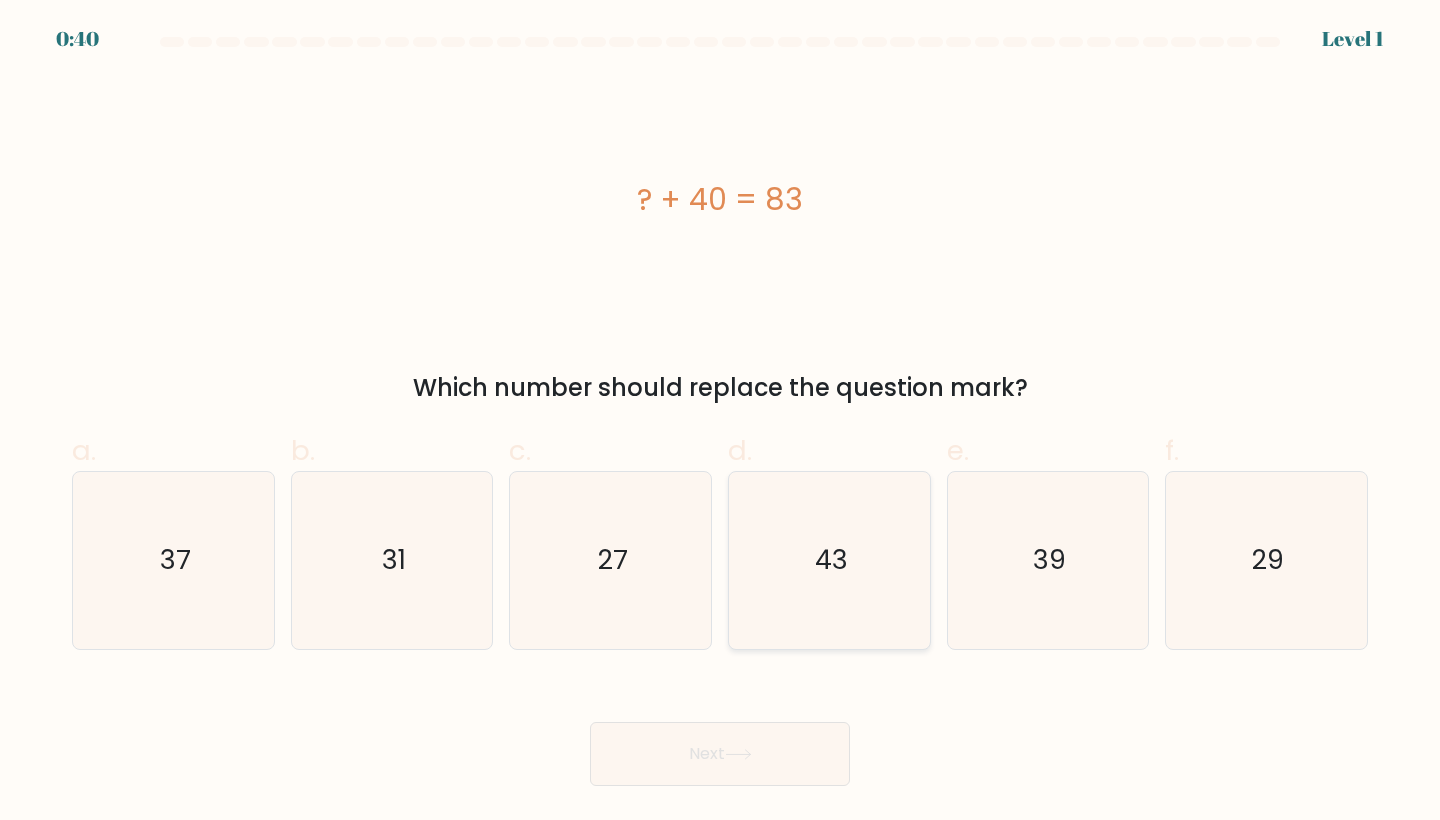 click on "43" at bounding box center (829, 560) 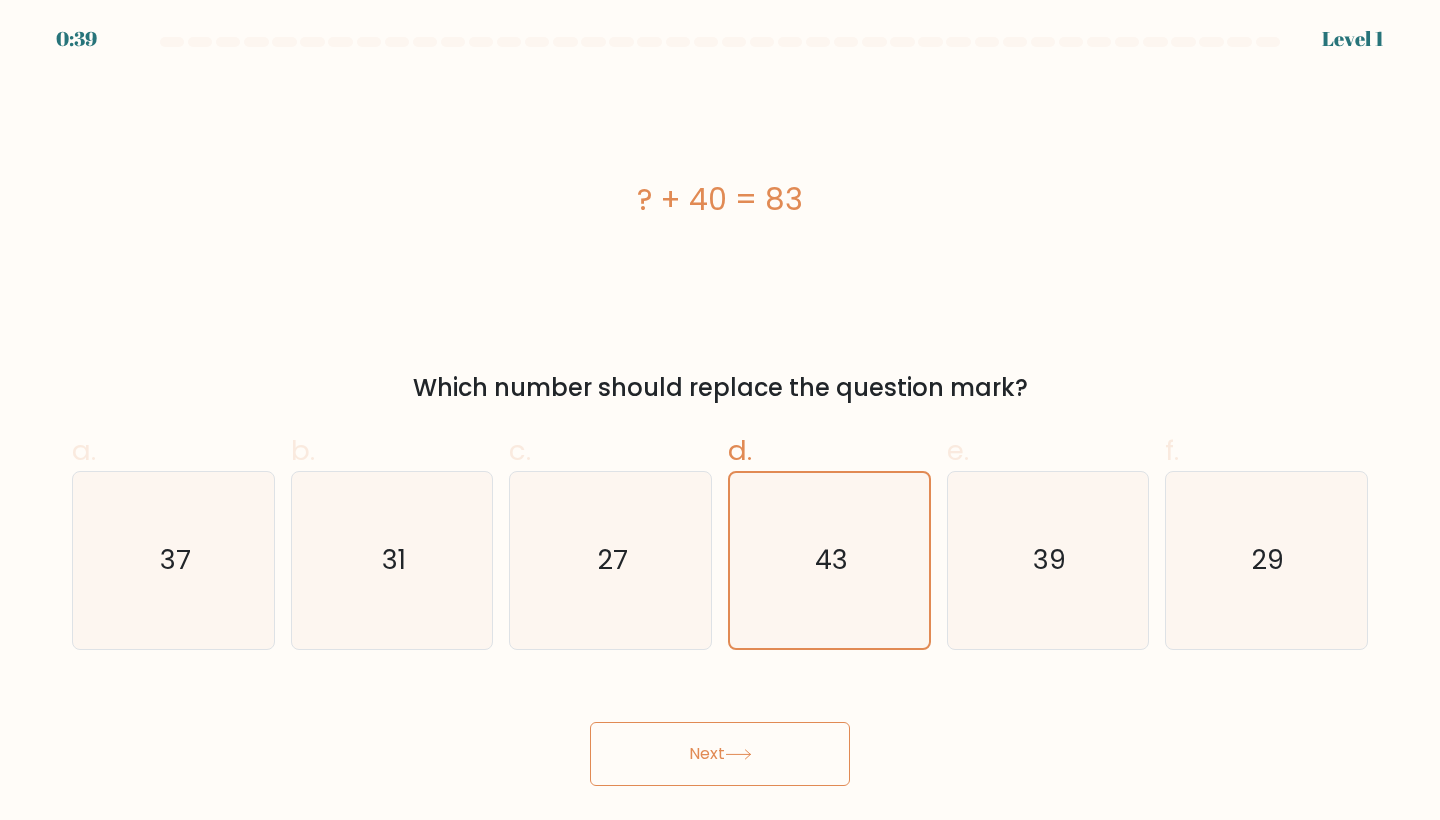 click on "Next" at bounding box center (720, 754) 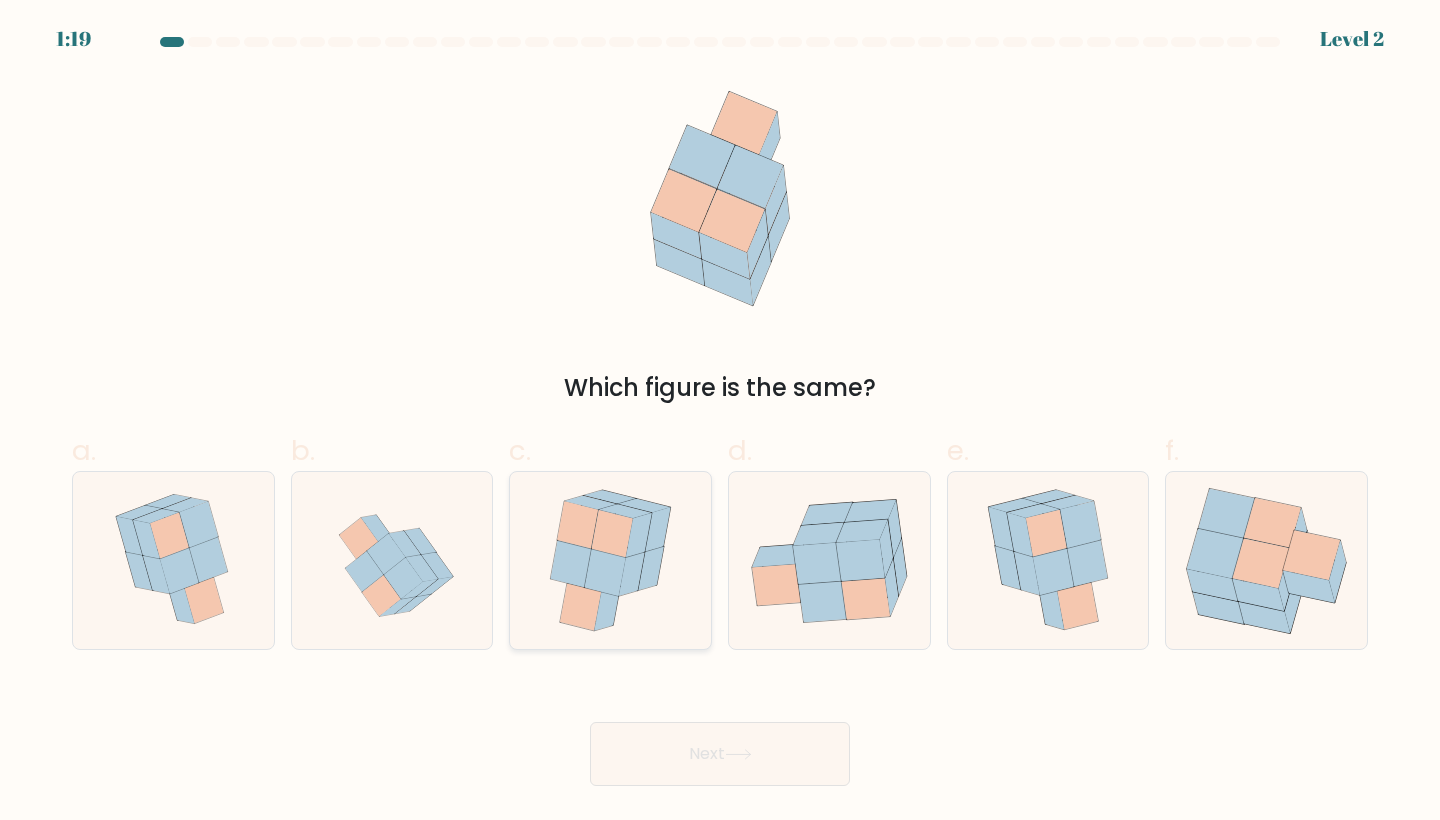 click at bounding box center [612, 533] 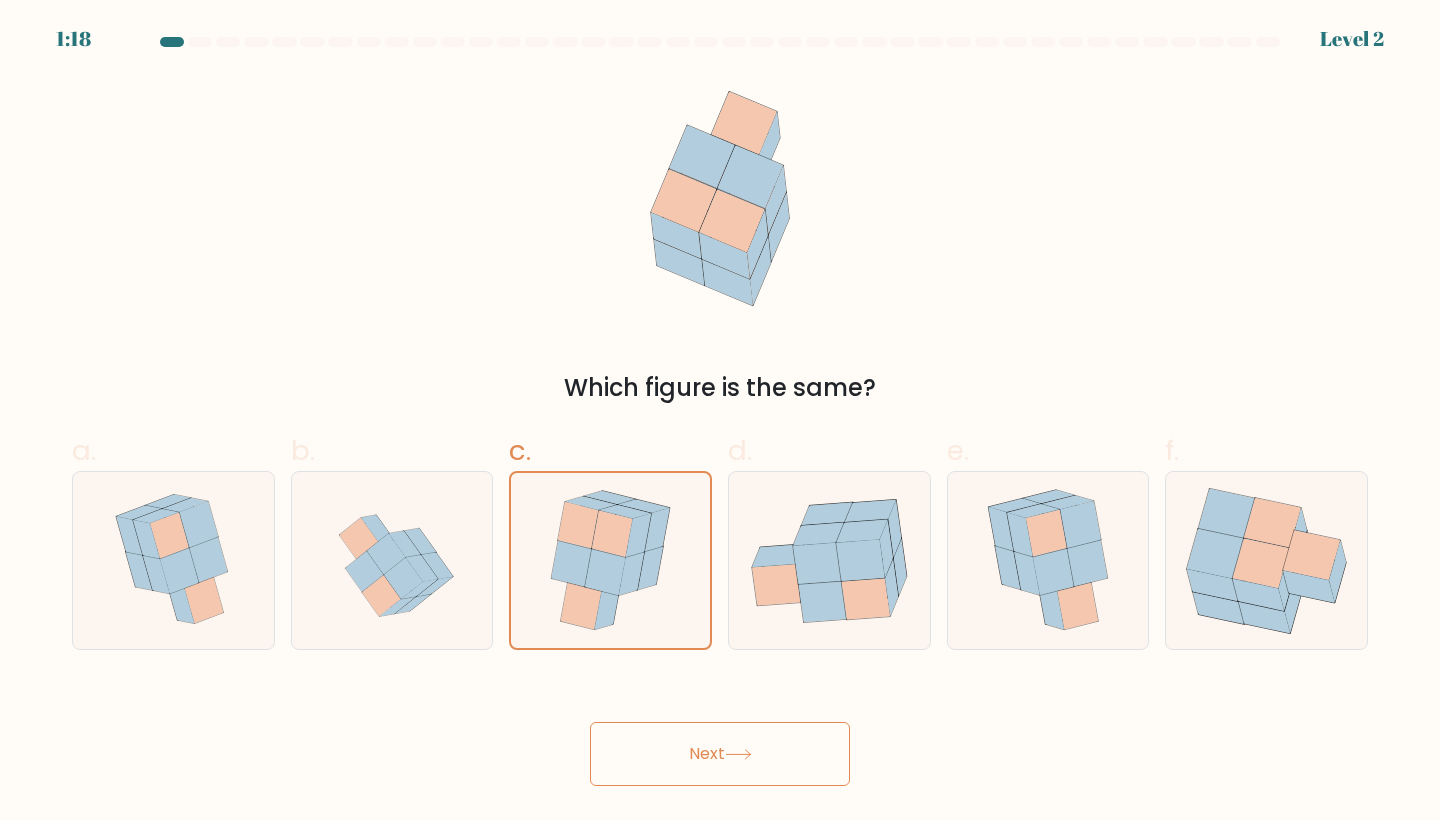 click on "Next" at bounding box center (720, 754) 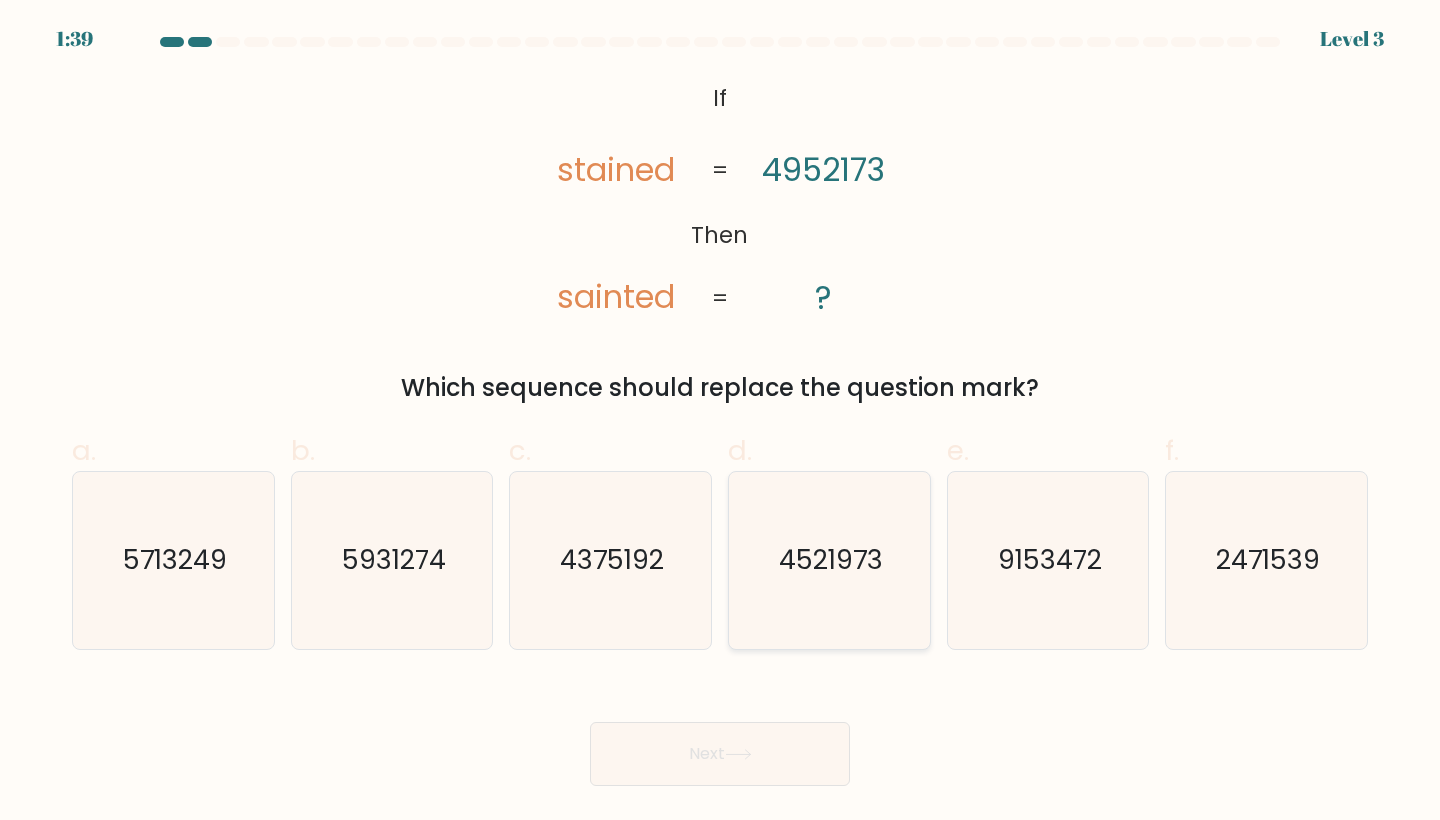 click on "4521973" at bounding box center (831, 560) 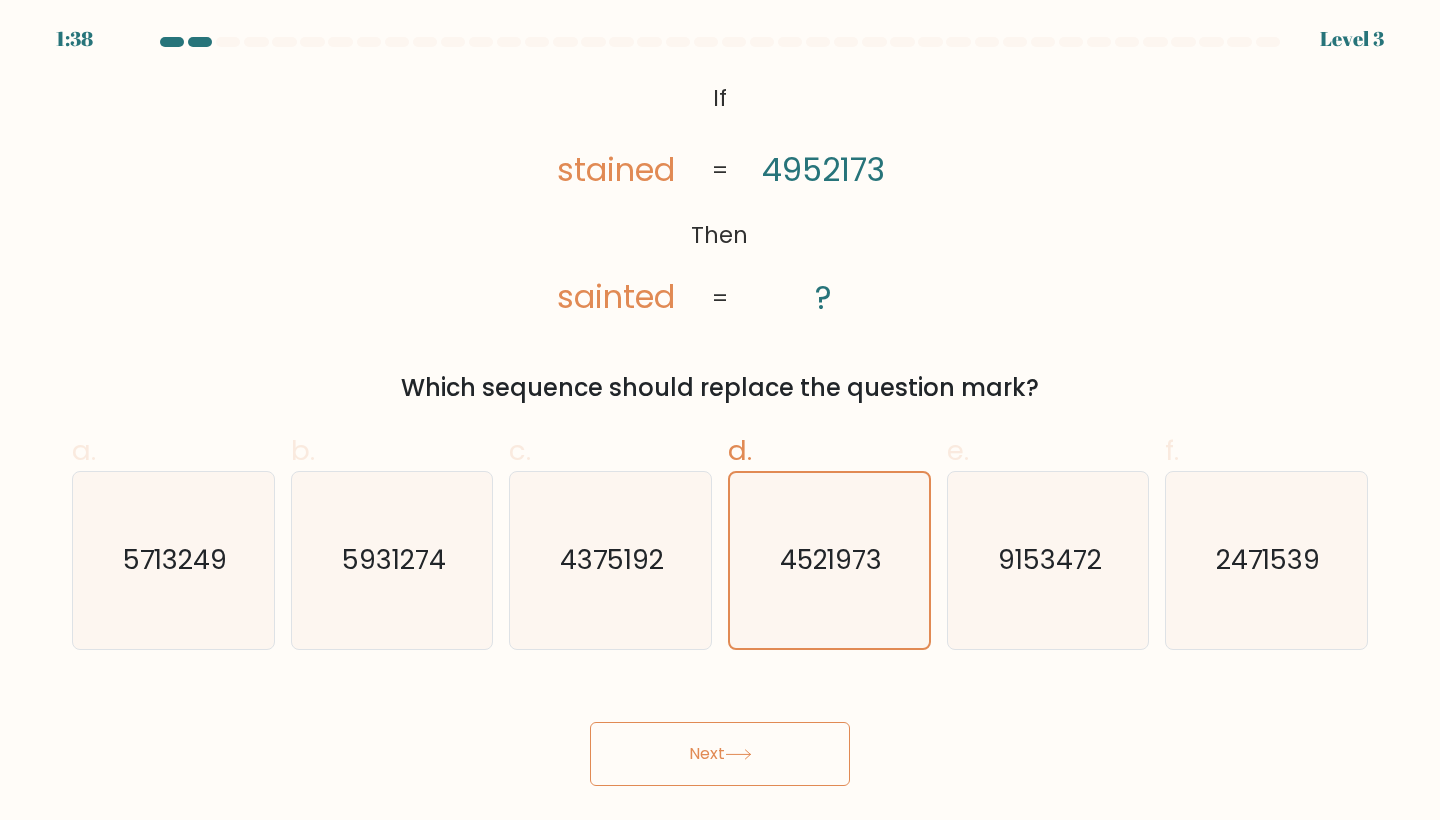 click on "Next" at bounding box center (720, 754) 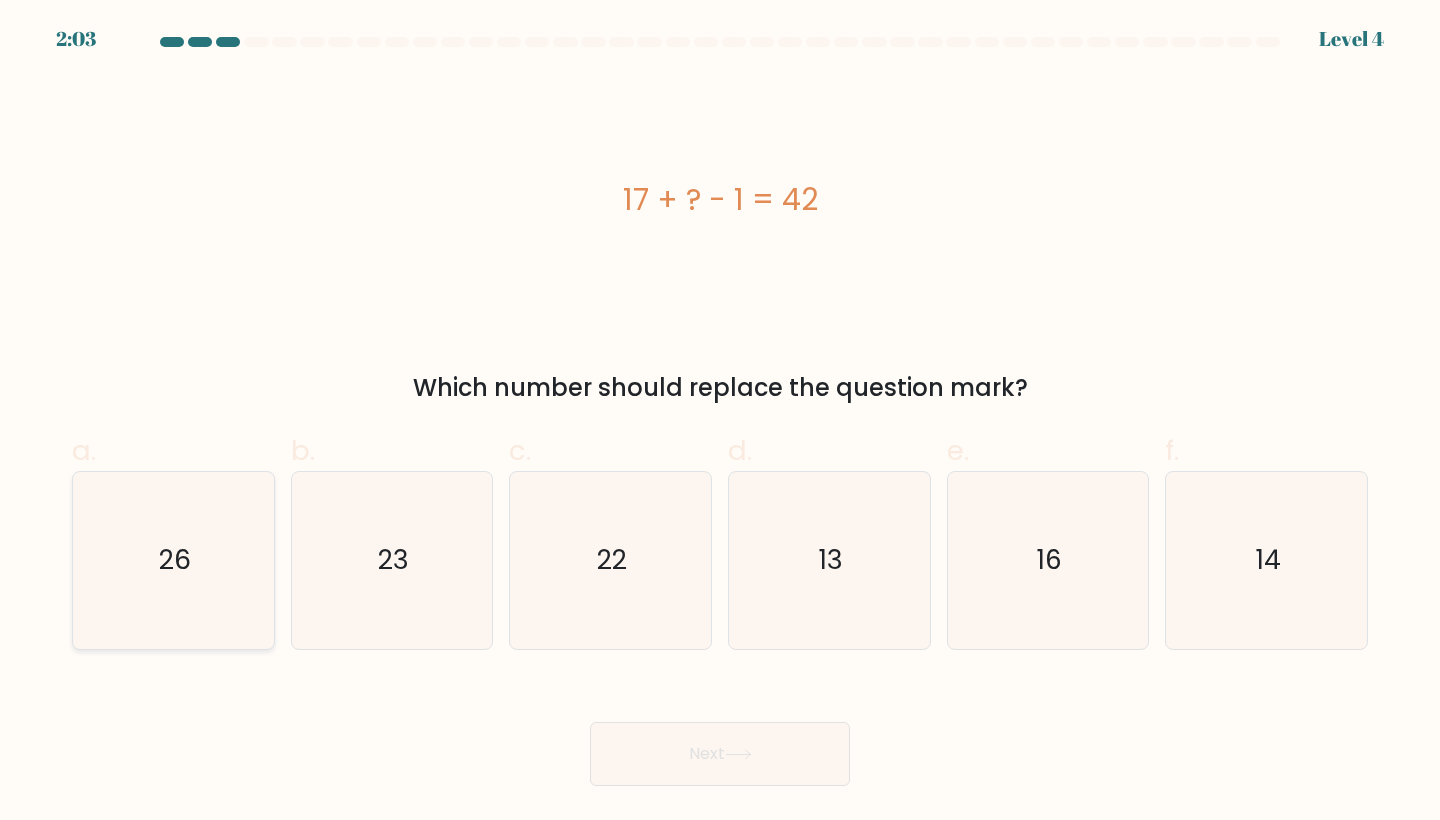 click on "26" at bounding box center [173, 560] 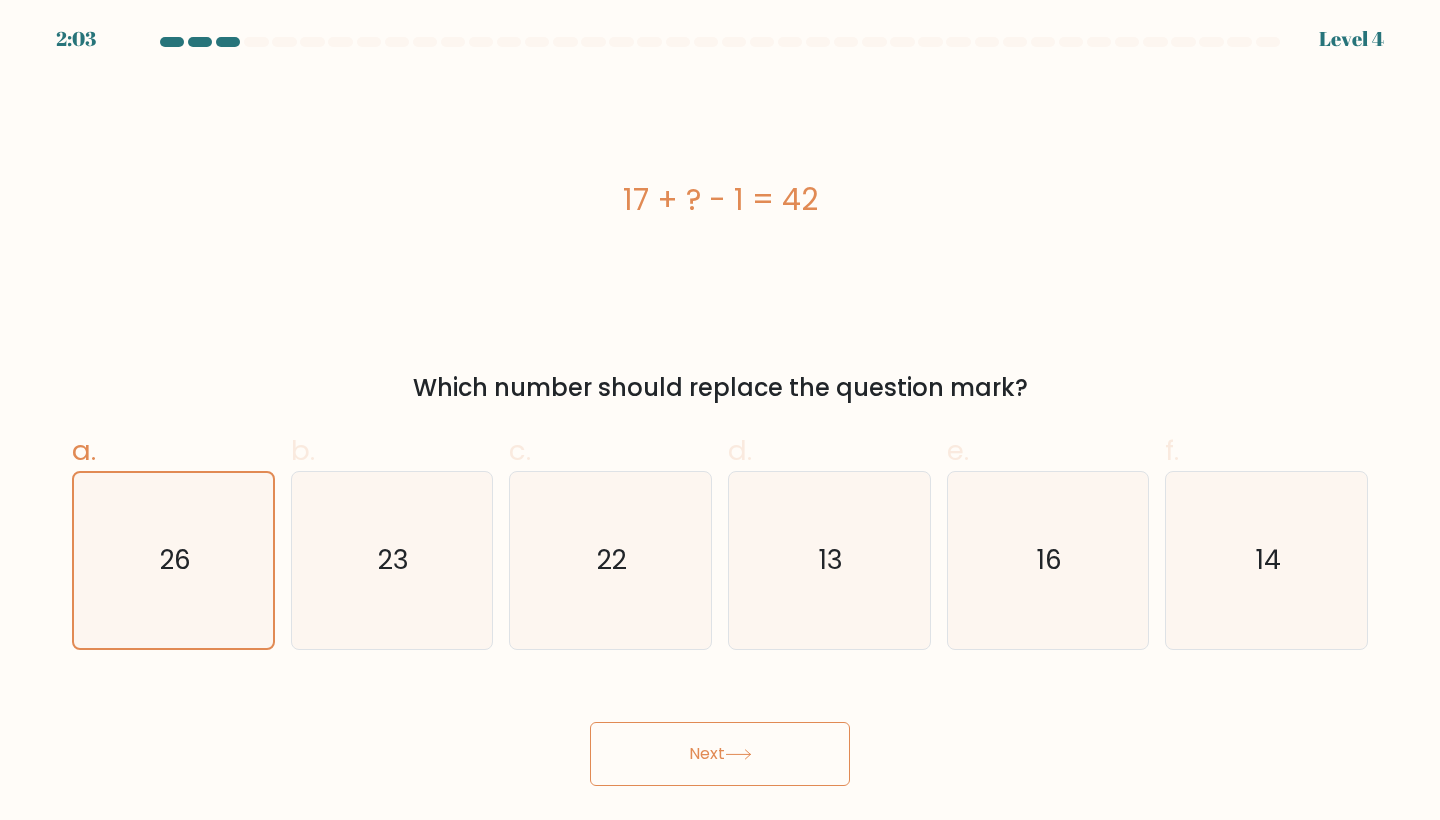 click on "Next" at bounding box center (720, 754) 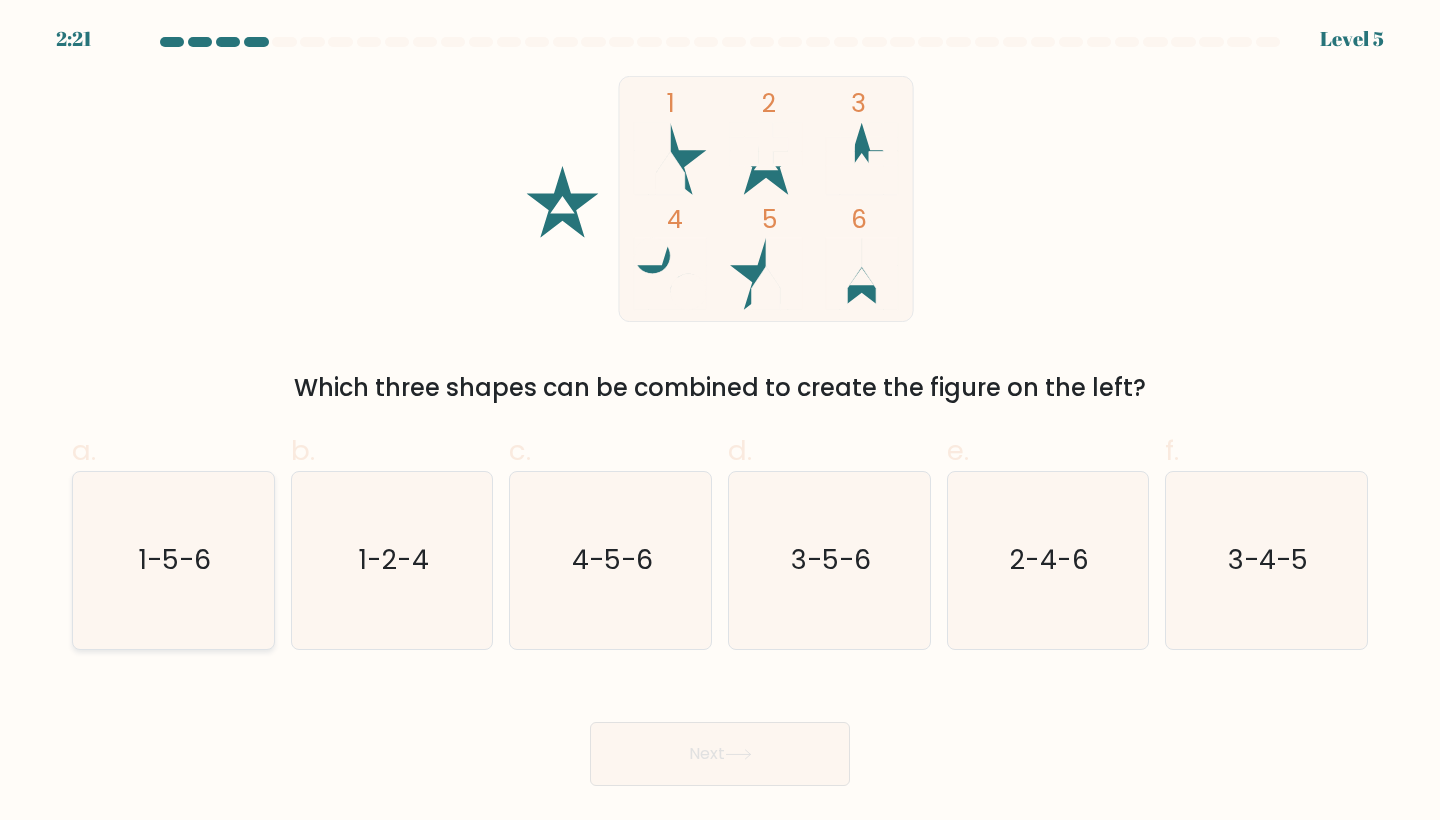 click on "1-5-6" at bounding box center (173, 560) 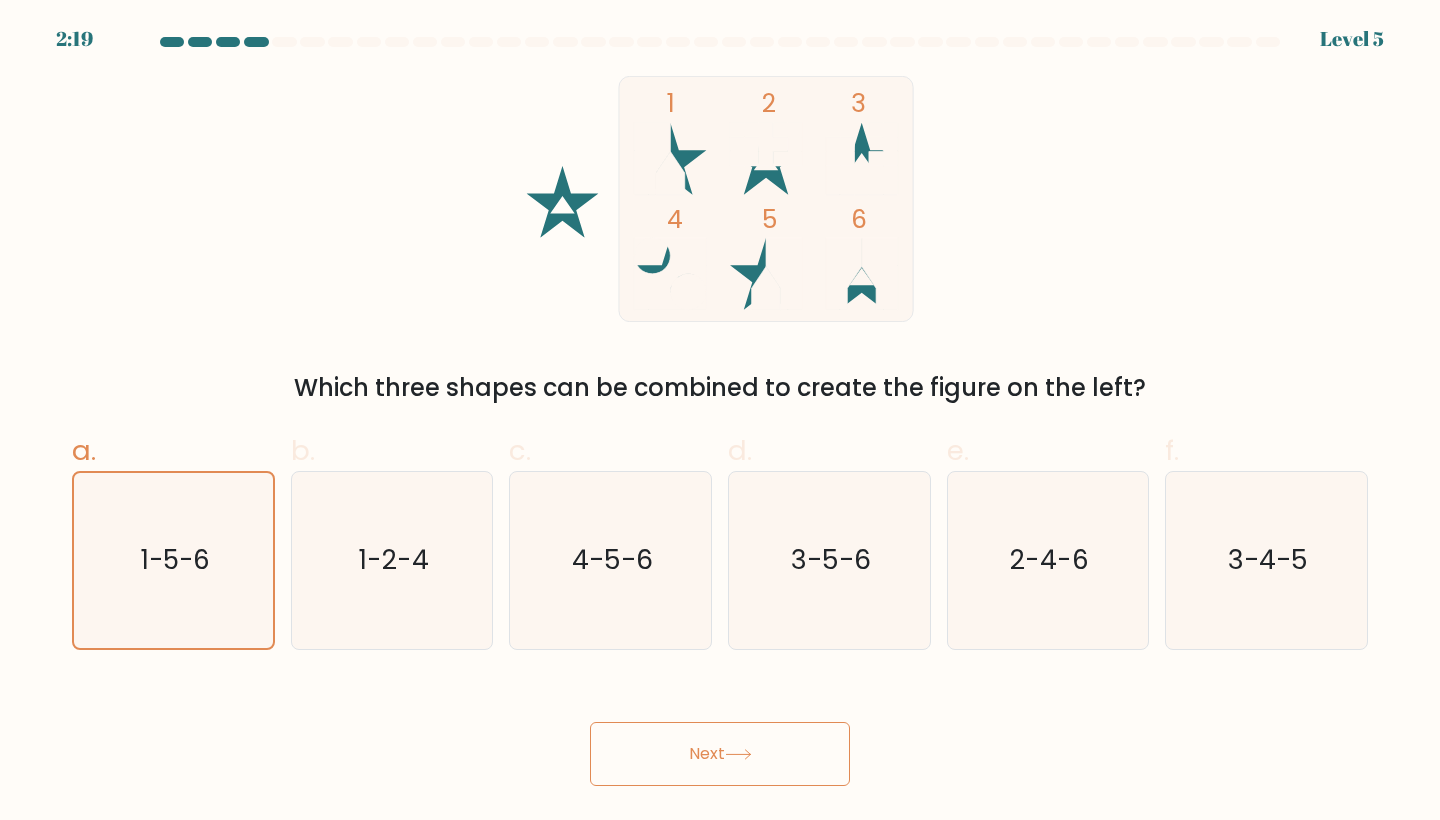 click on "Next" at bounding box center [720, 754] 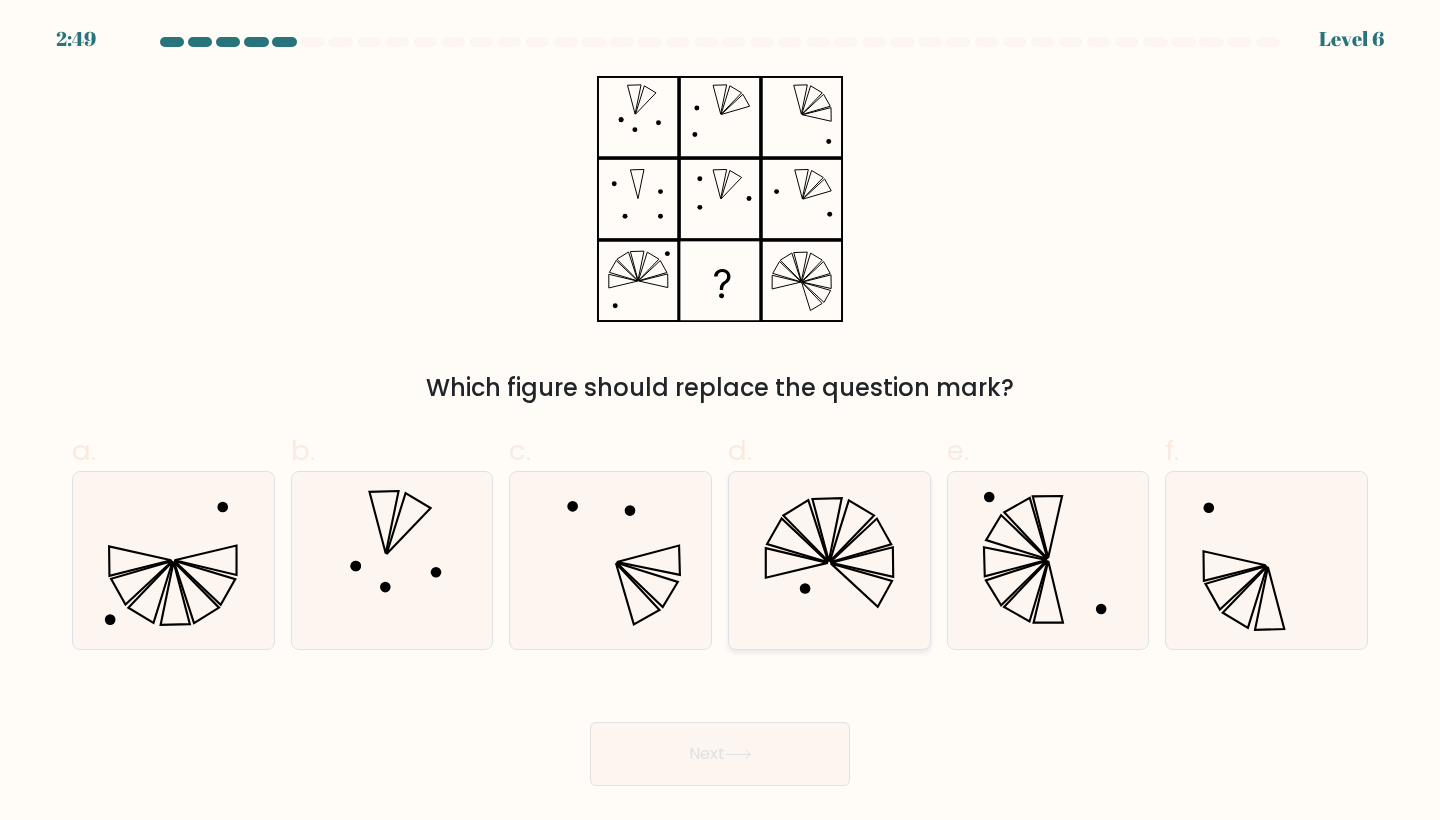 click at bounding box center [829, 560] 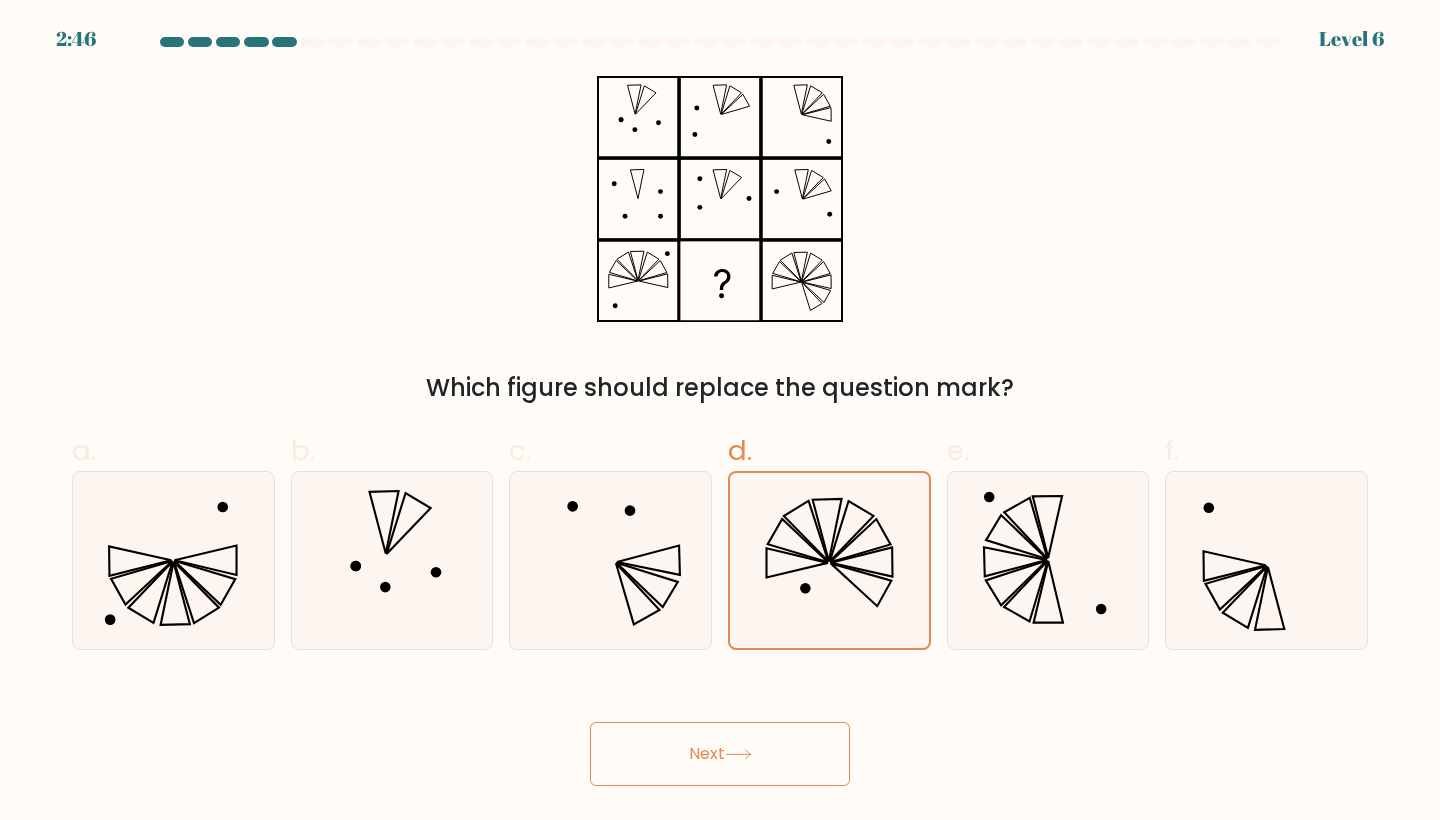 click on "Next" at bounding box center (720, 754) 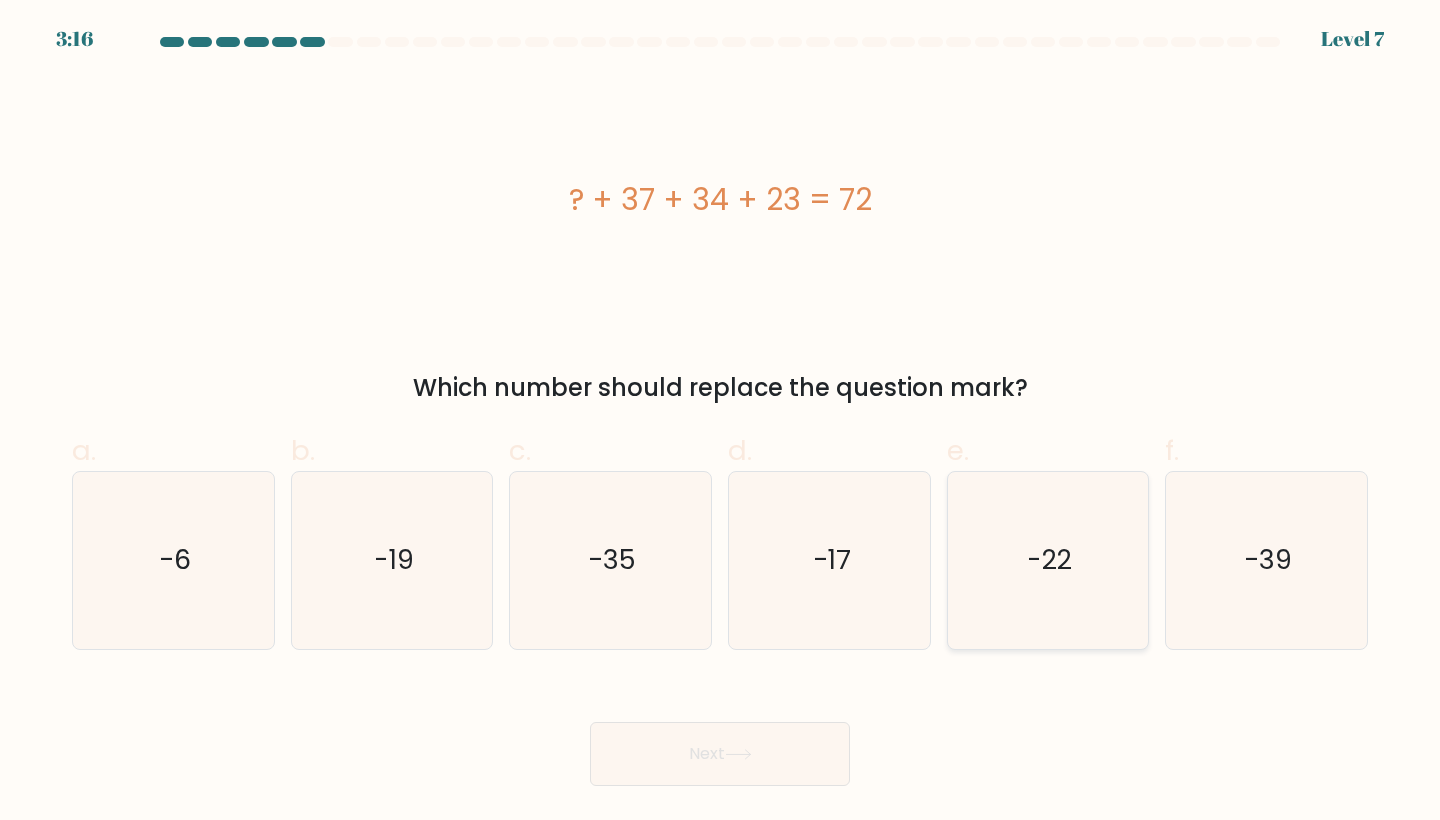 click on "-22" at bounding box center [1048, 560] 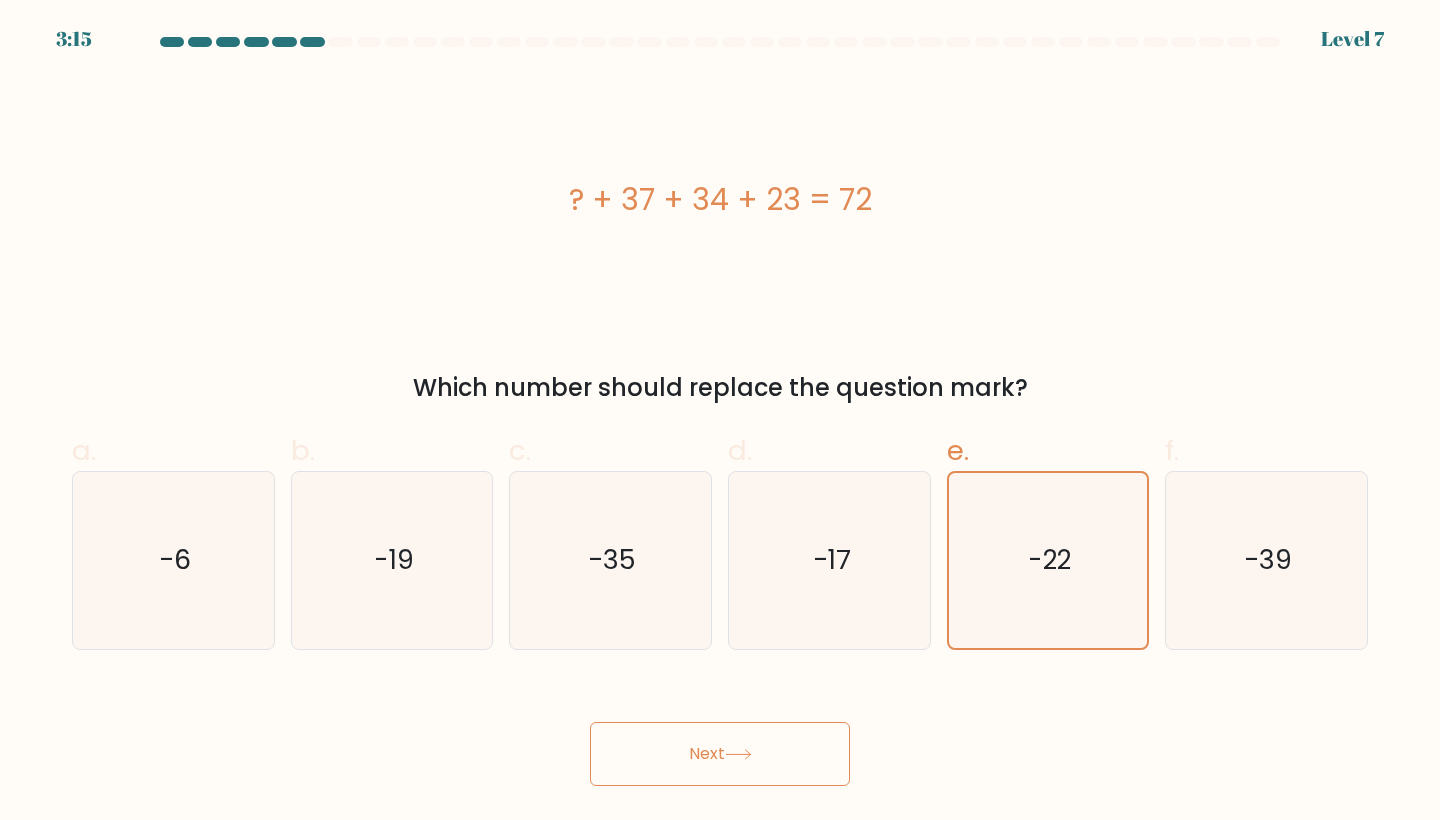 click on "Next" at bounding box center (720, 754) 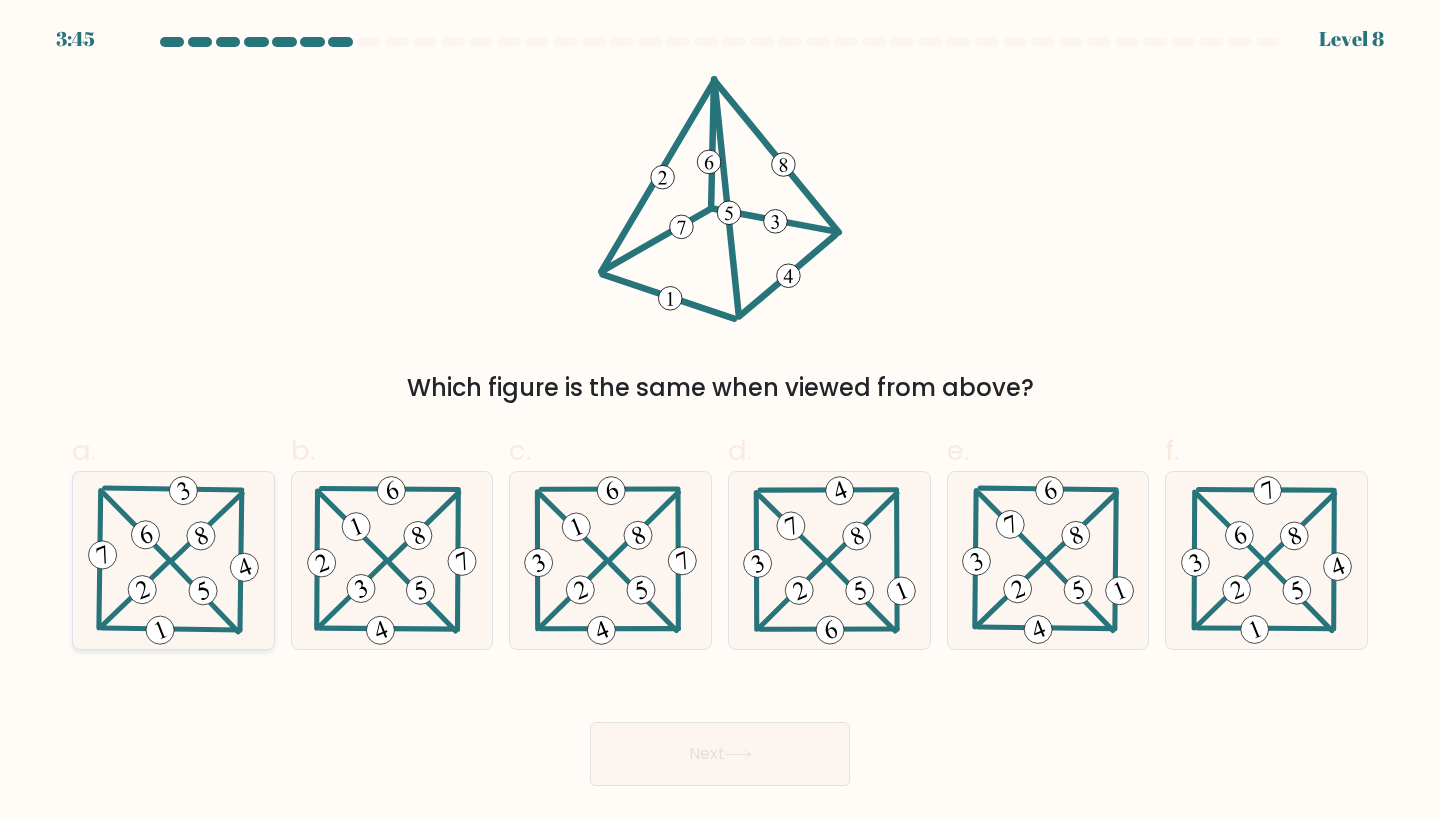 click at bounding box center [135, 526] 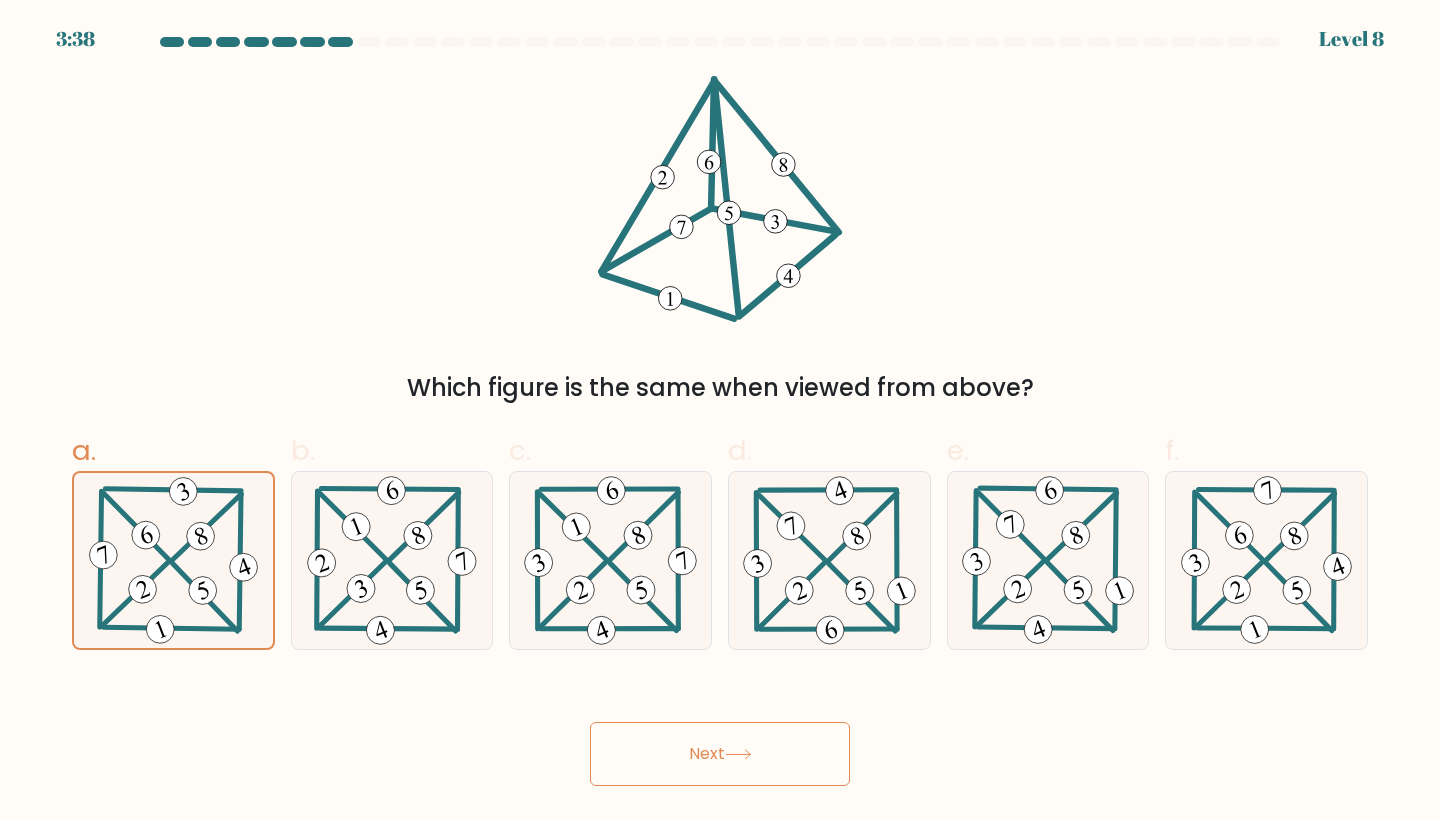 click on "Next" at bounding box center [720, 754] 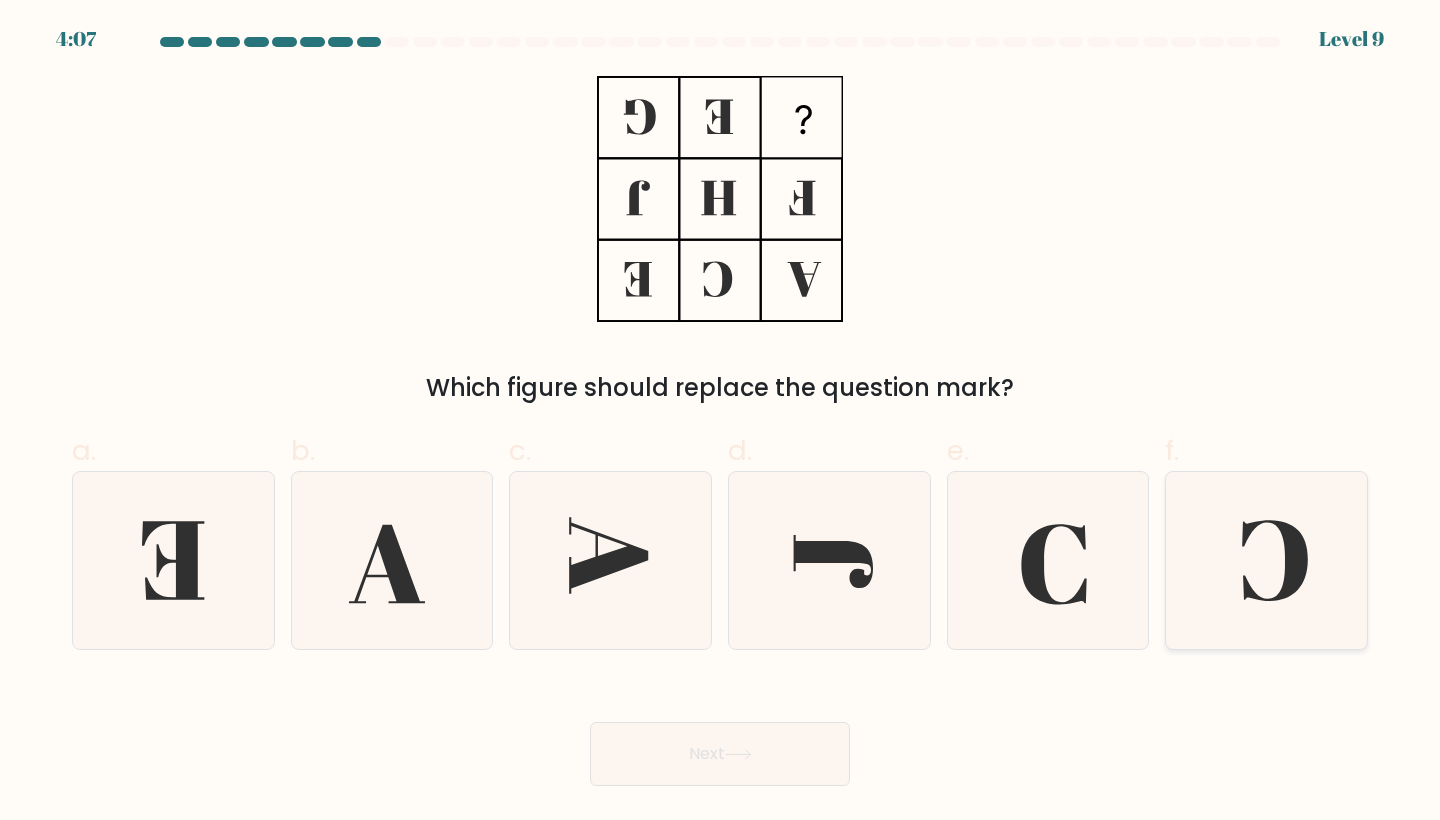 click at bounding box center (1274, 560) 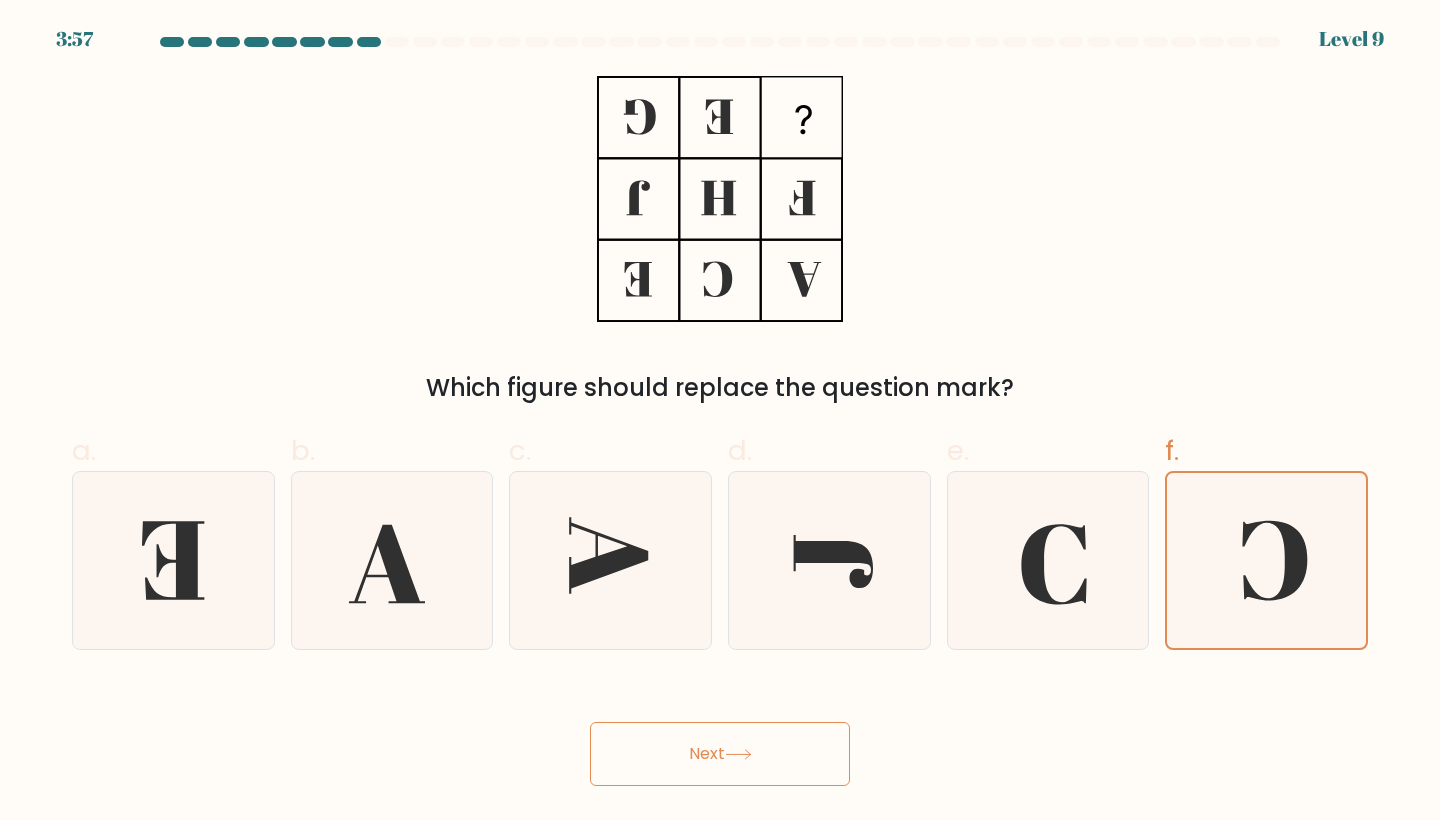 click on "Next" at bounding box center (720, 754) 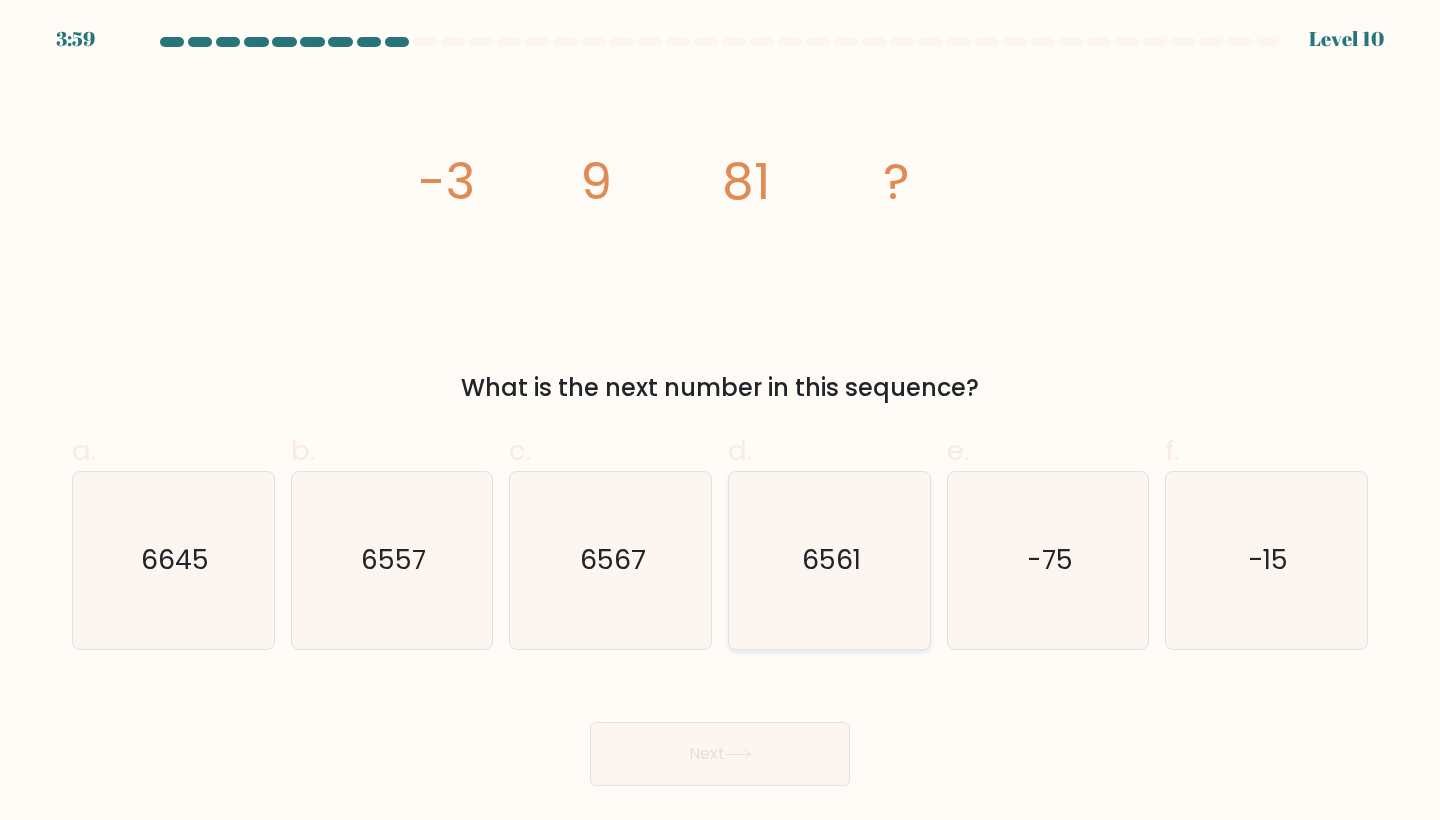 click on "6561" at bounding box center (829, 560) 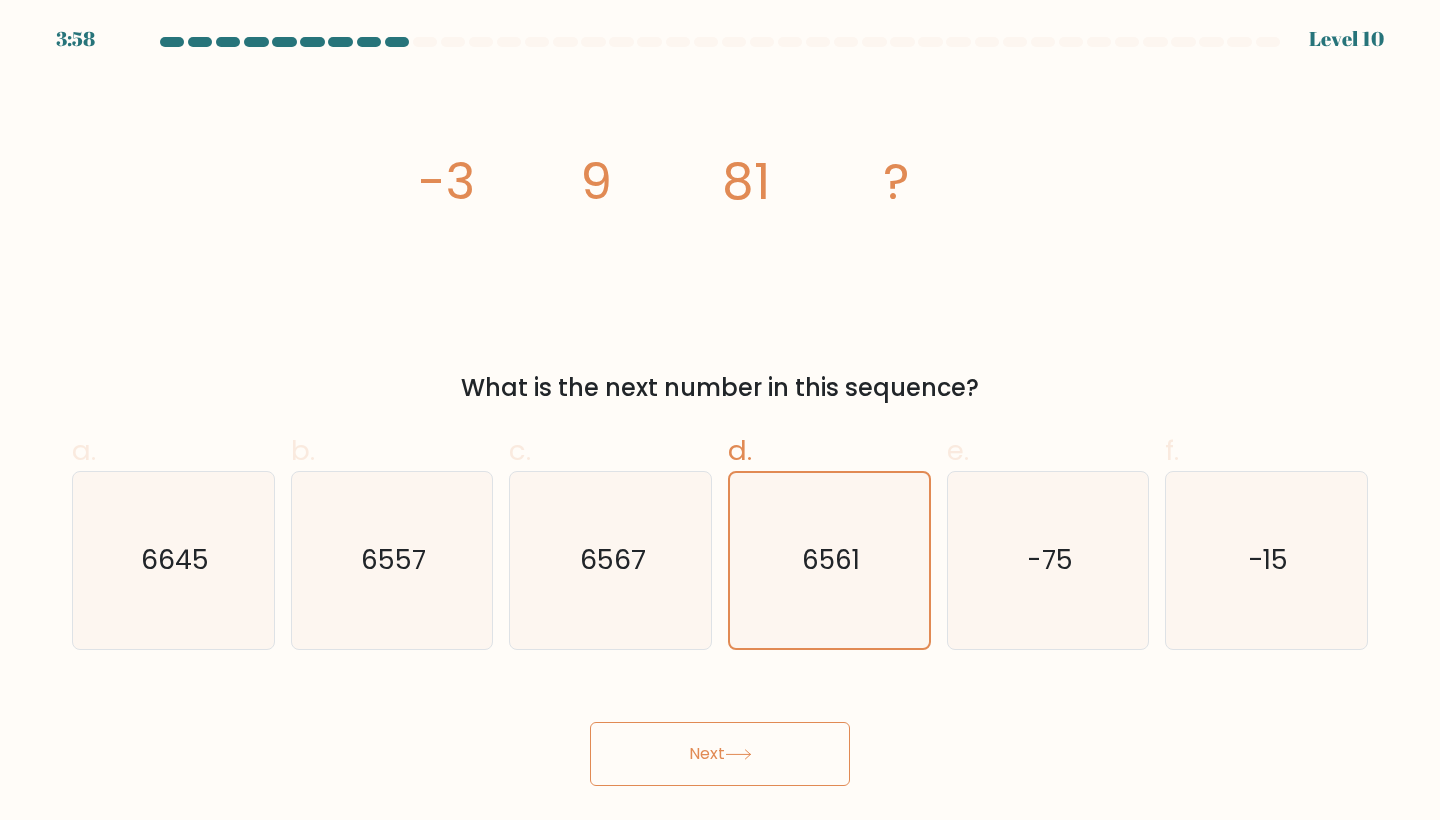 click on "Next" at bounding box center (720, 754) 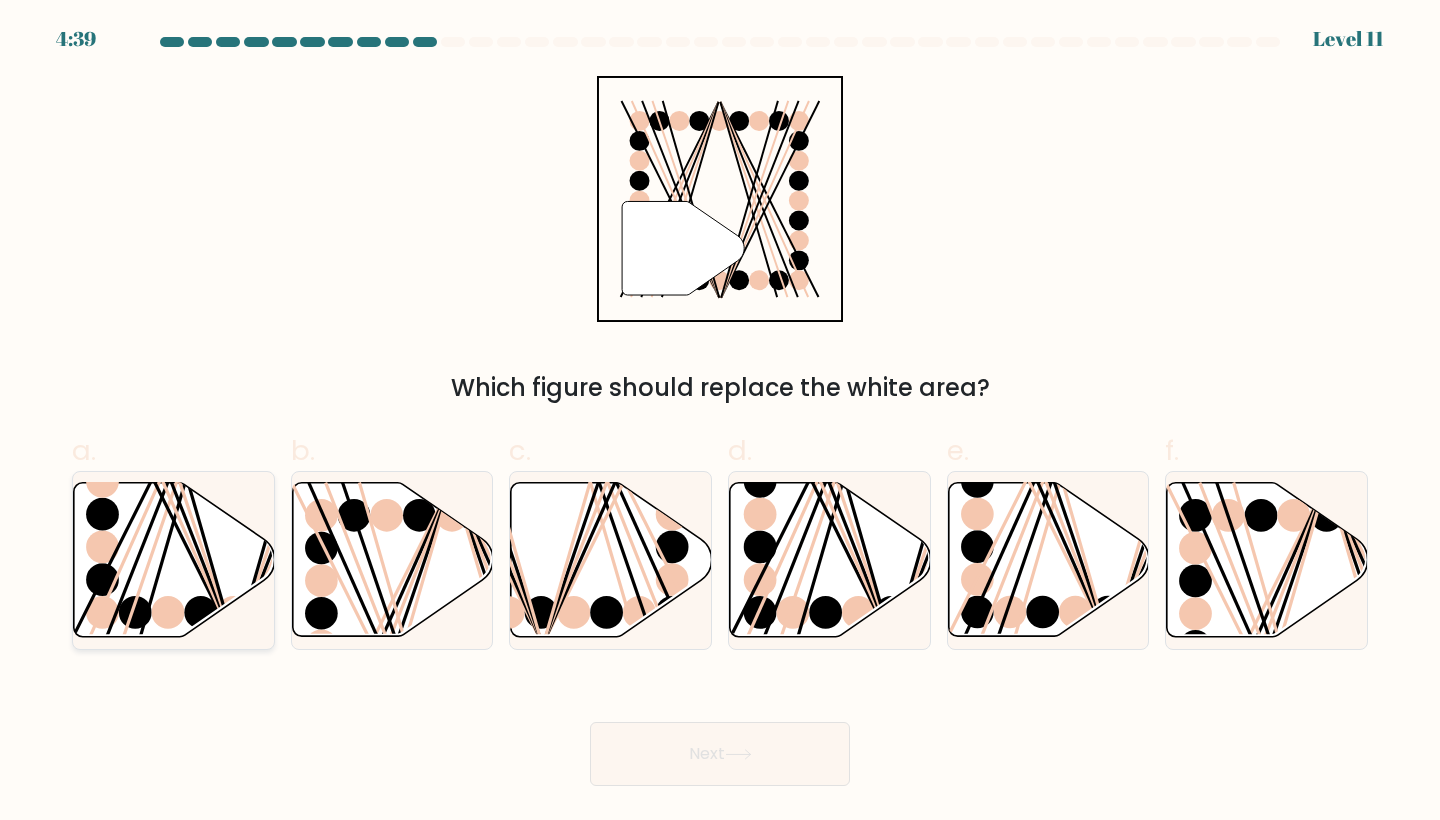 click at bounding box center (170, 480) 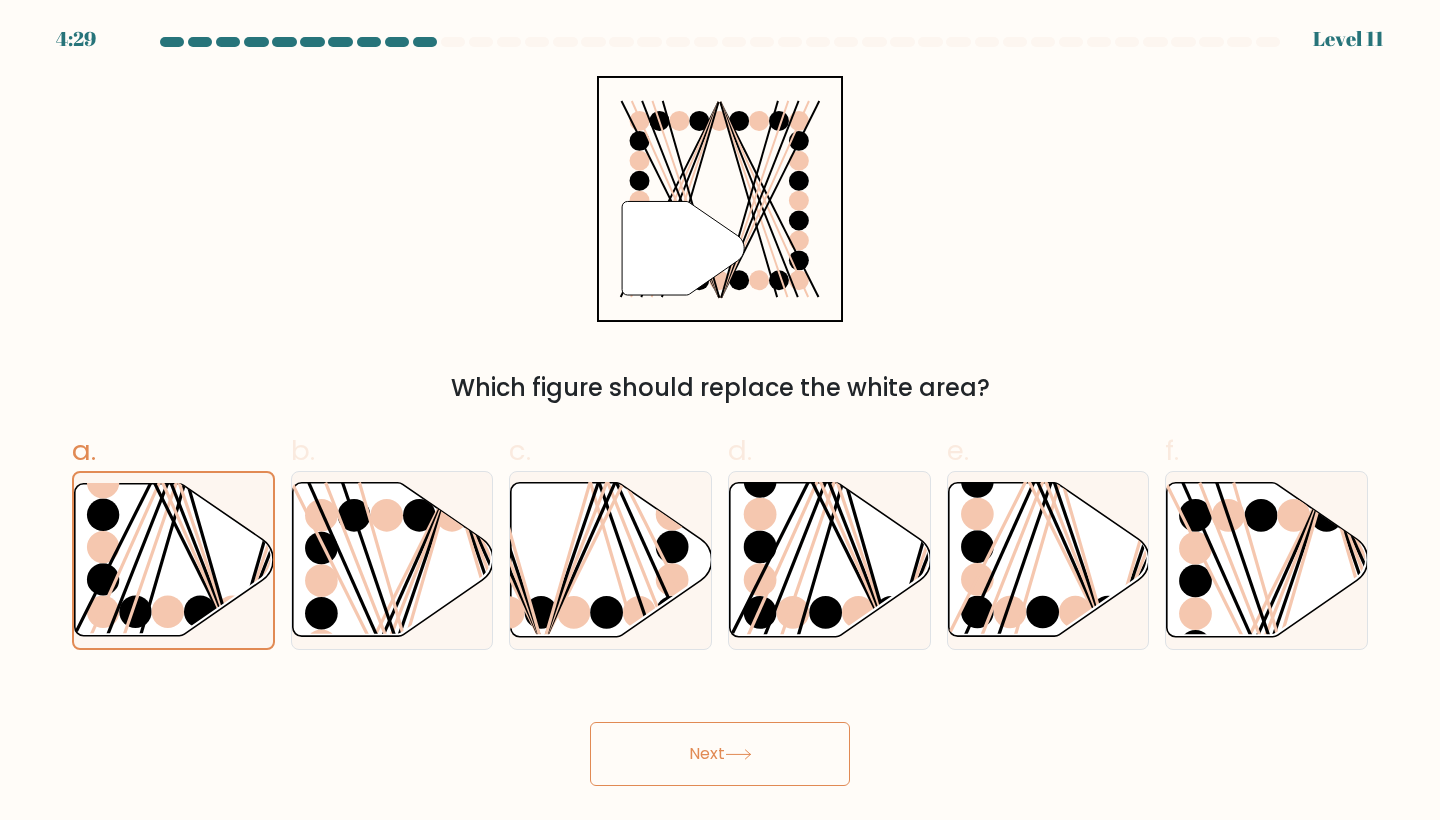 click on "Next" at bounding box center (720, 754) 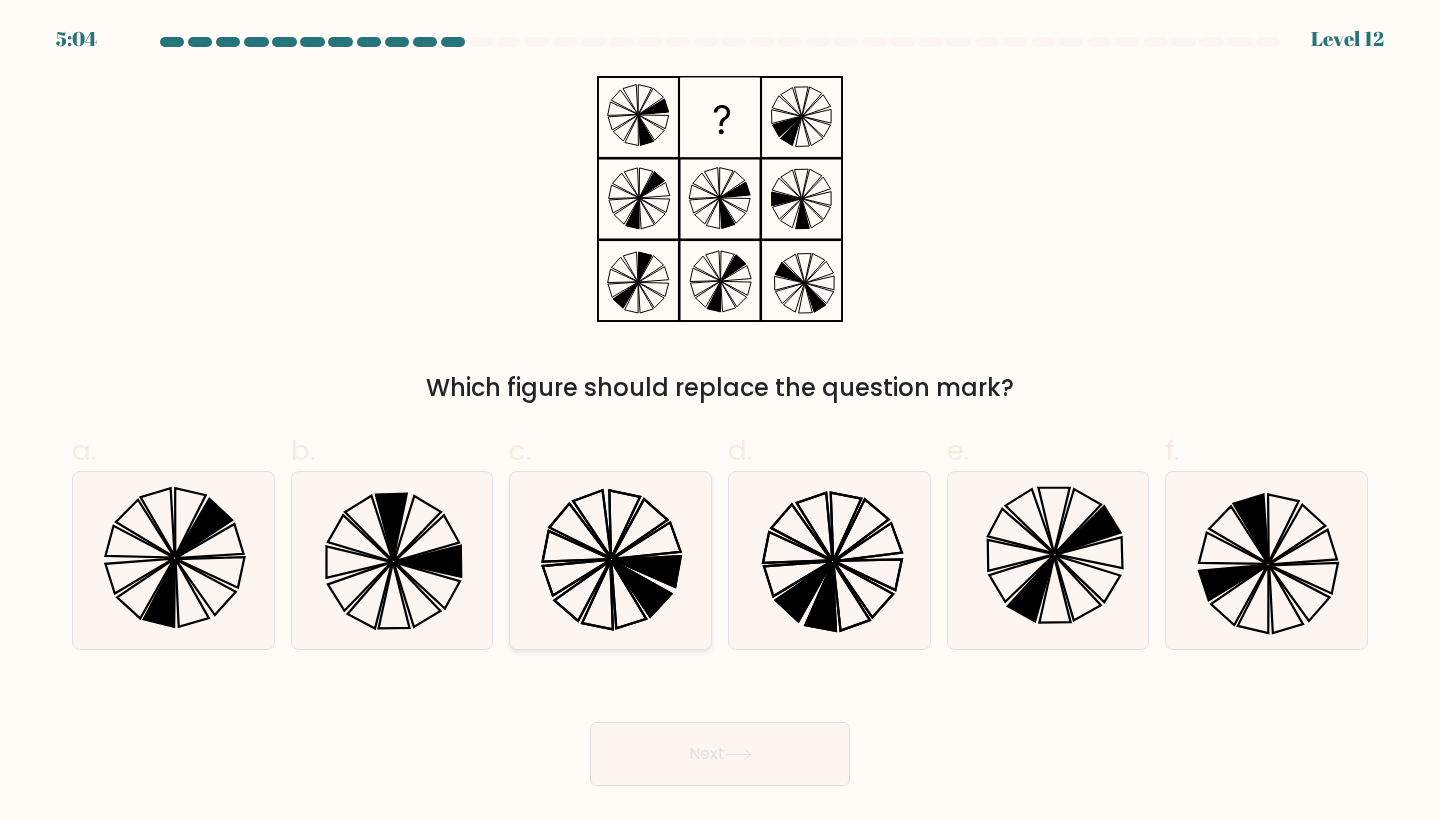 click at bounding box center (641, 589) 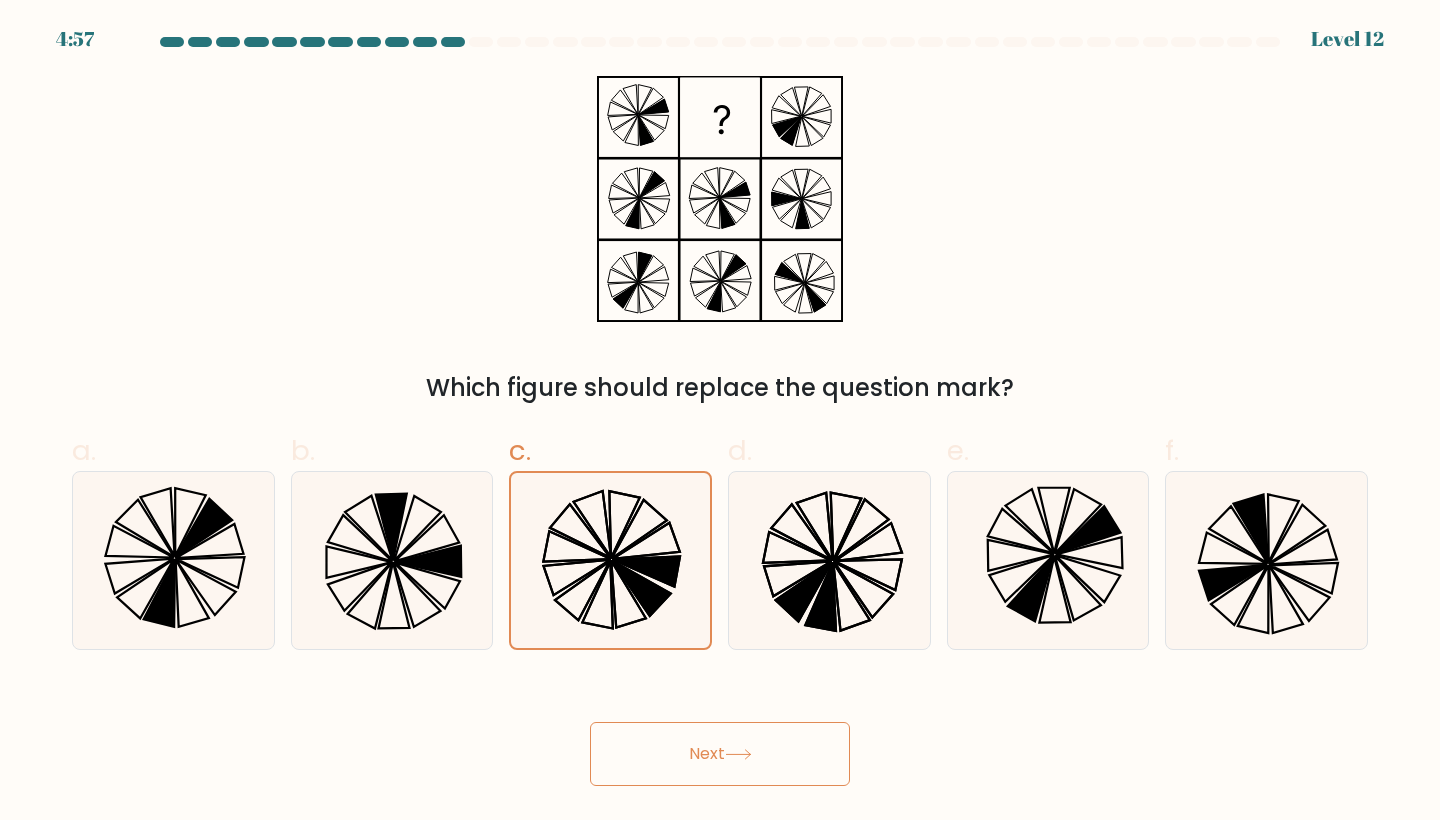 click on "Next" at bounding box center [720, 754] 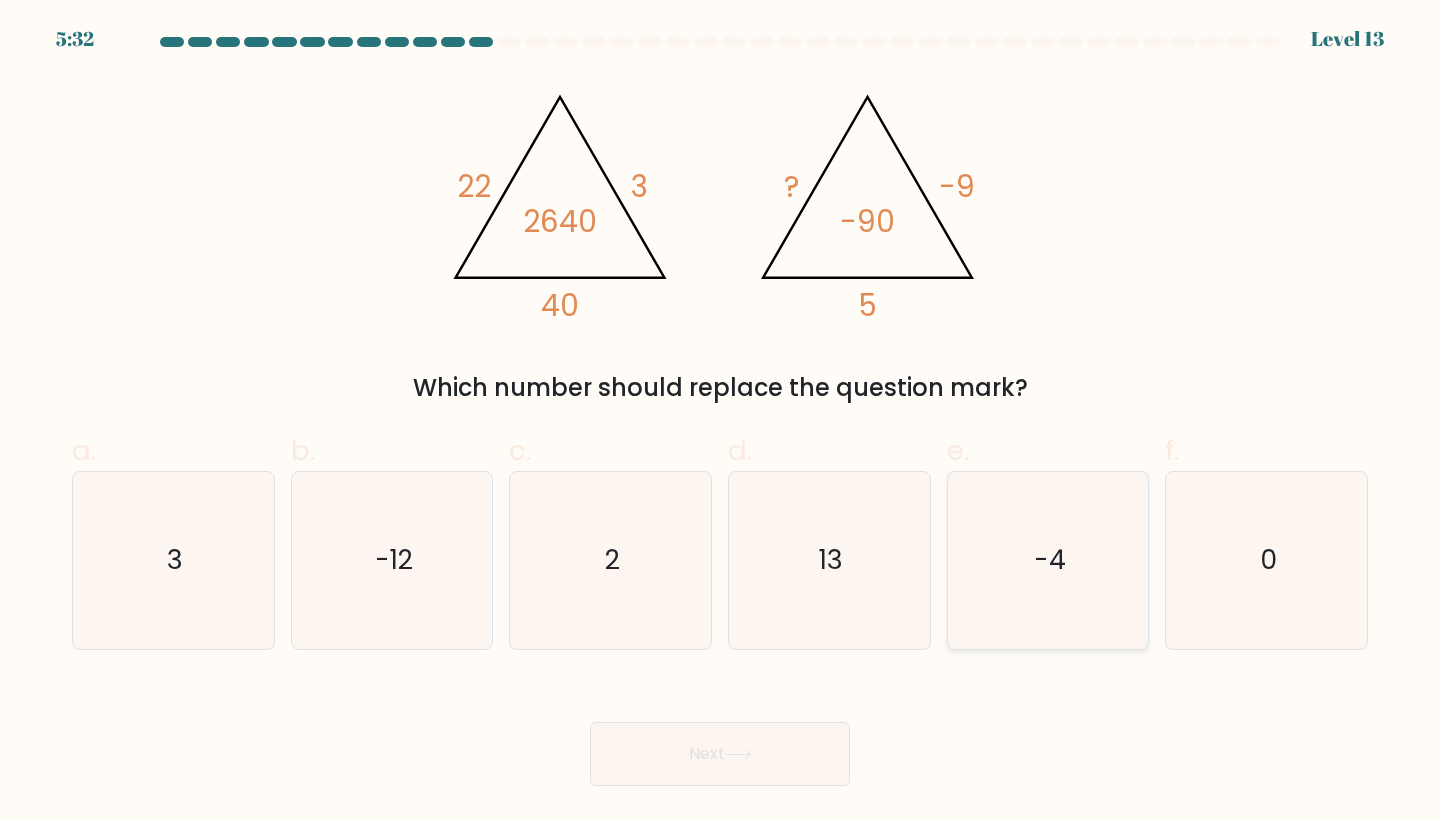 click on "-4" at bounding box center (1048, 560) 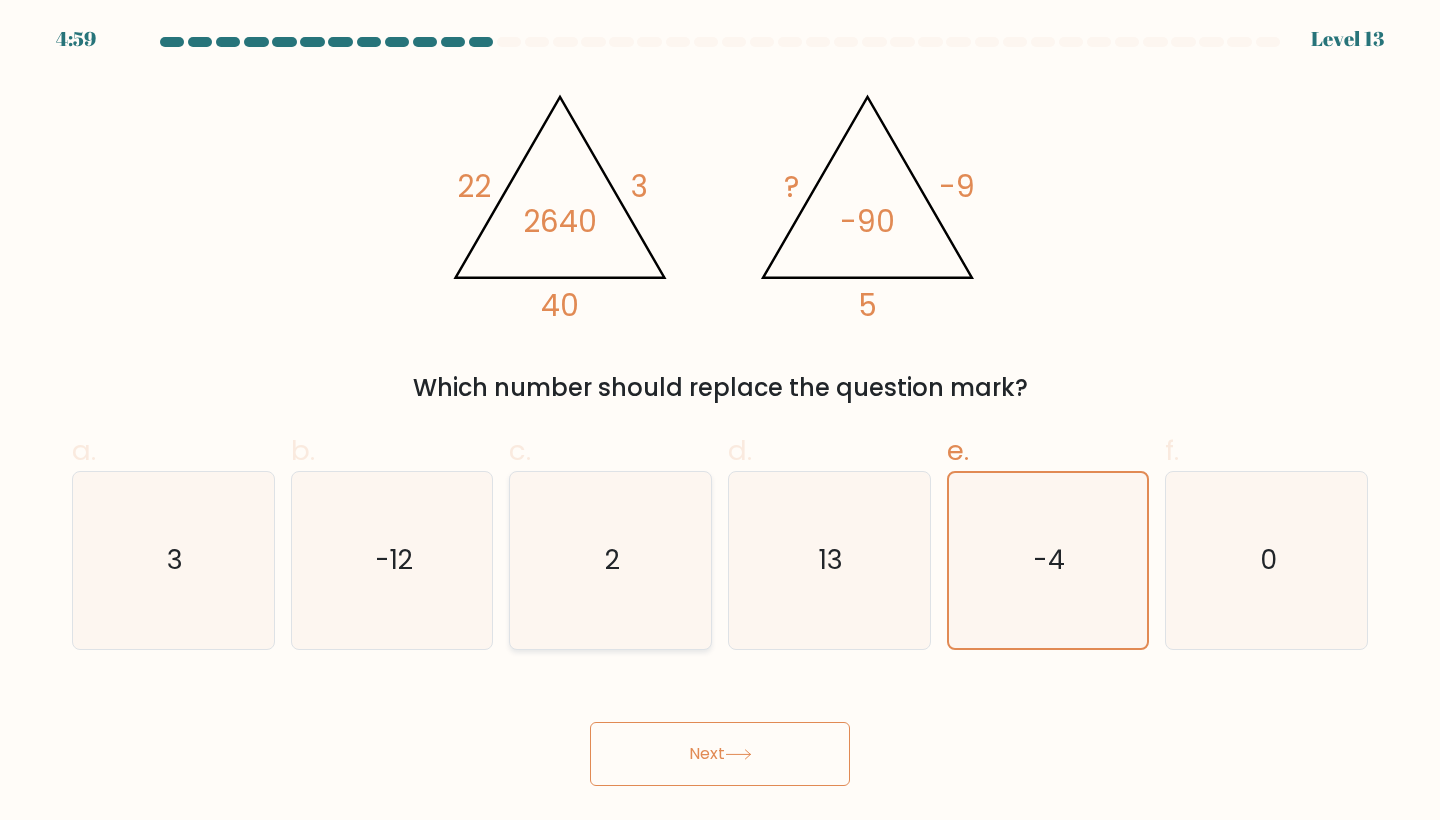 click on "2" at bounding box center (610, 560) 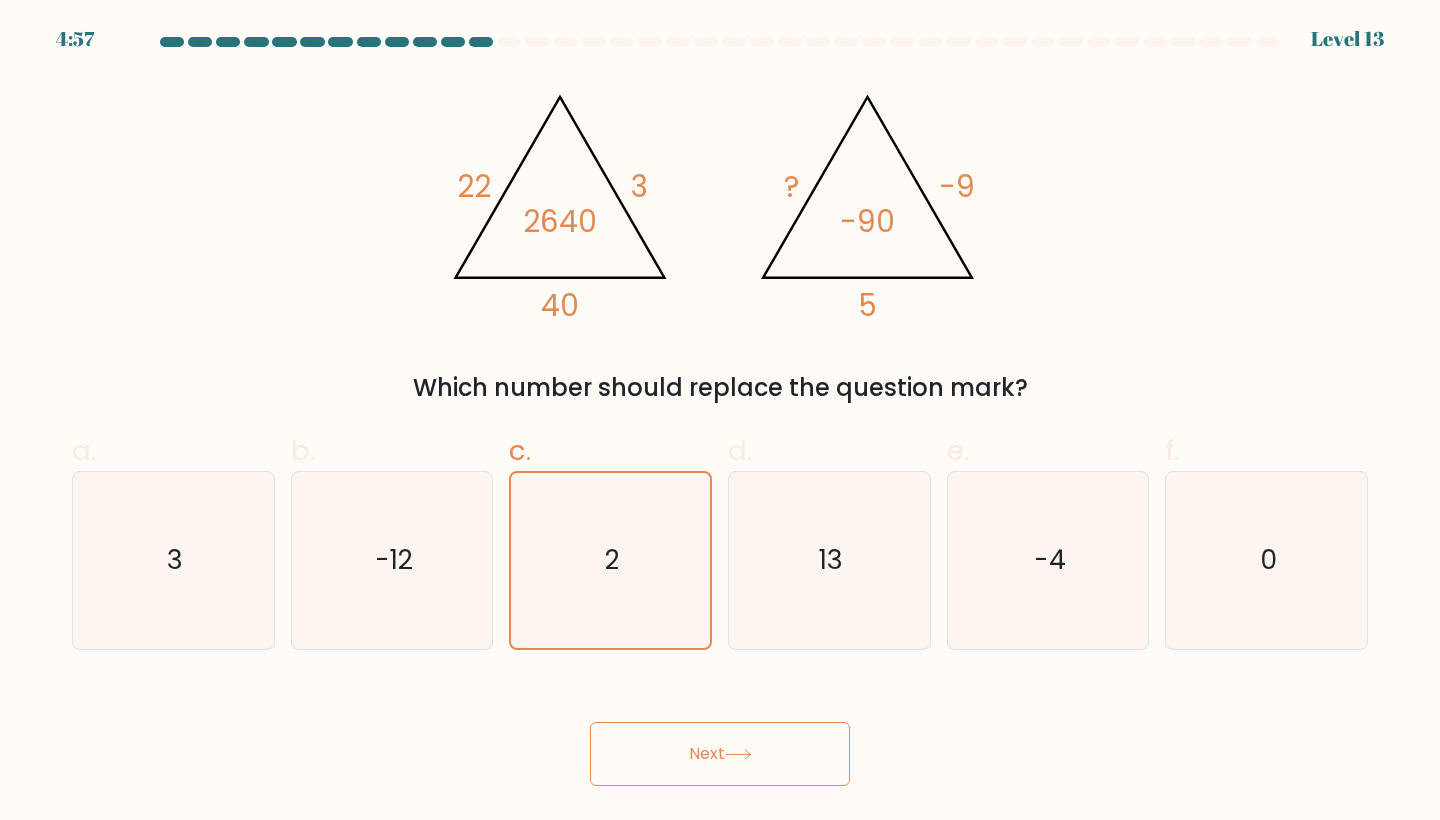 click on "Next" at bounding box center (720, 754) 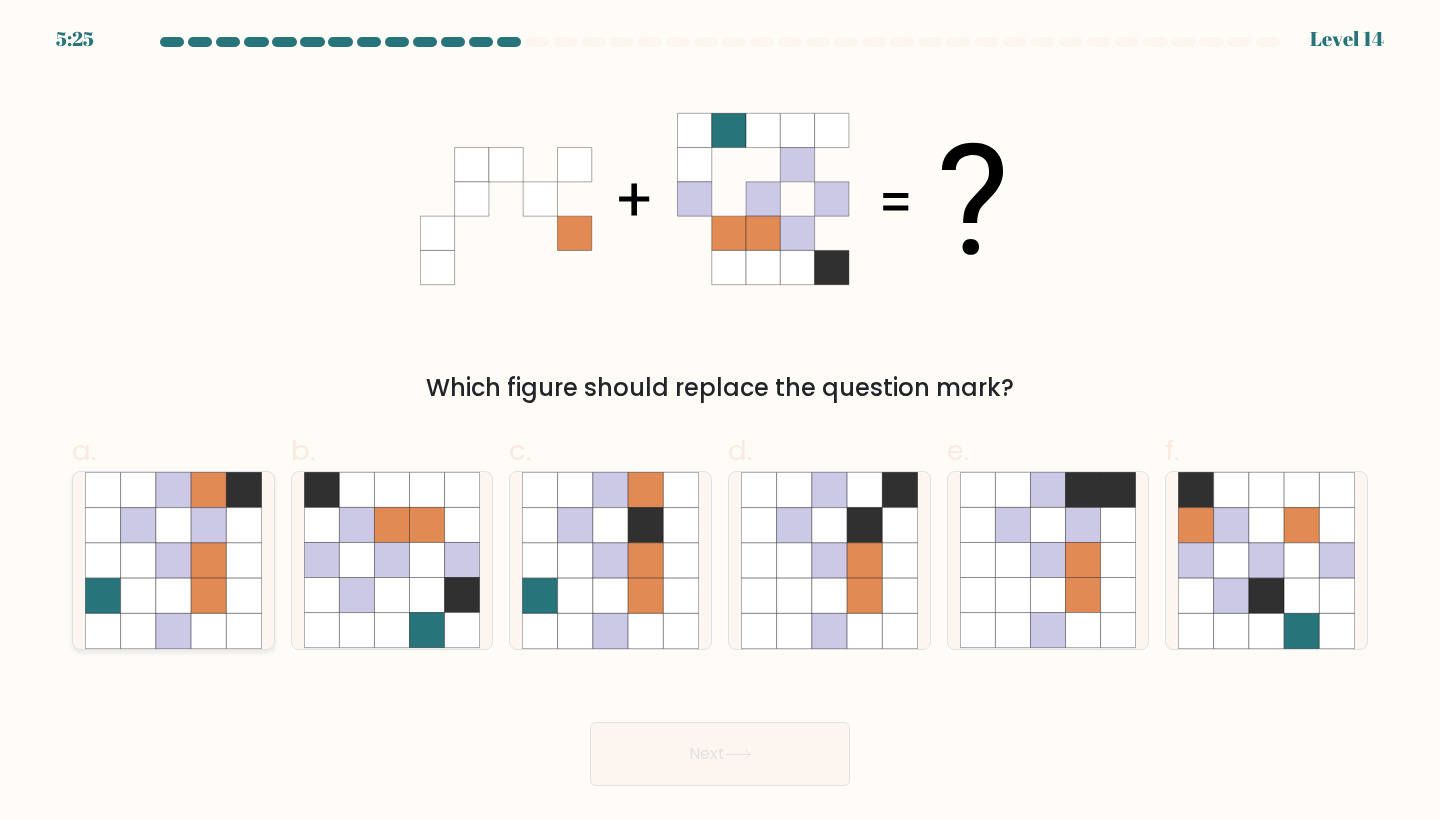 click at bounding box center (138, 560) 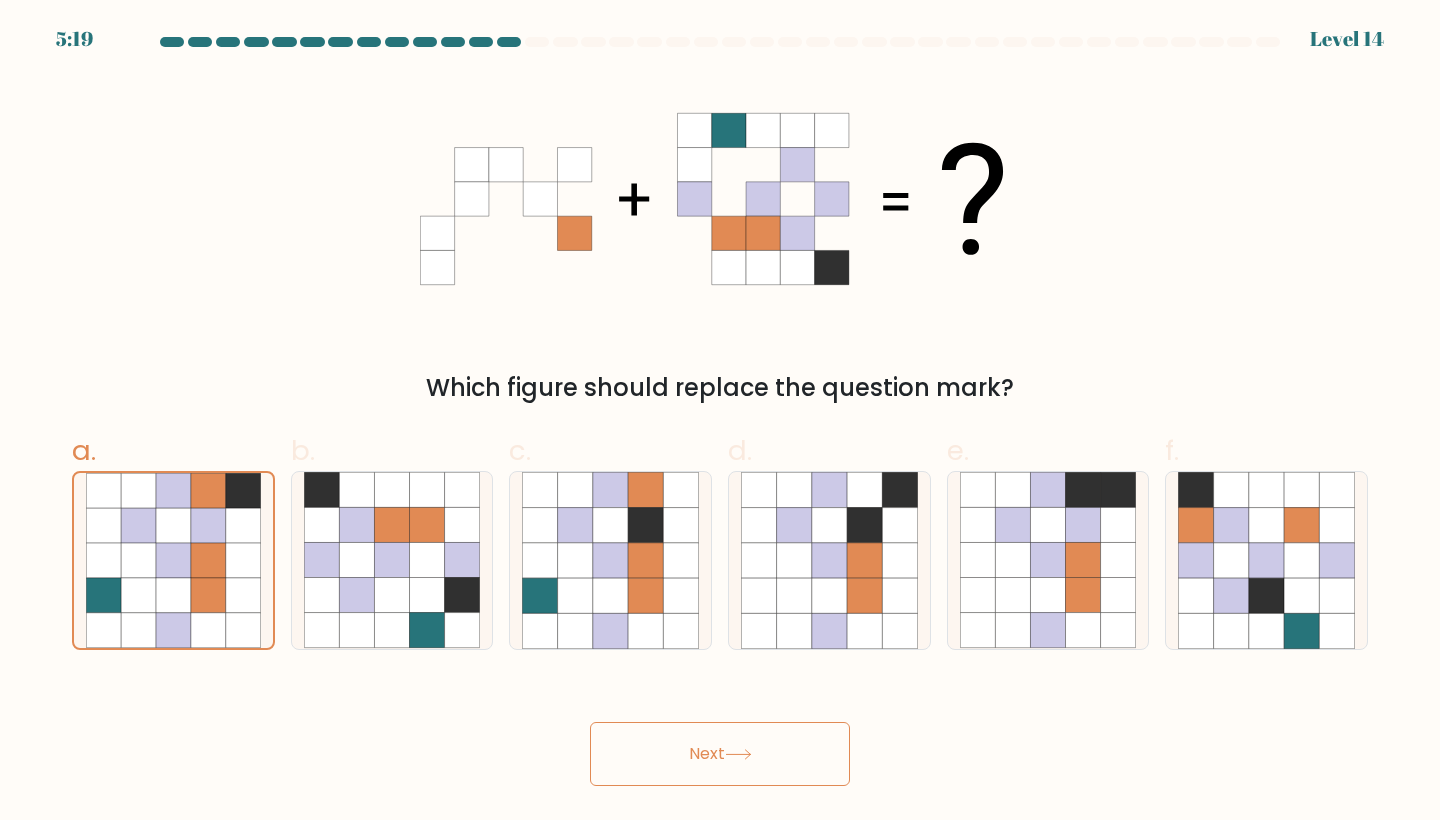 click on "Next" at bounding box center [720, 754] 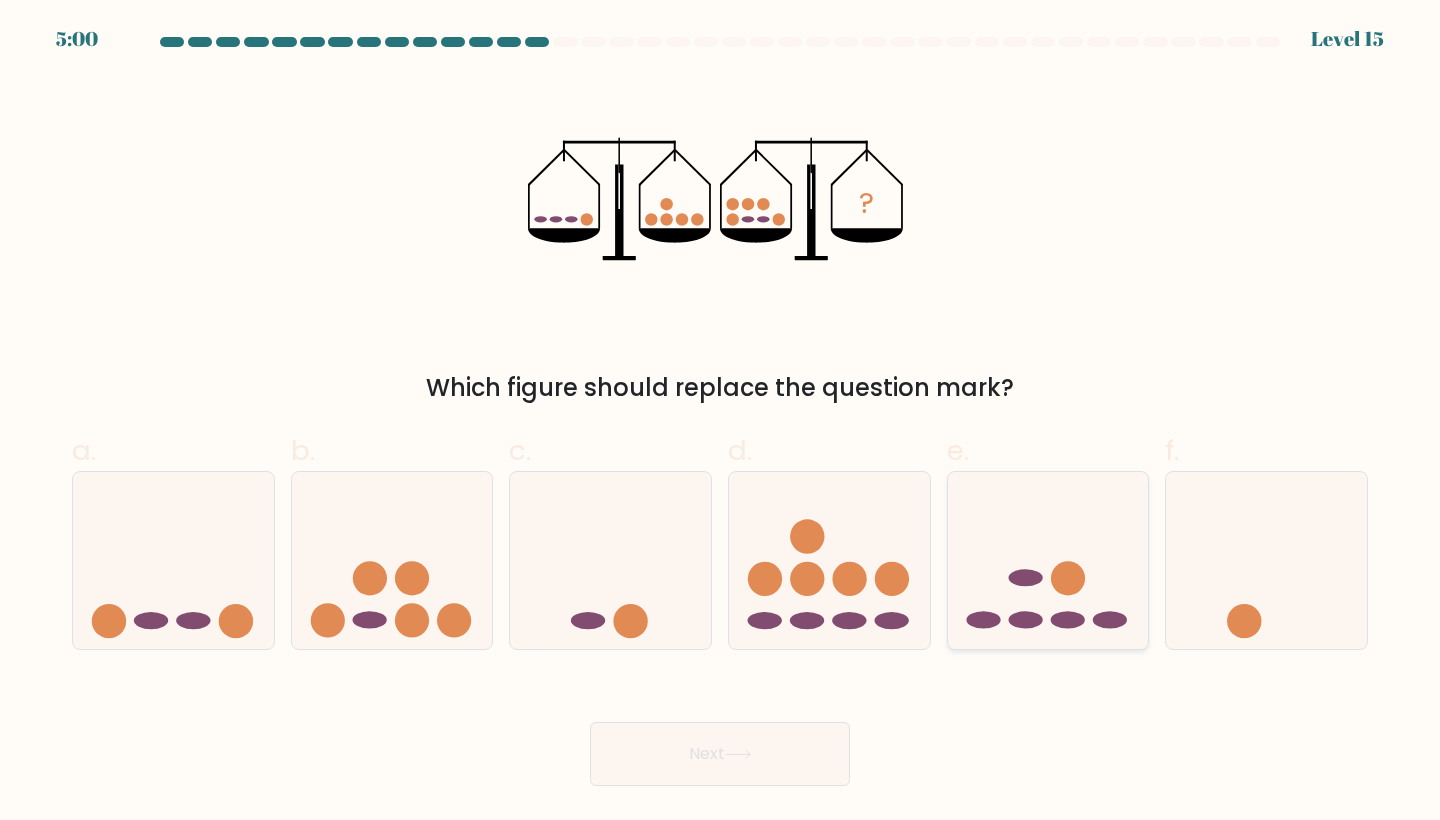 click at bounding box center [1025, 620] 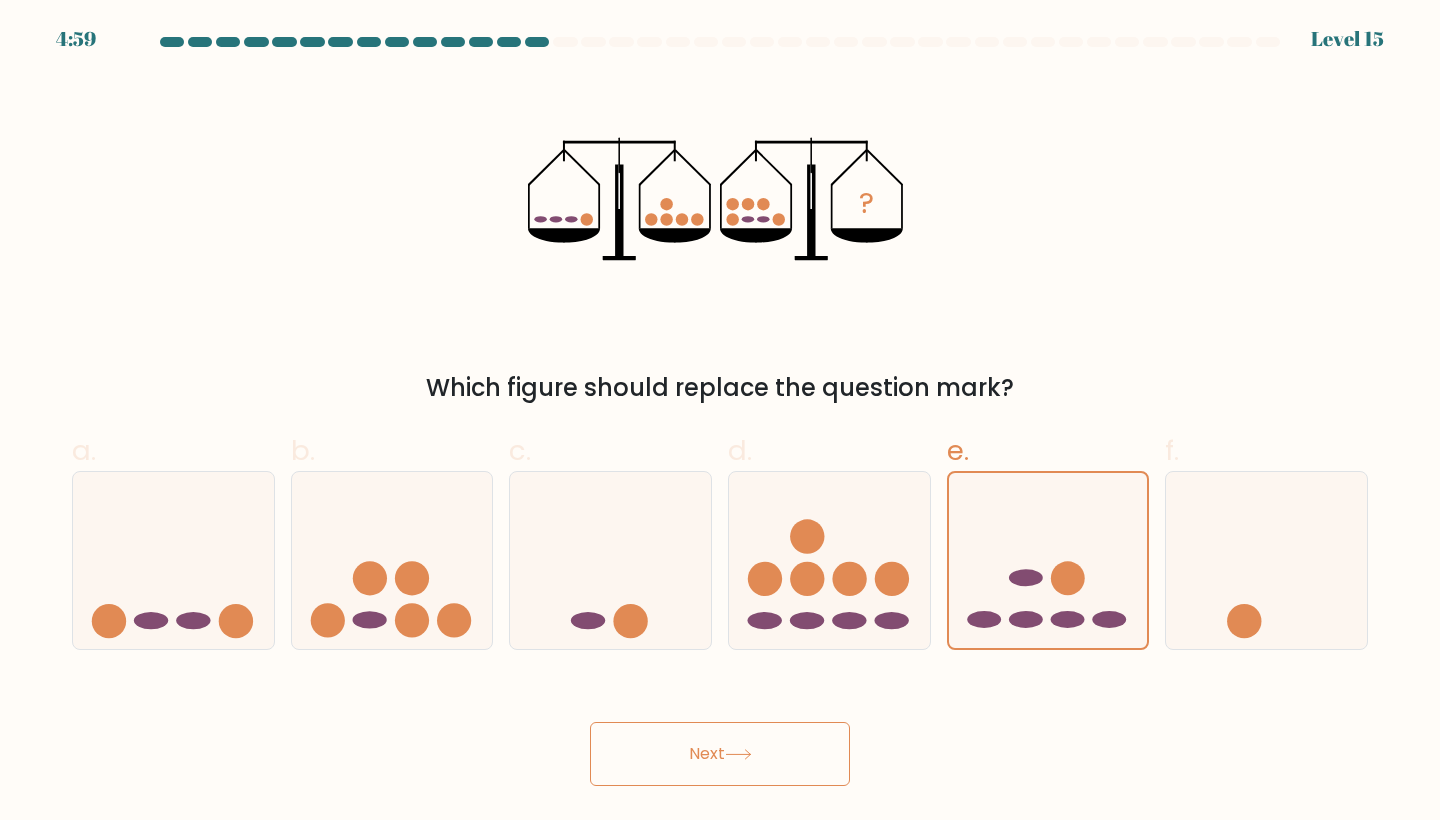 click on "Next" at bounding box center (720, 754) 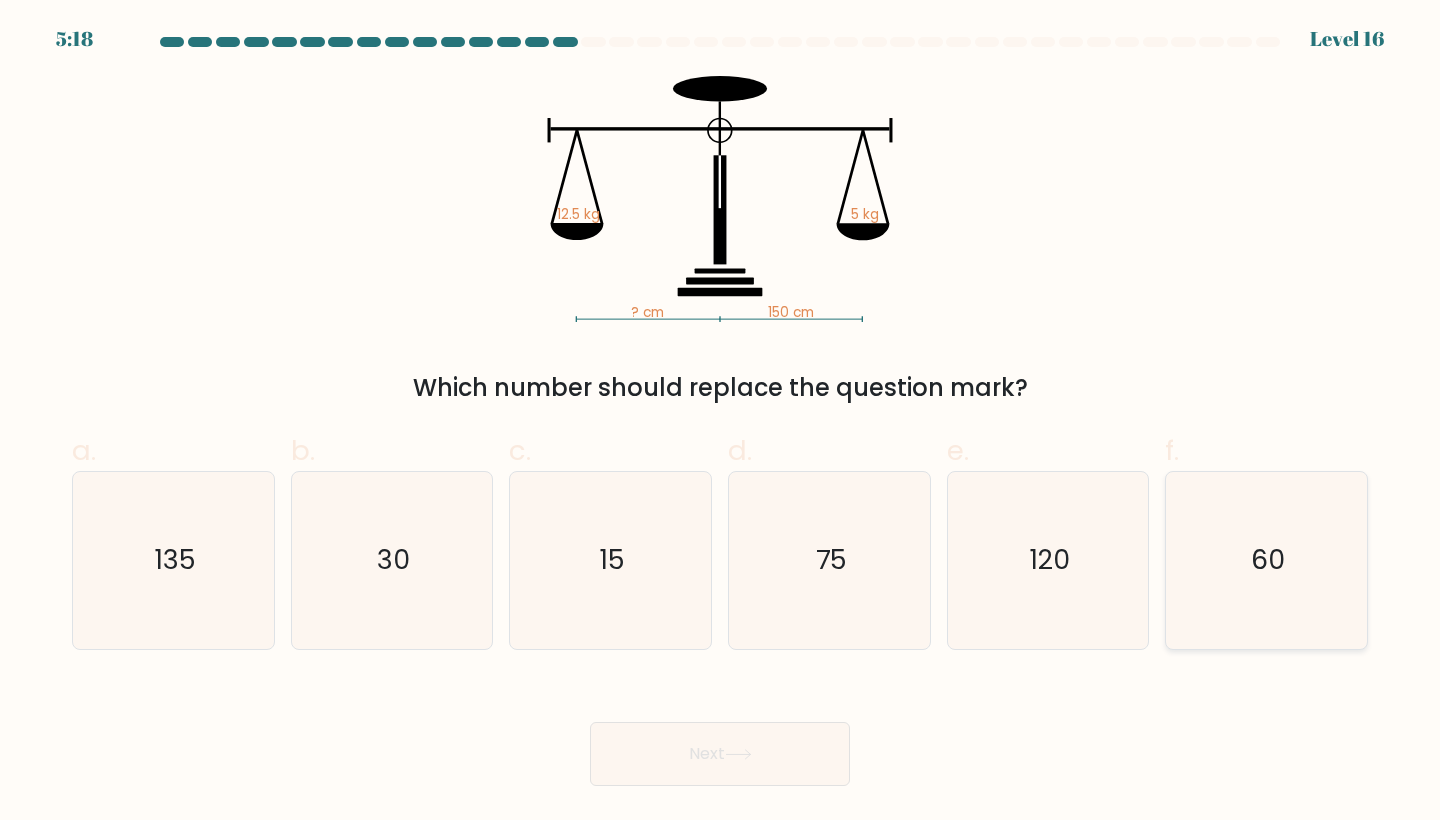 click on "60" at bounding box center [1266, 560] 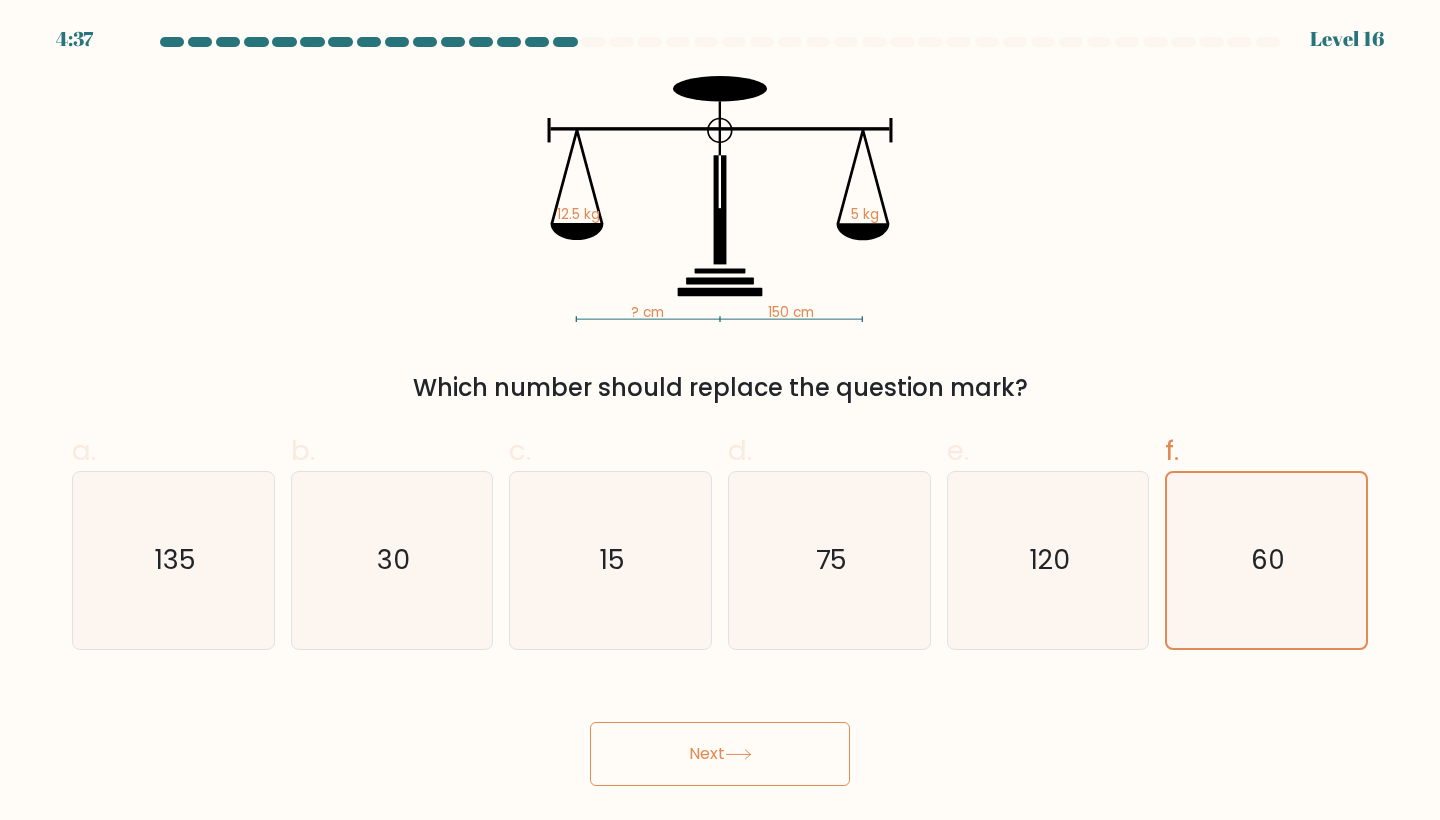 click on "Next" at bounding box center [720, 754] 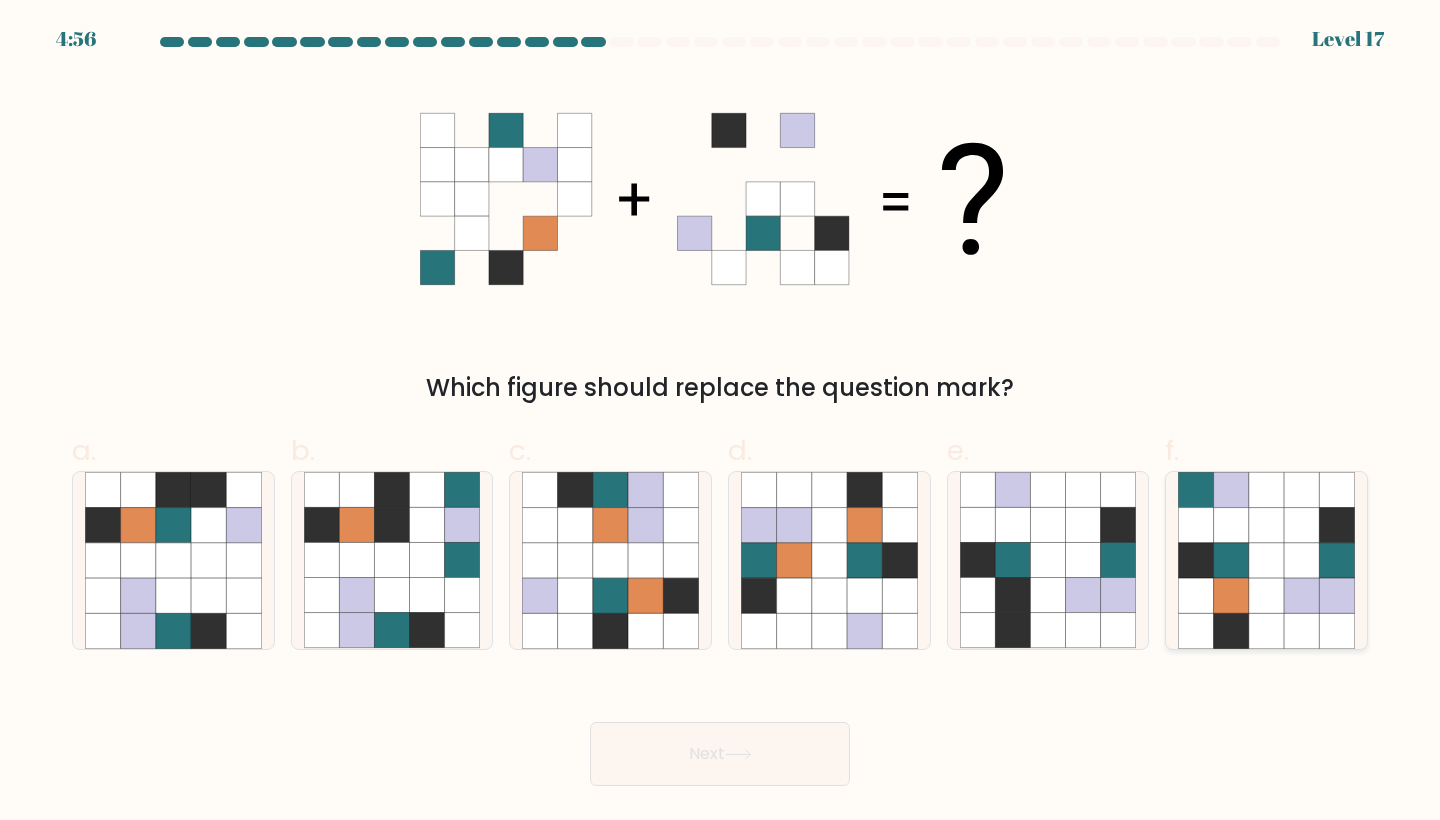 click at bounding box center [1231, 560] 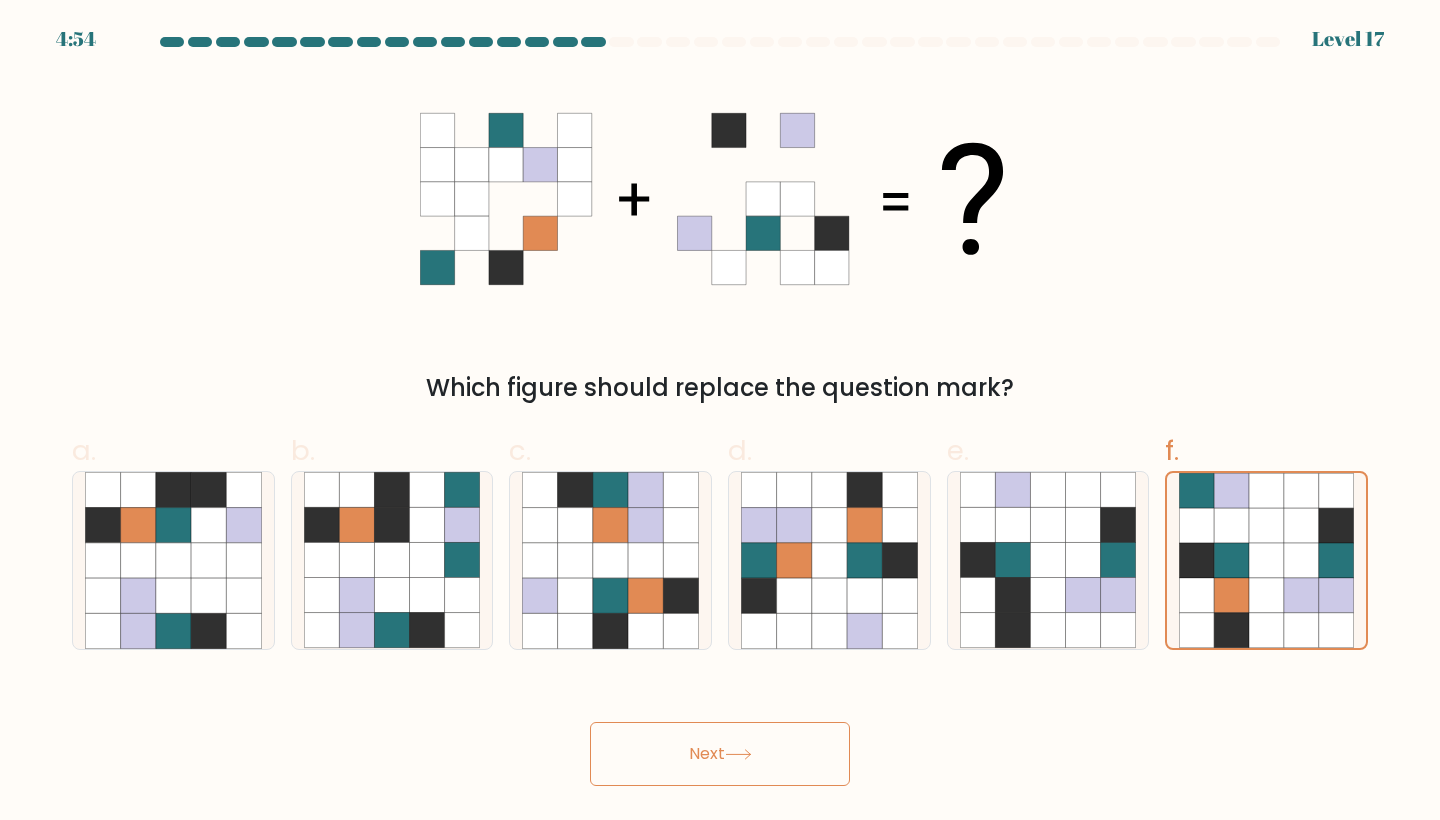 click on "Next" at bounding box center [720, 754] 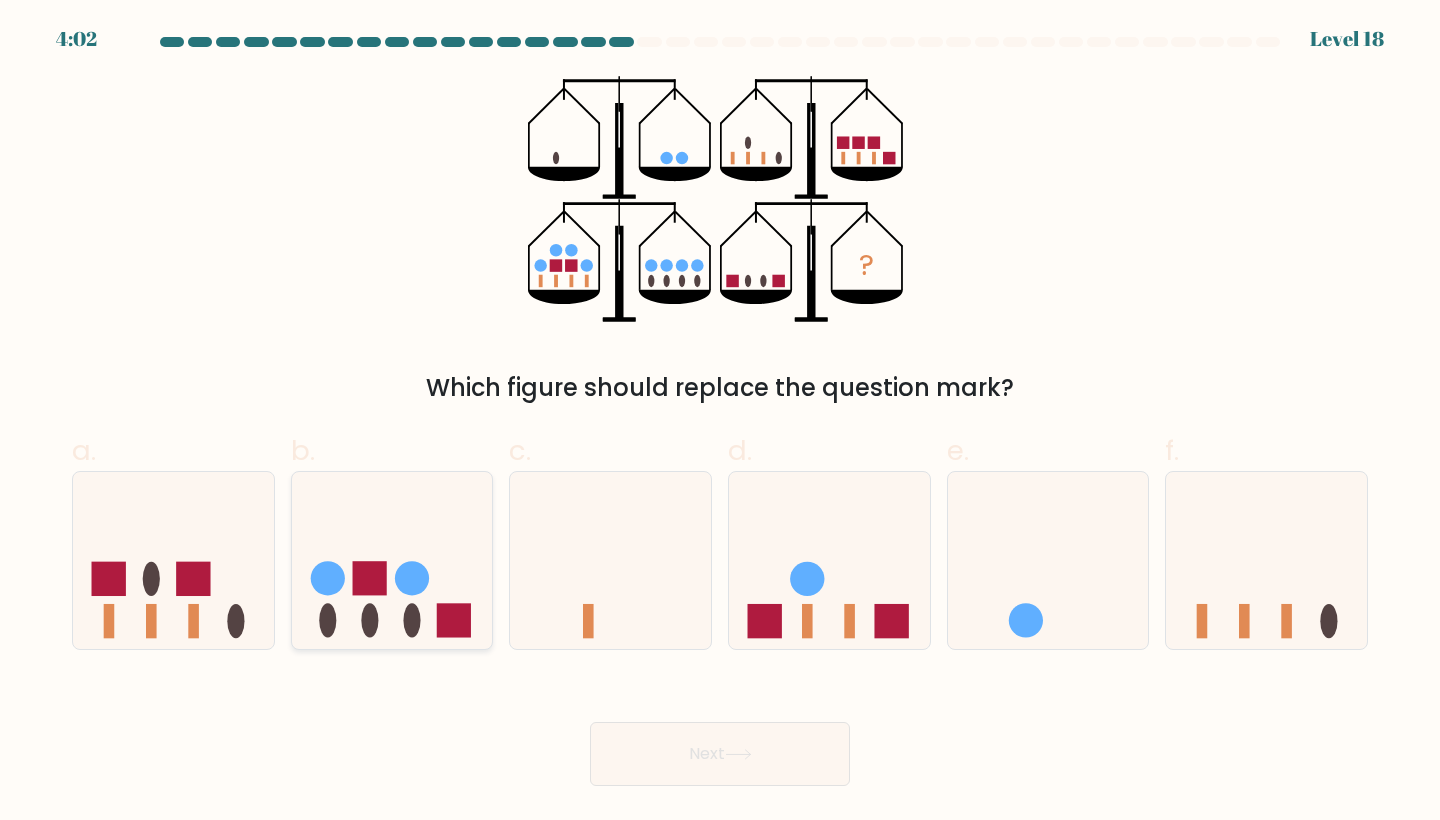 click at bounding box center [392, 560] 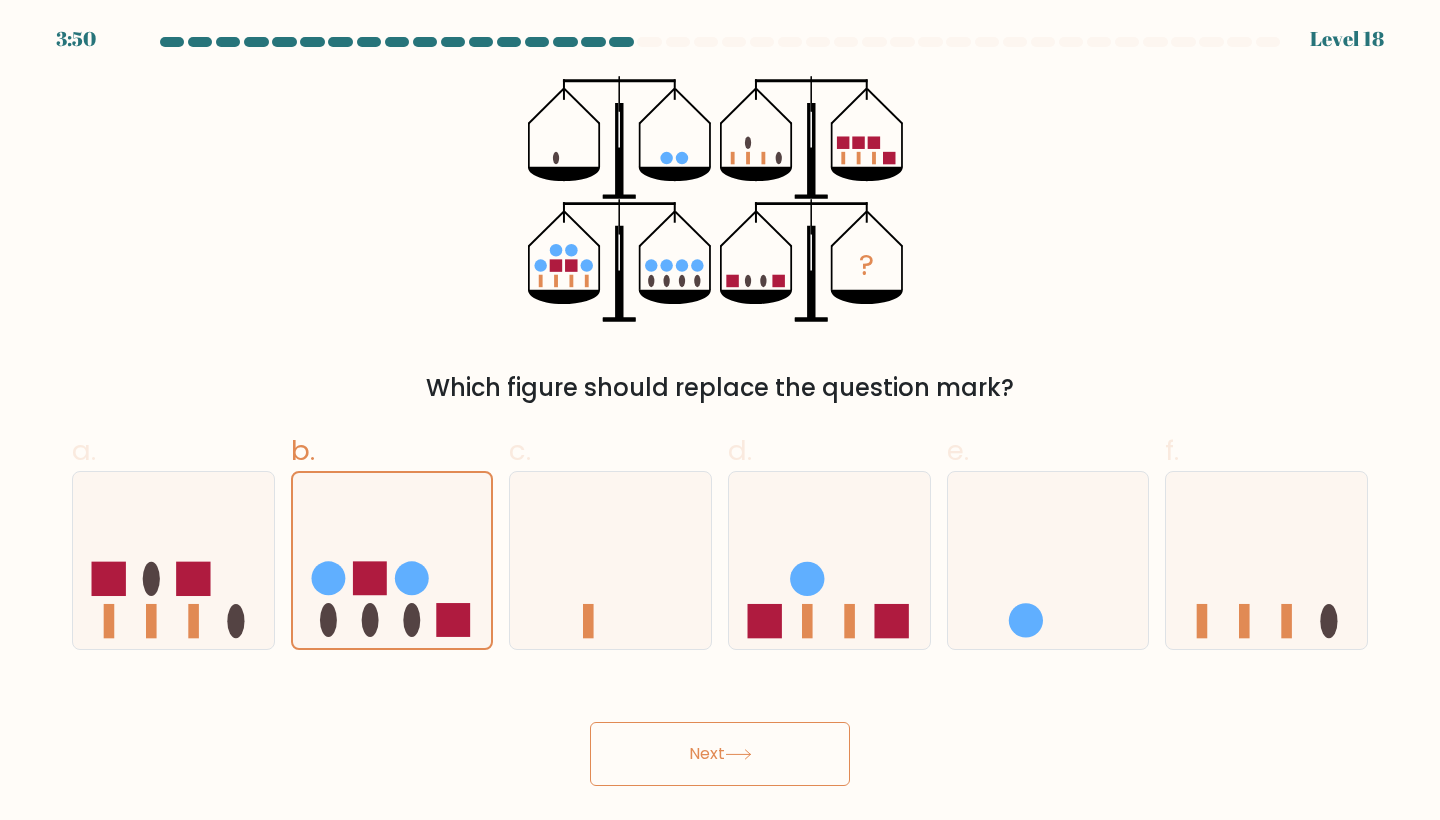 click on "Next" at bounding box center (720, 754) 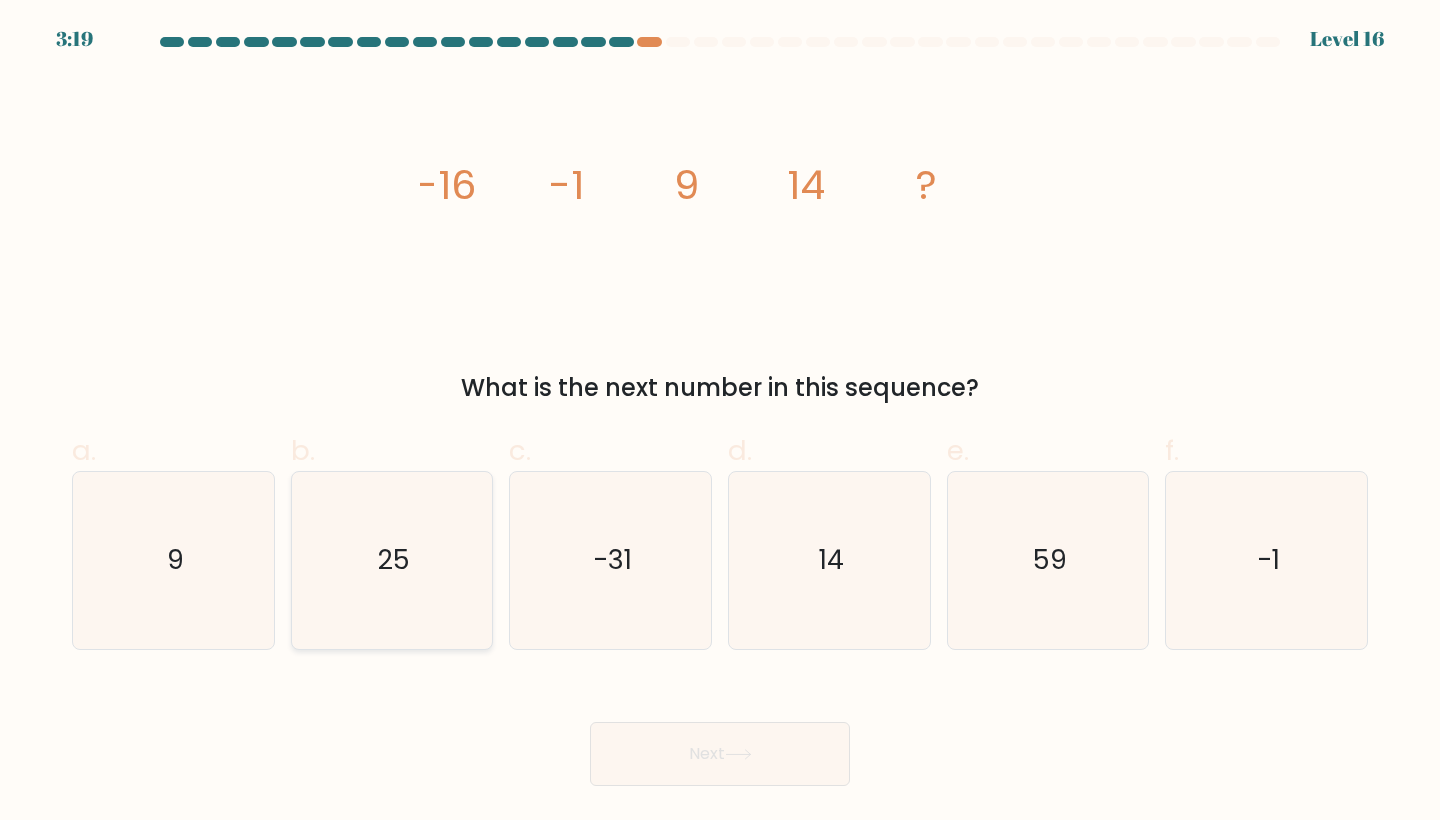 click on "25" at bounding box center [392, 560] 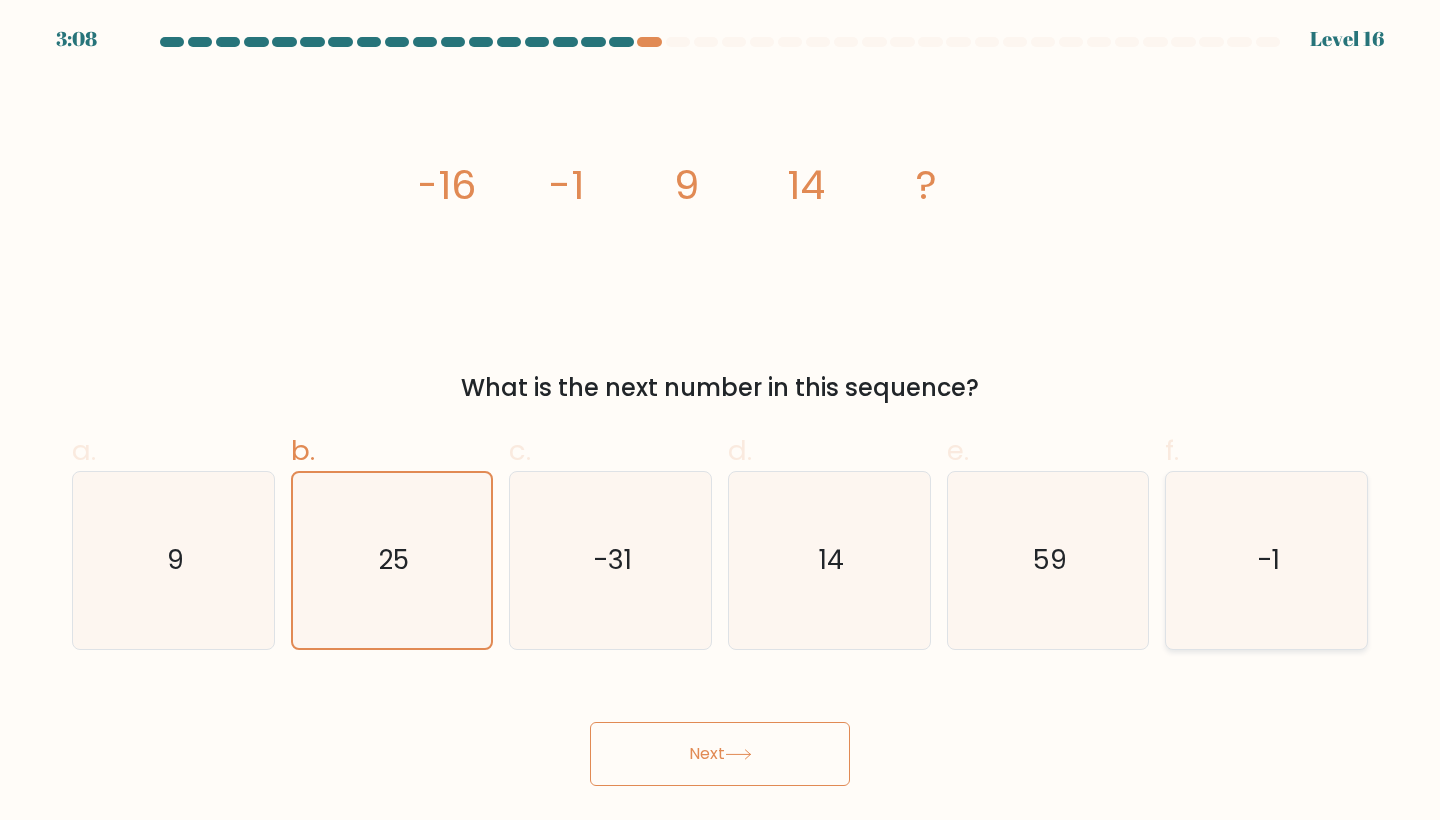 click on "-1" at bounding box center (1266, 560) 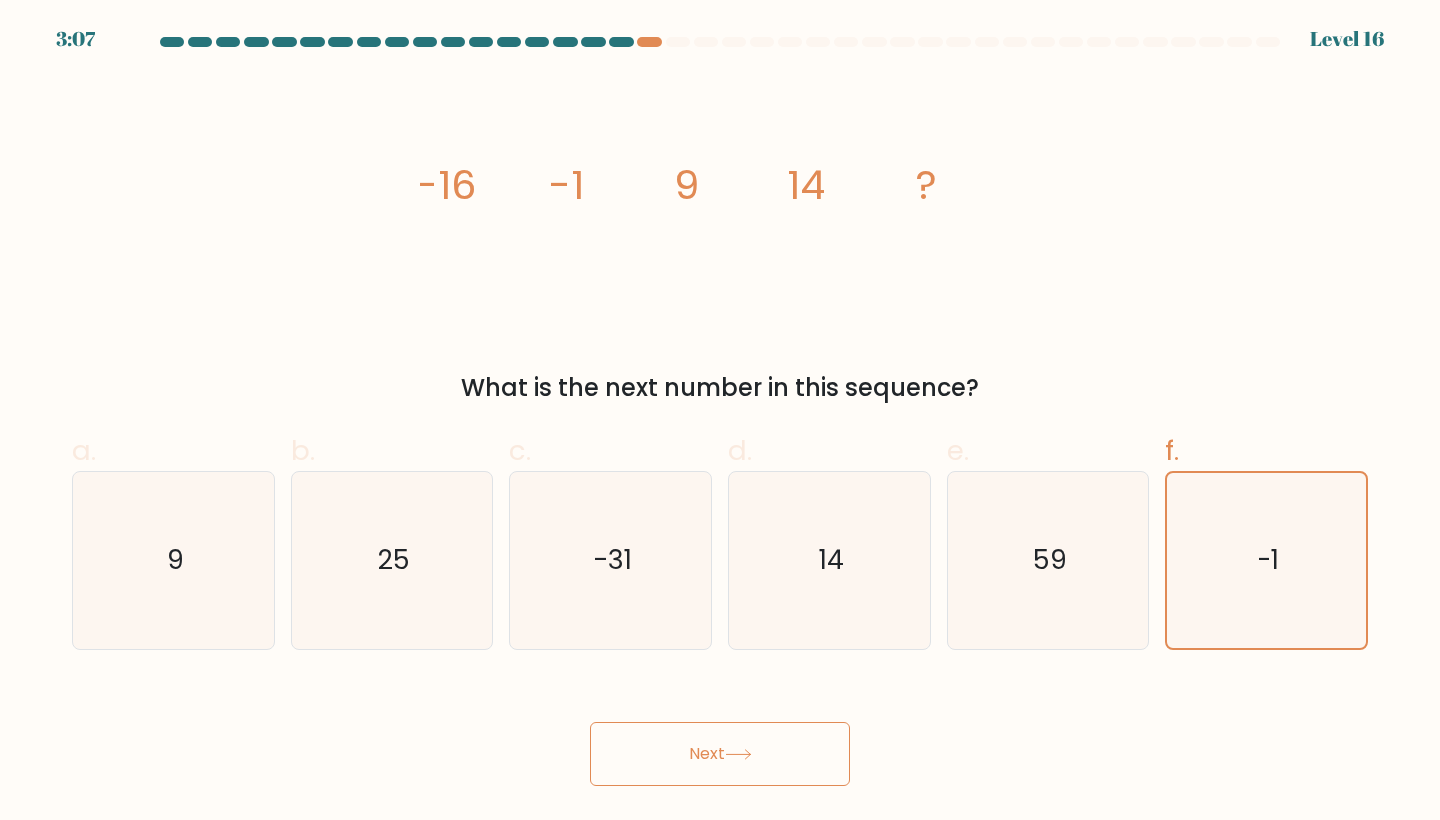click on "Next" at bounding box center [720, 754] 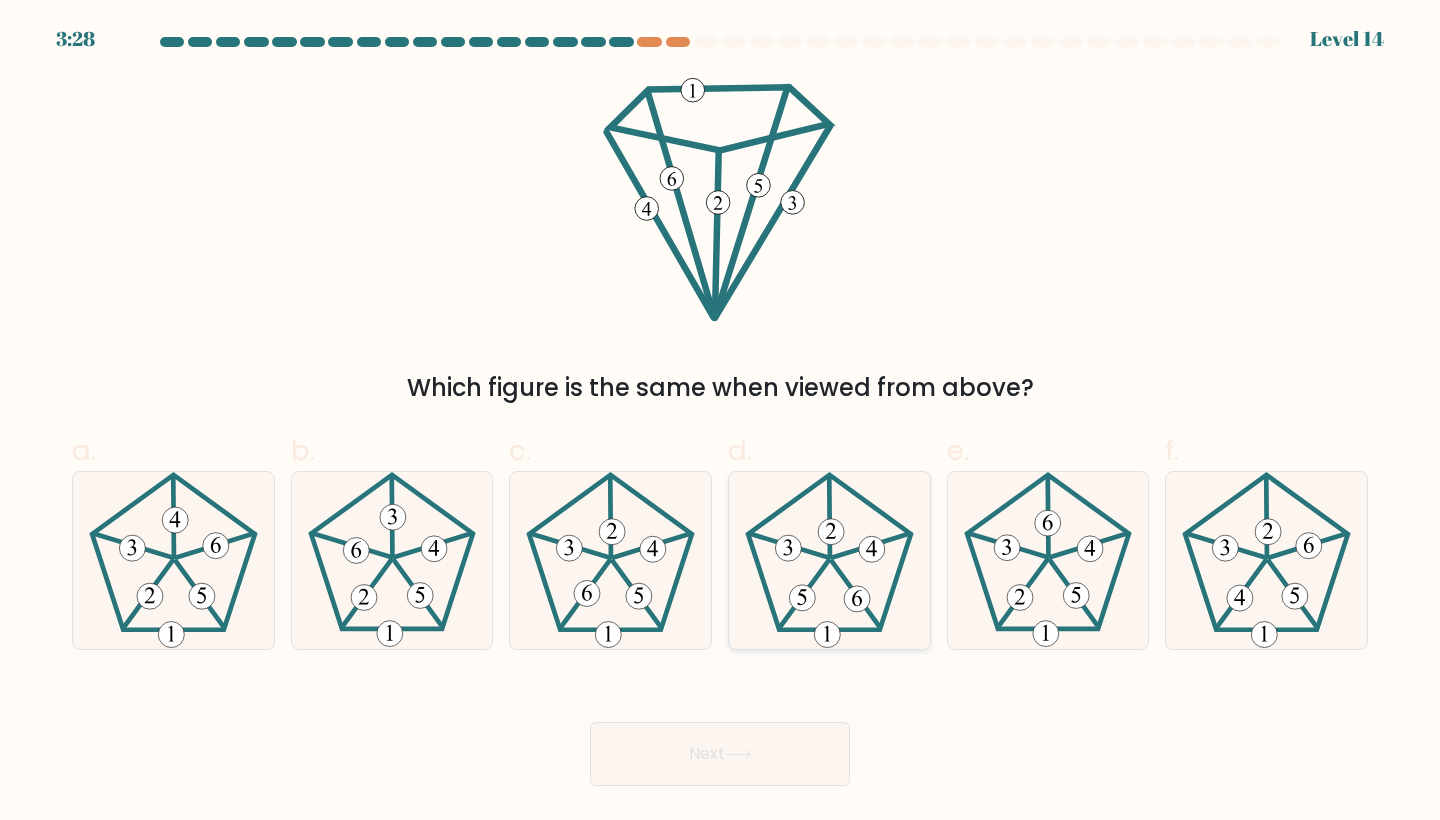click at bounding box center (856, 595) 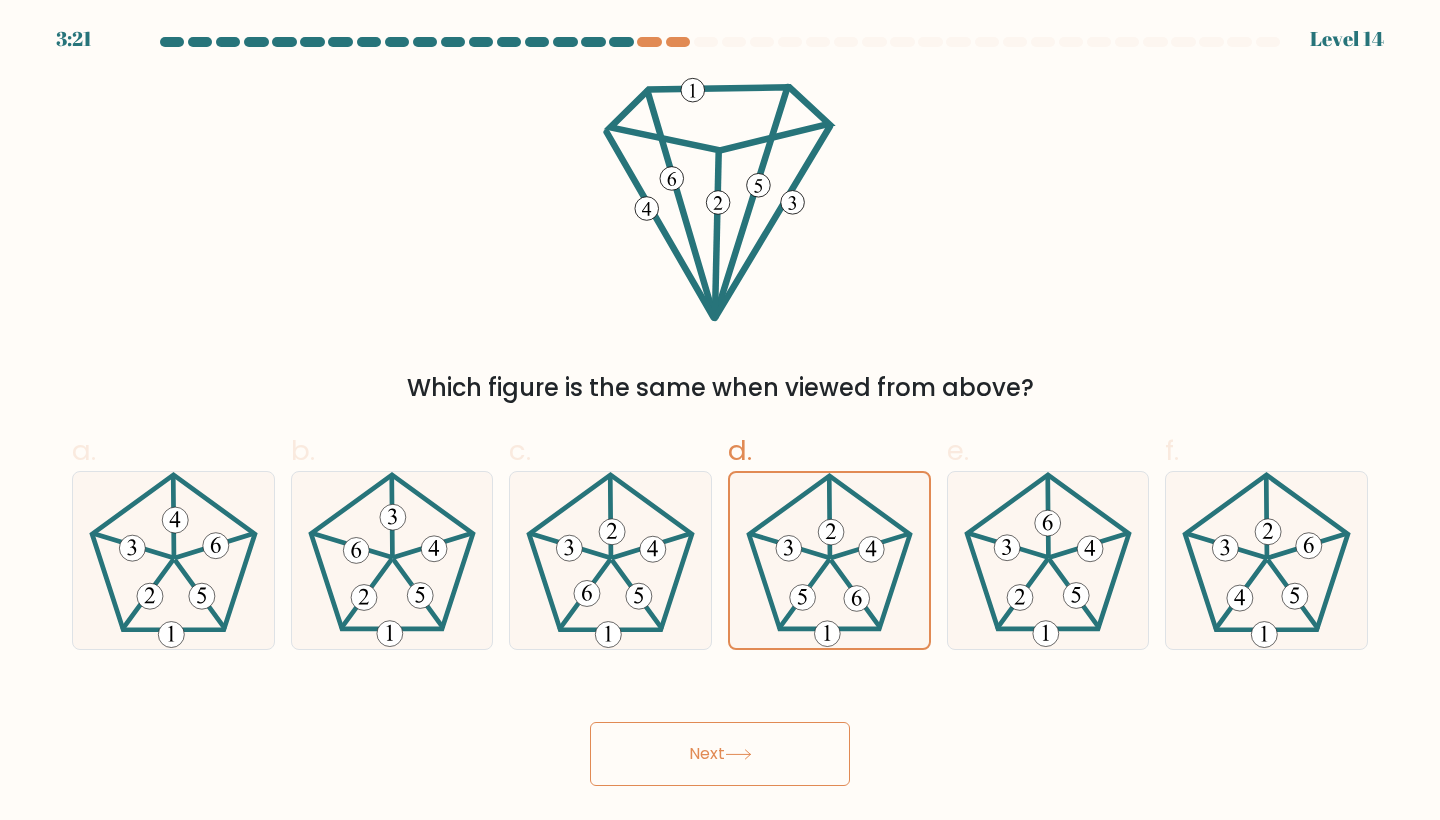 click at bounding box center [738, 754] 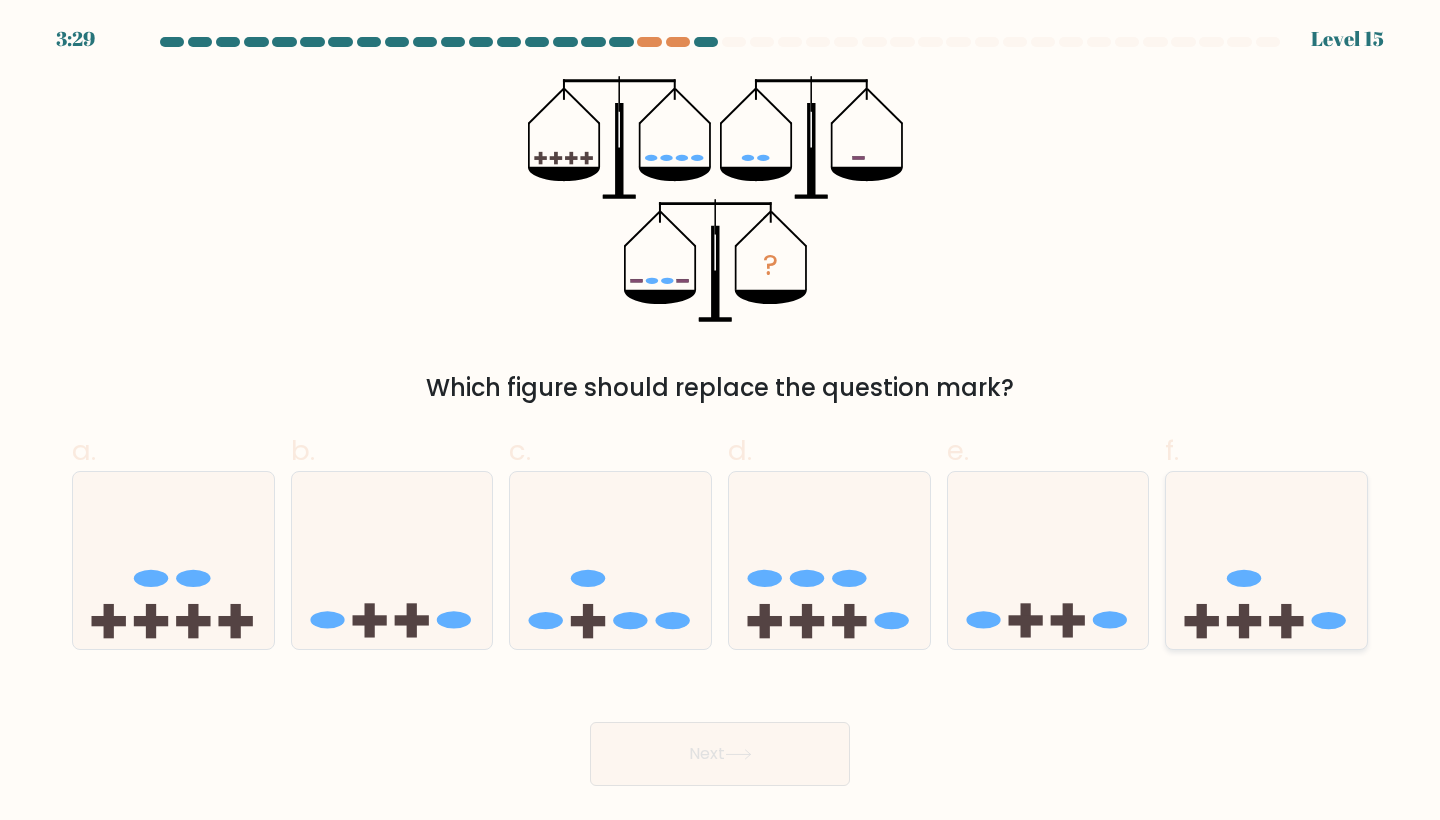 click at bounding box center (1266, 560) 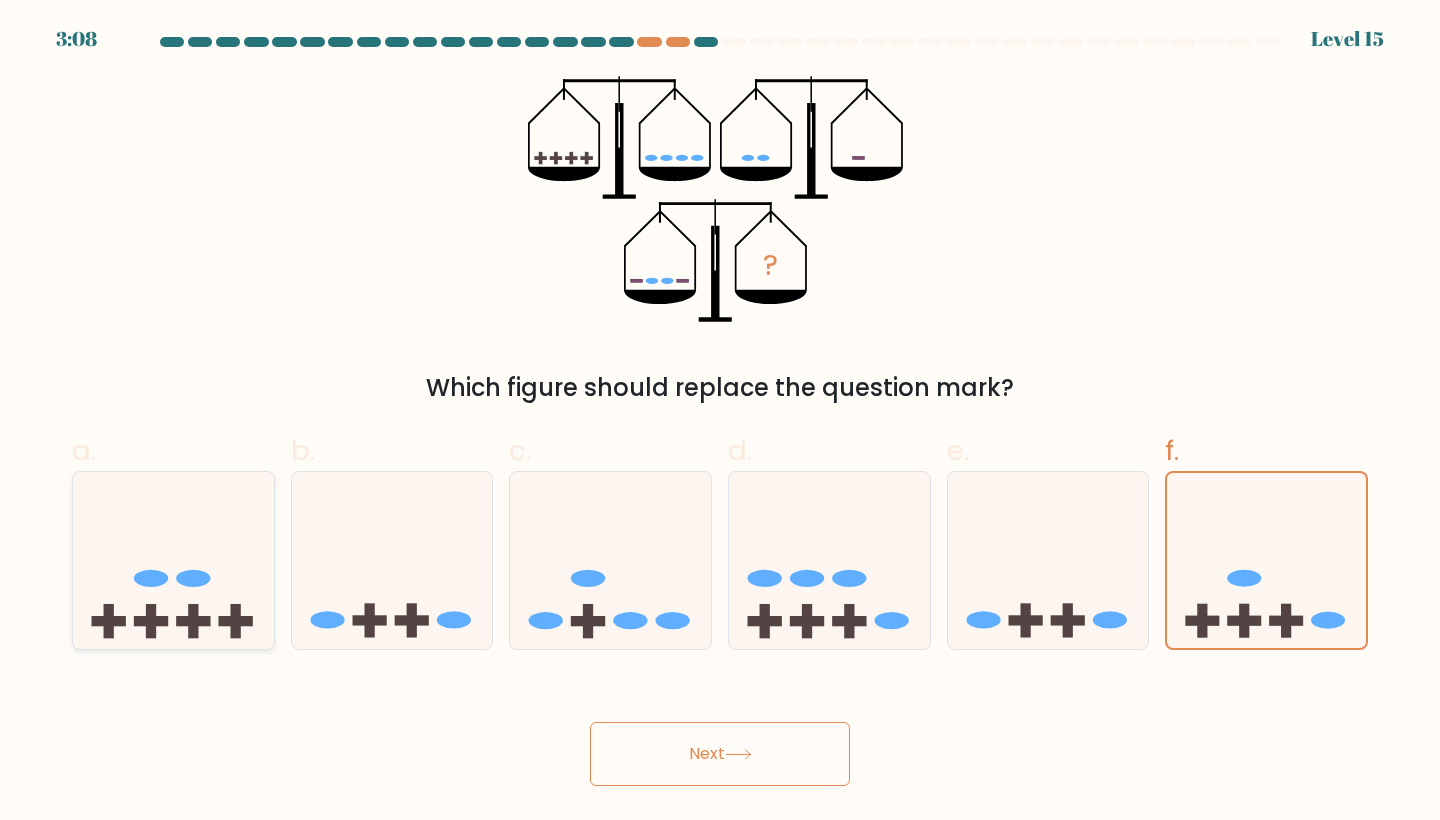 click at bounding box center (173, 560) 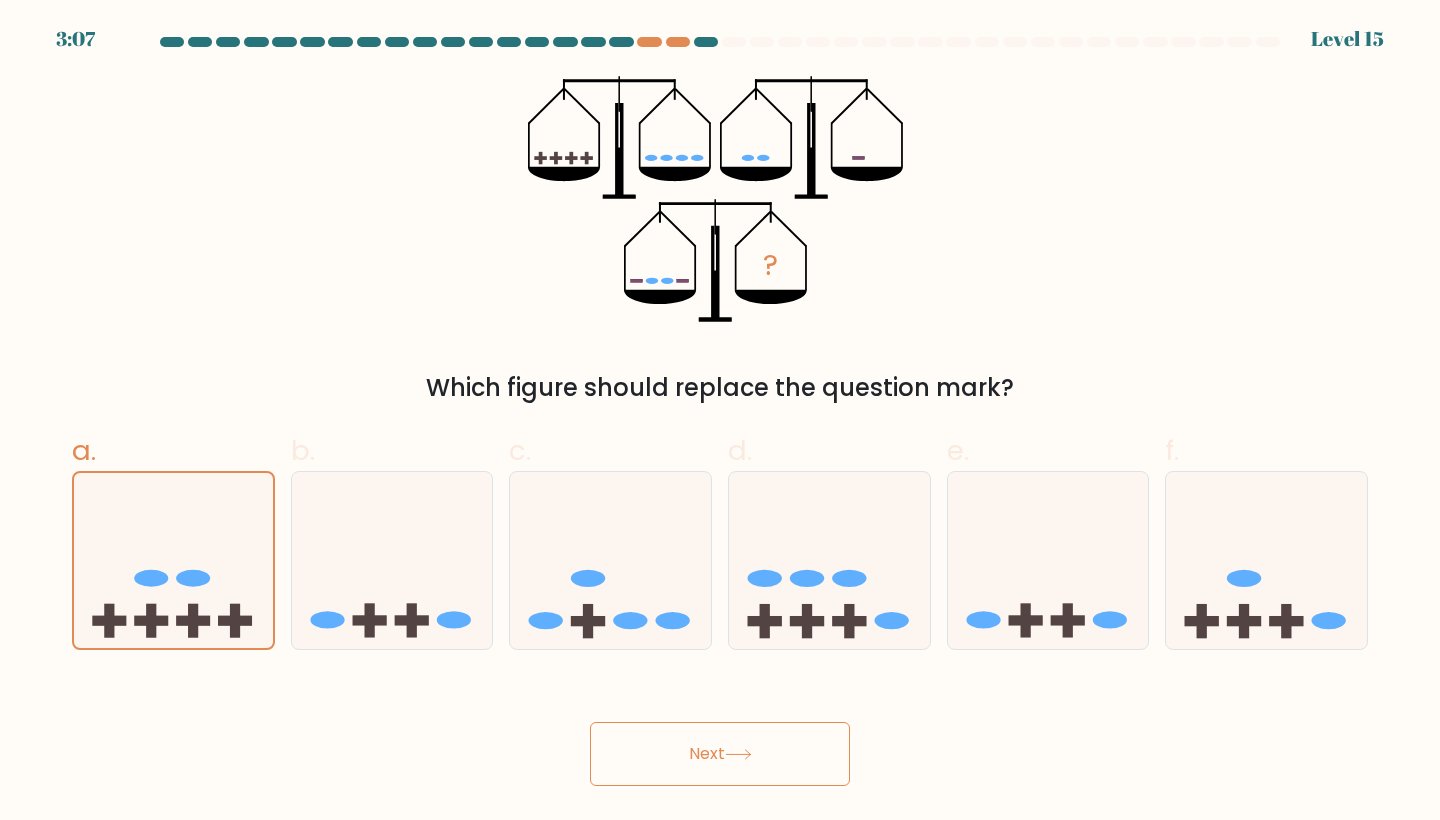 click on "Next" at bounding box center (720, 754) 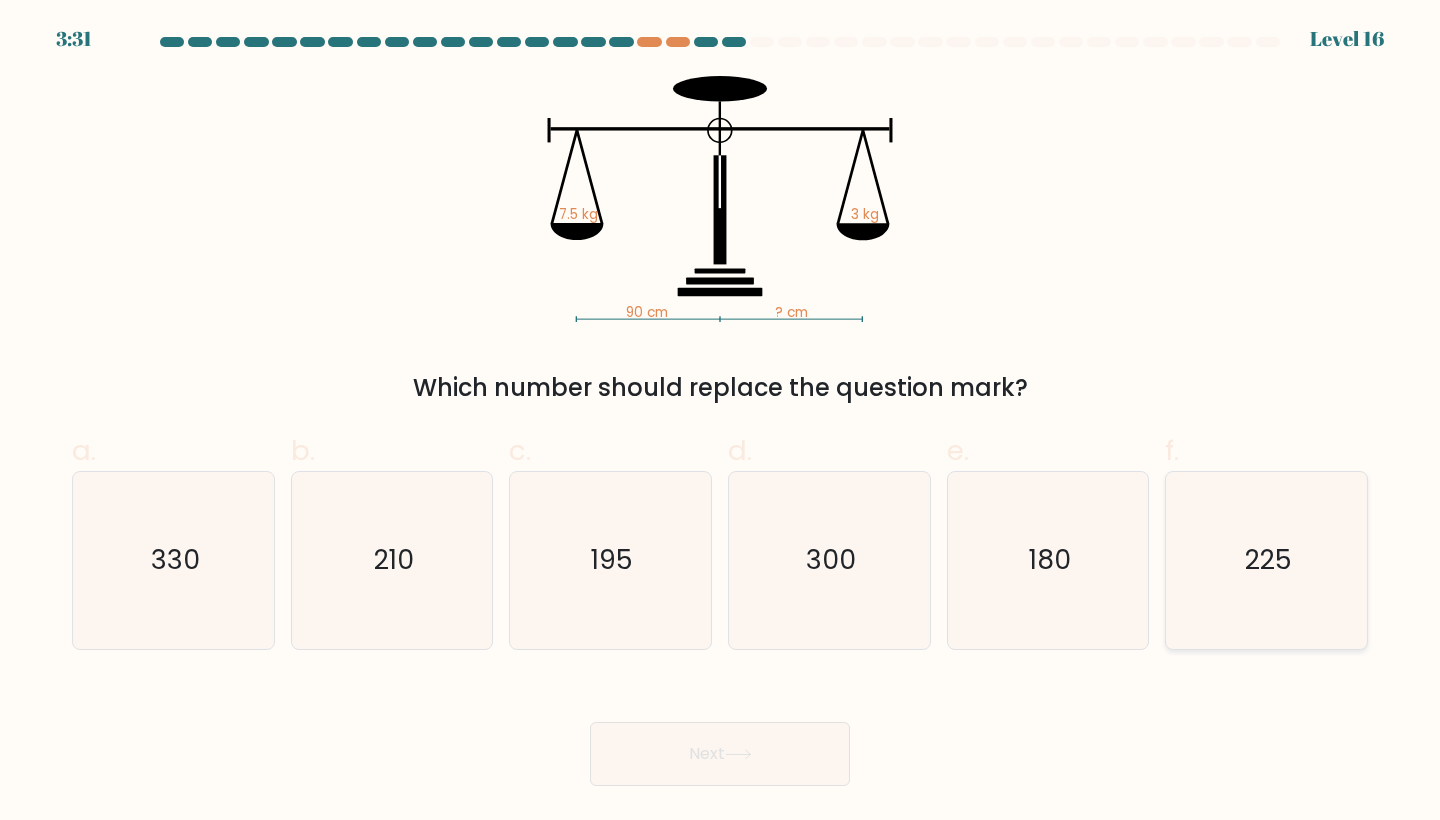 click on "225" at bounding box center [1266, 560] 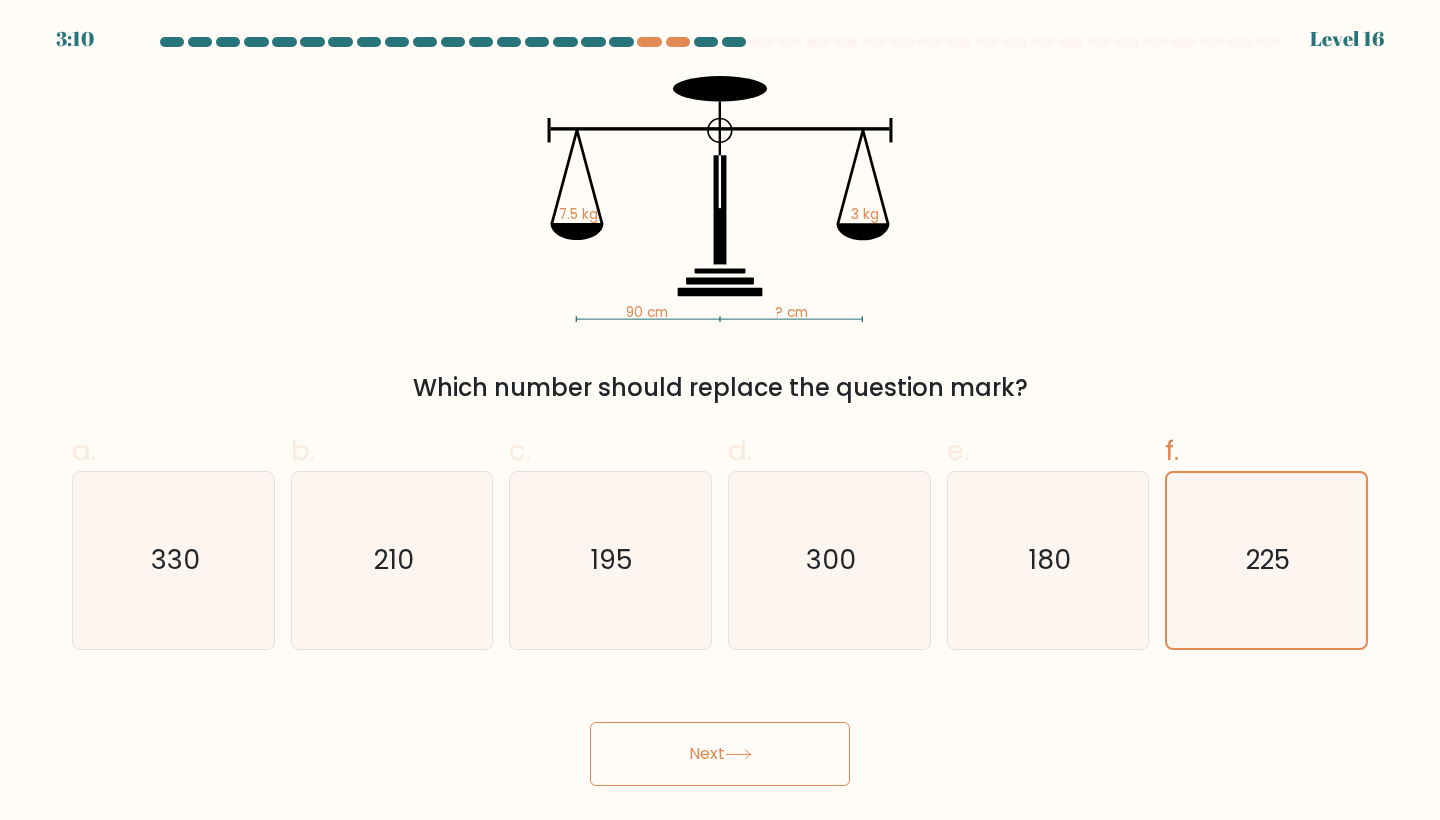 click on "Next" at bounding box center (720, 754) 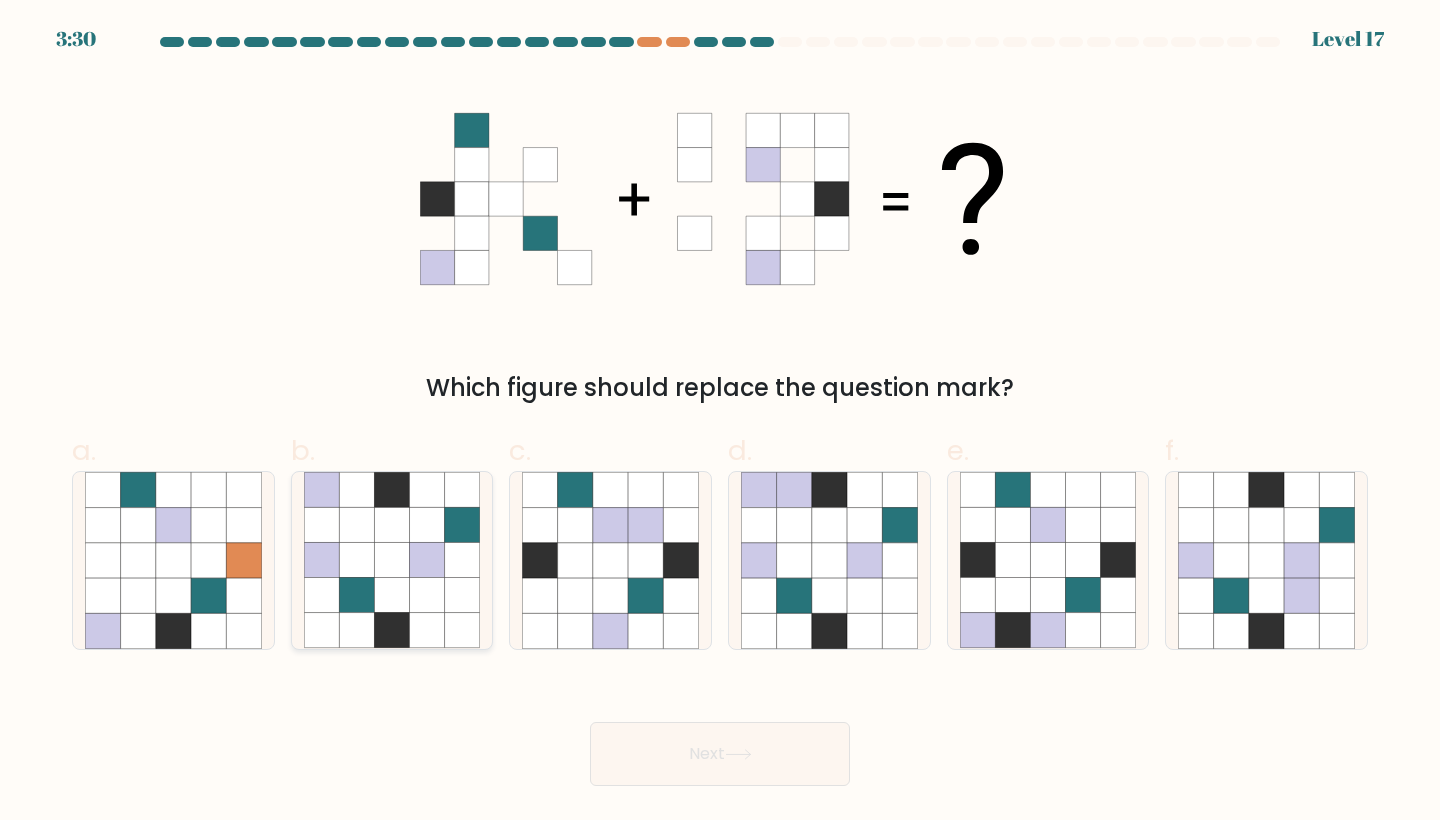 click at bounding box center [391, 525] 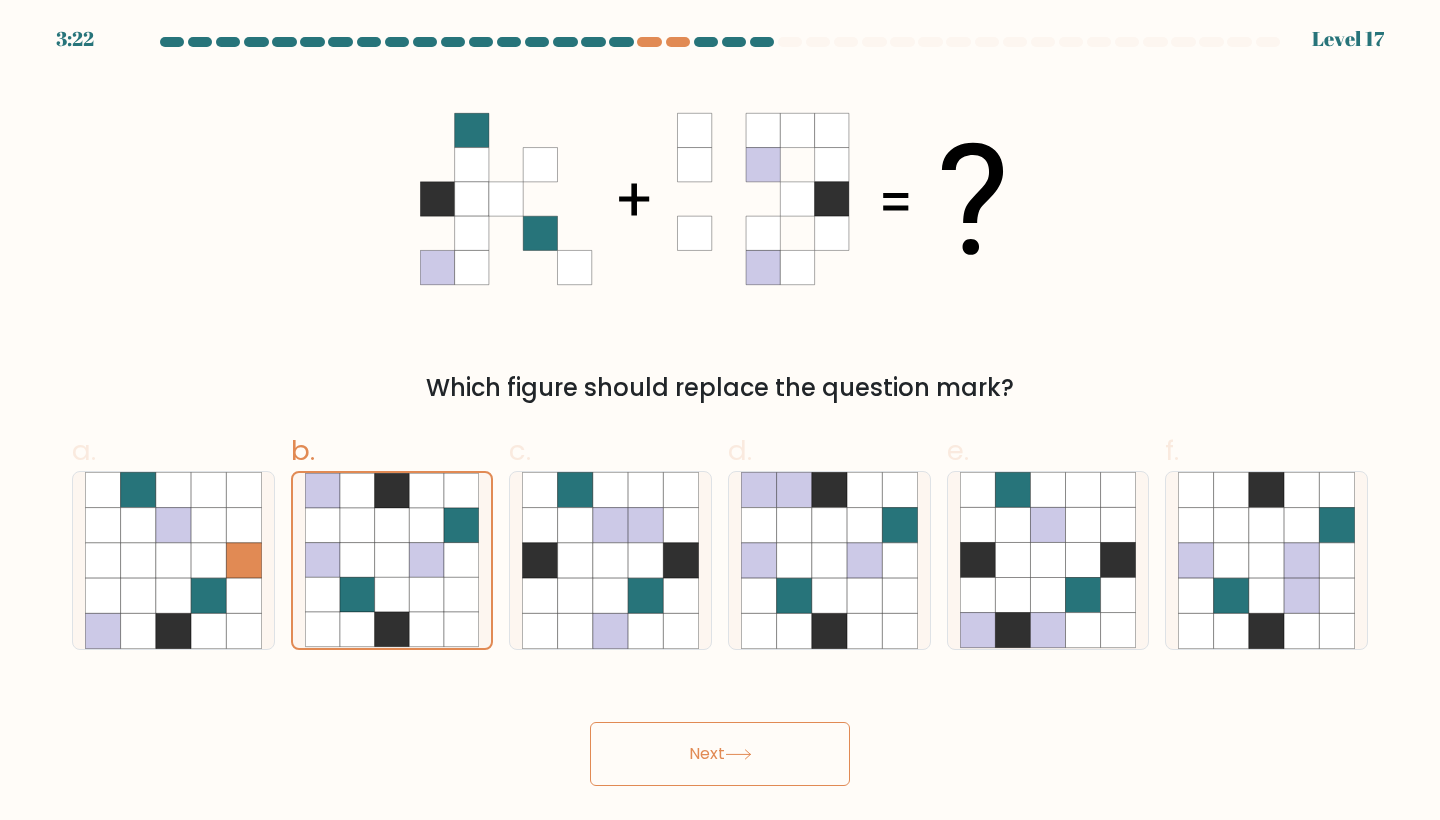 click on "Next" at bounding box center [720, 754] 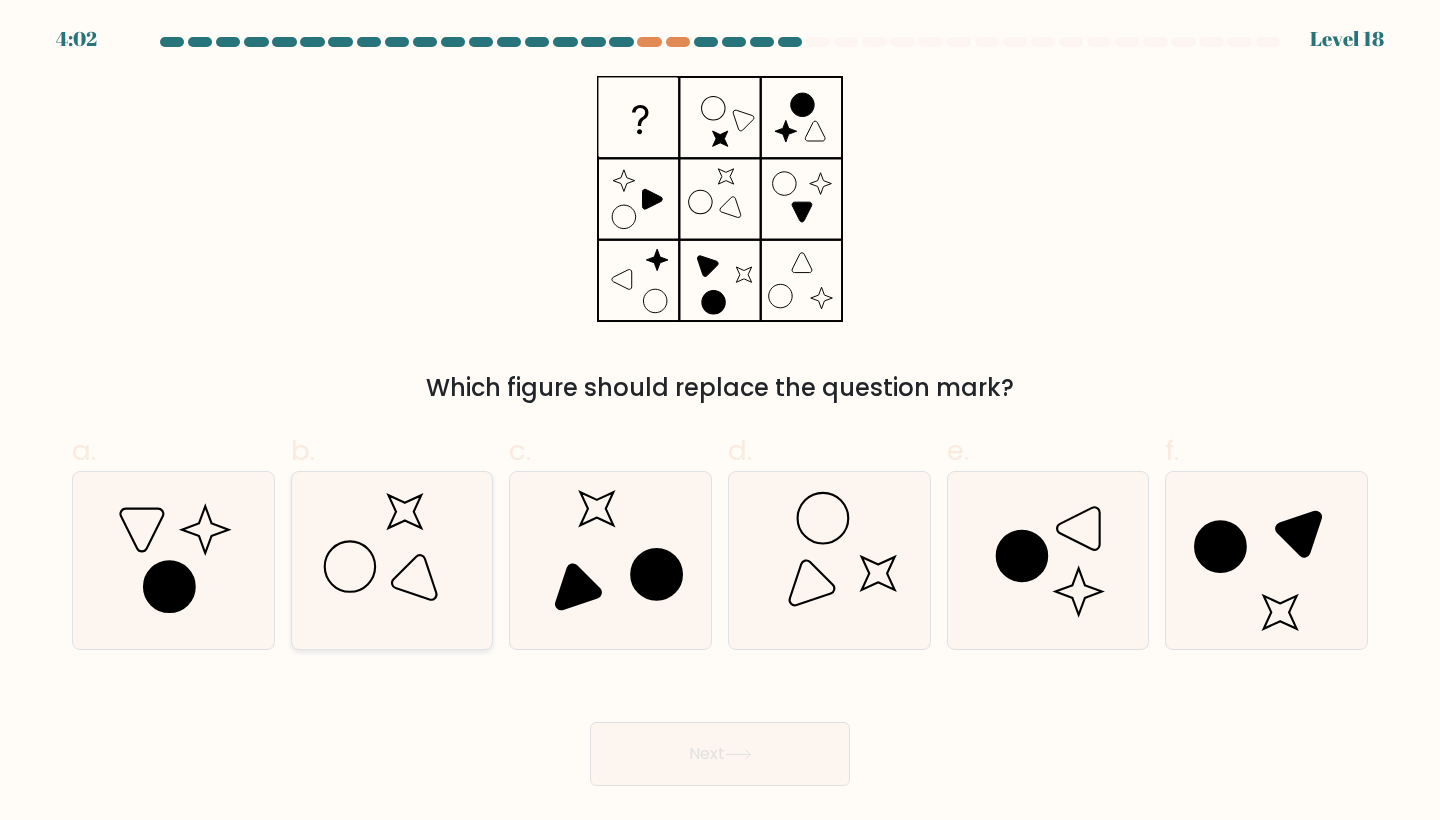 click at bounding box center [392, 560] 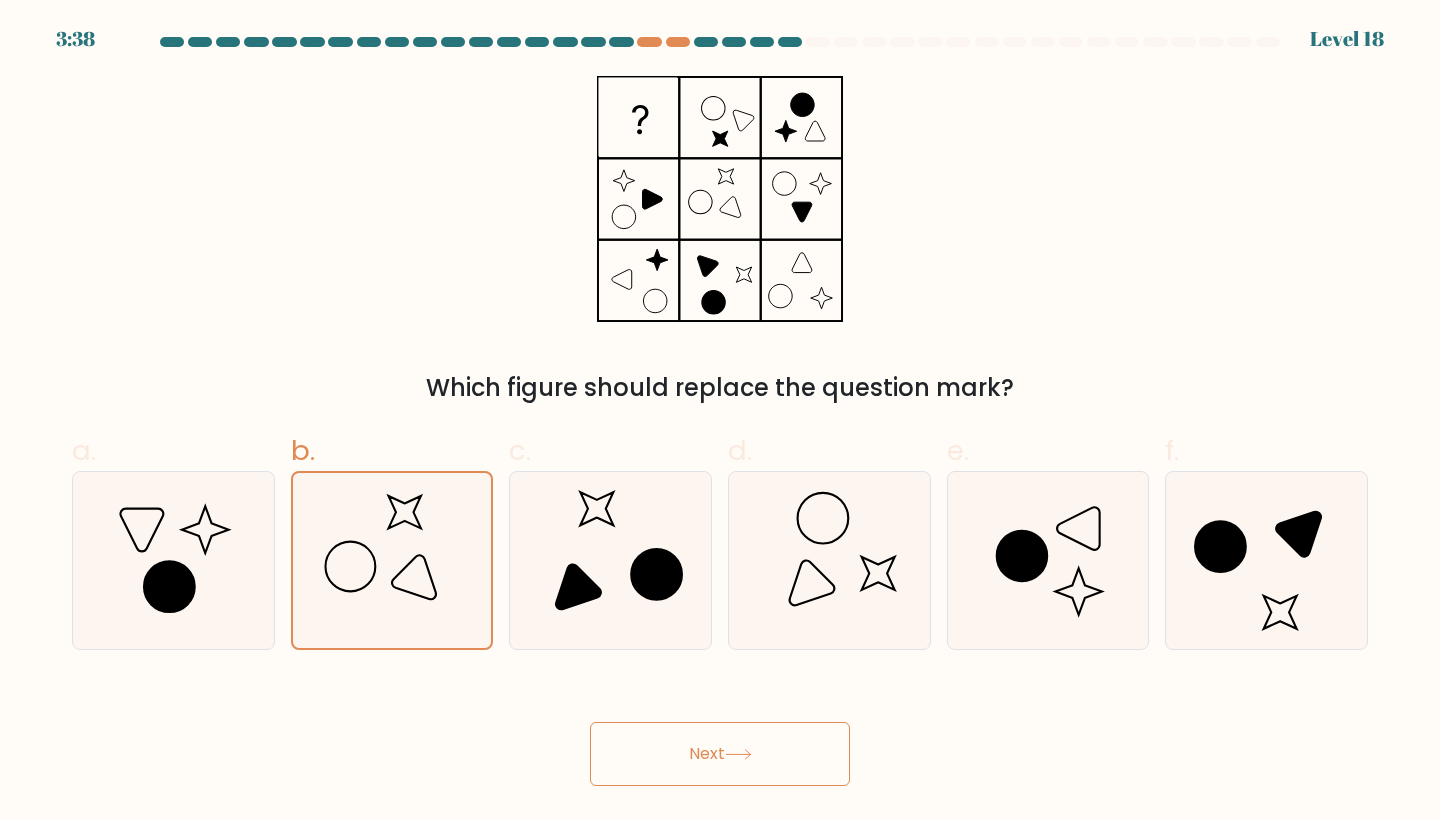 click on "Next" at bounding box center [720, 754] 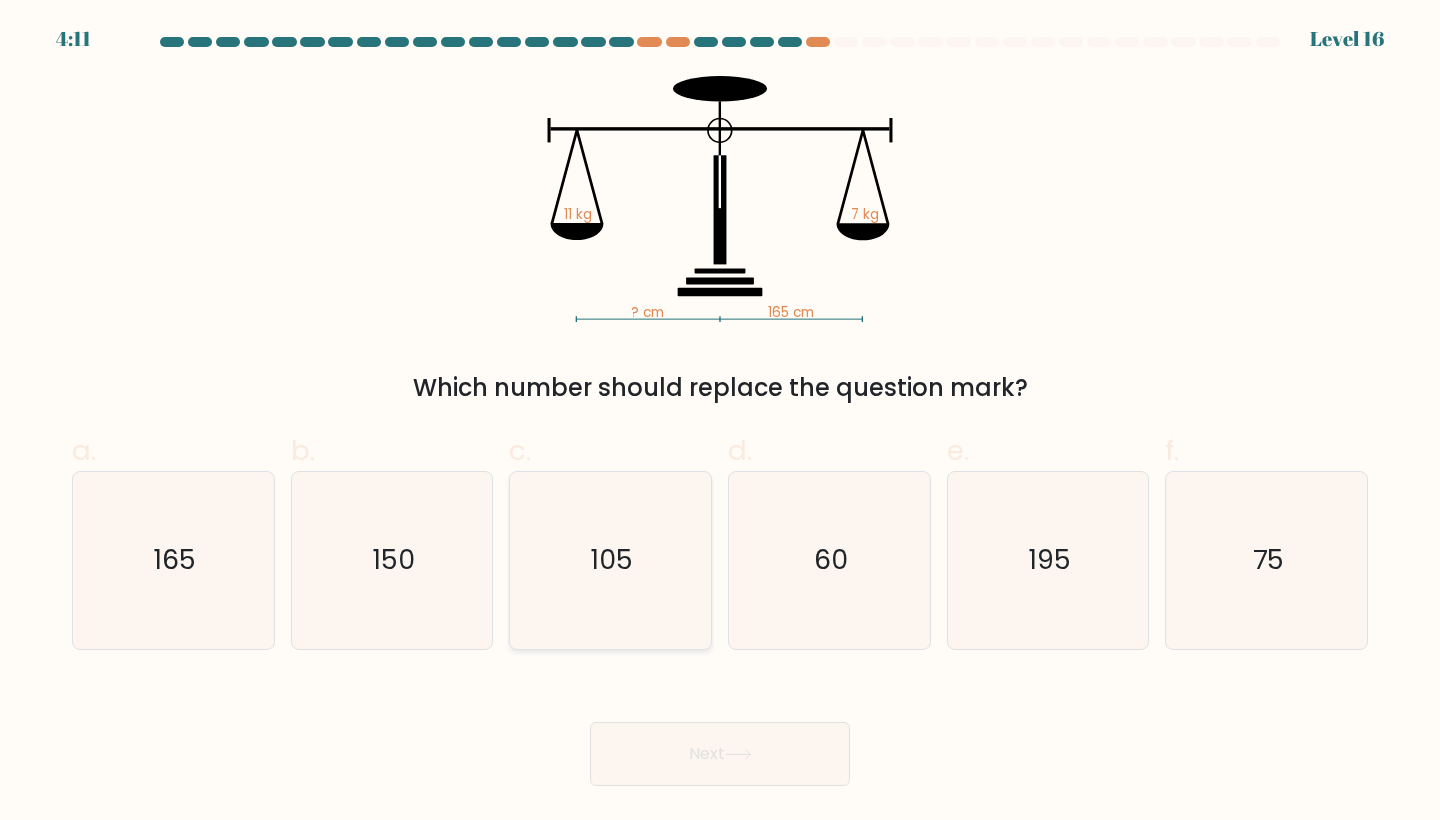 click on "105" at bounding box center [610, 560] 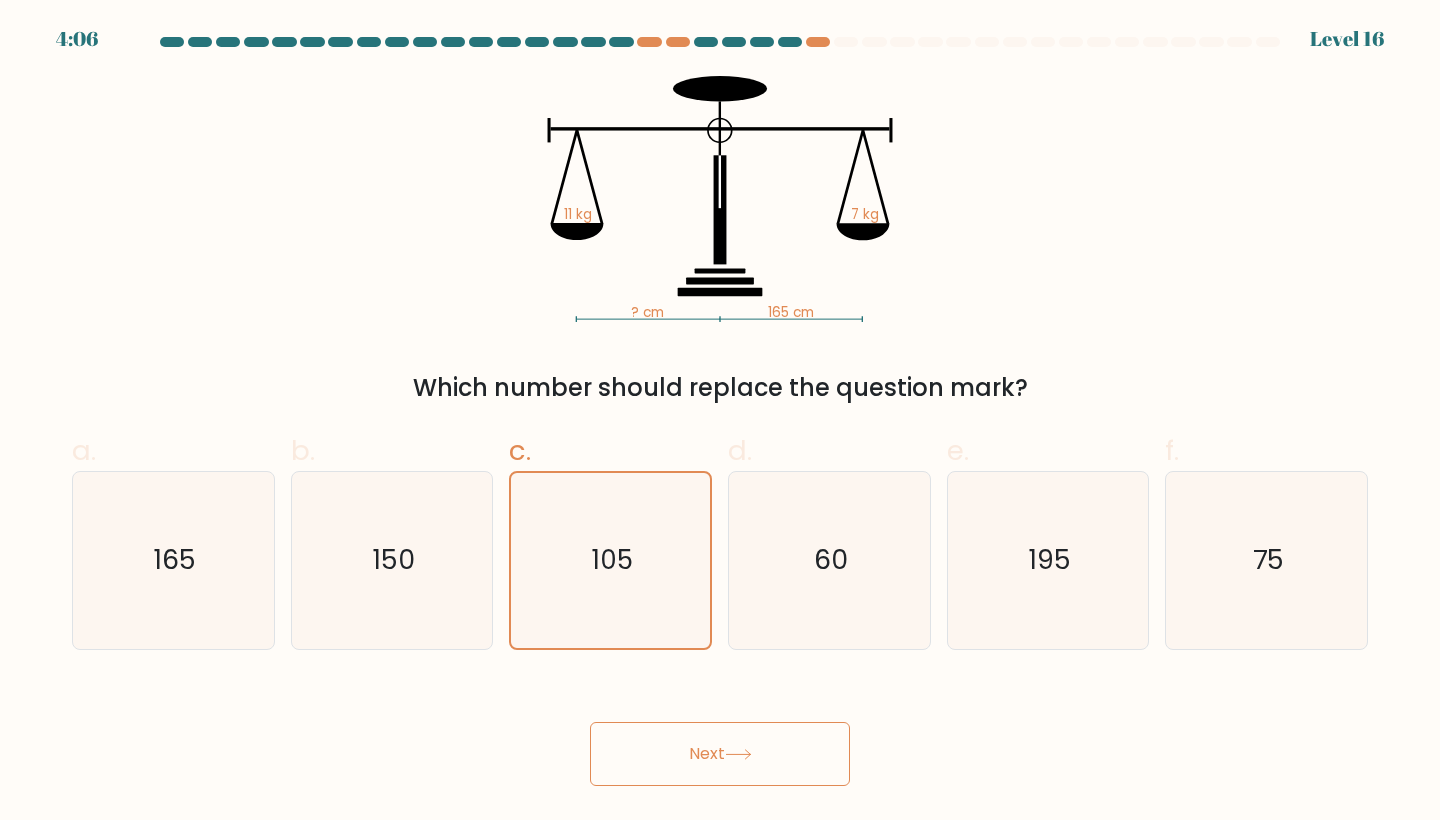 click on "Next" at bounding box center [720, 754] 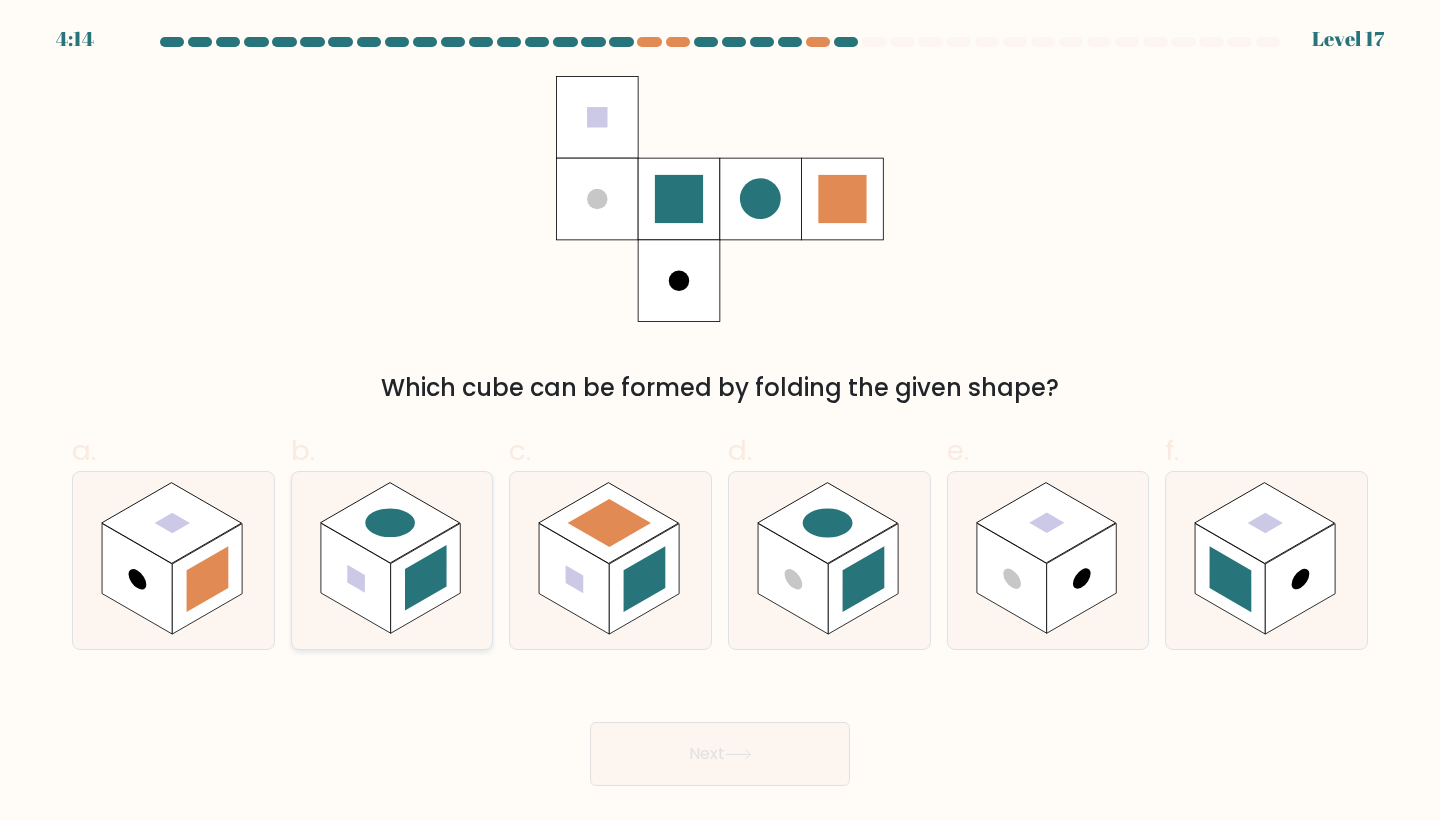 click at bounding box center (356, 579) 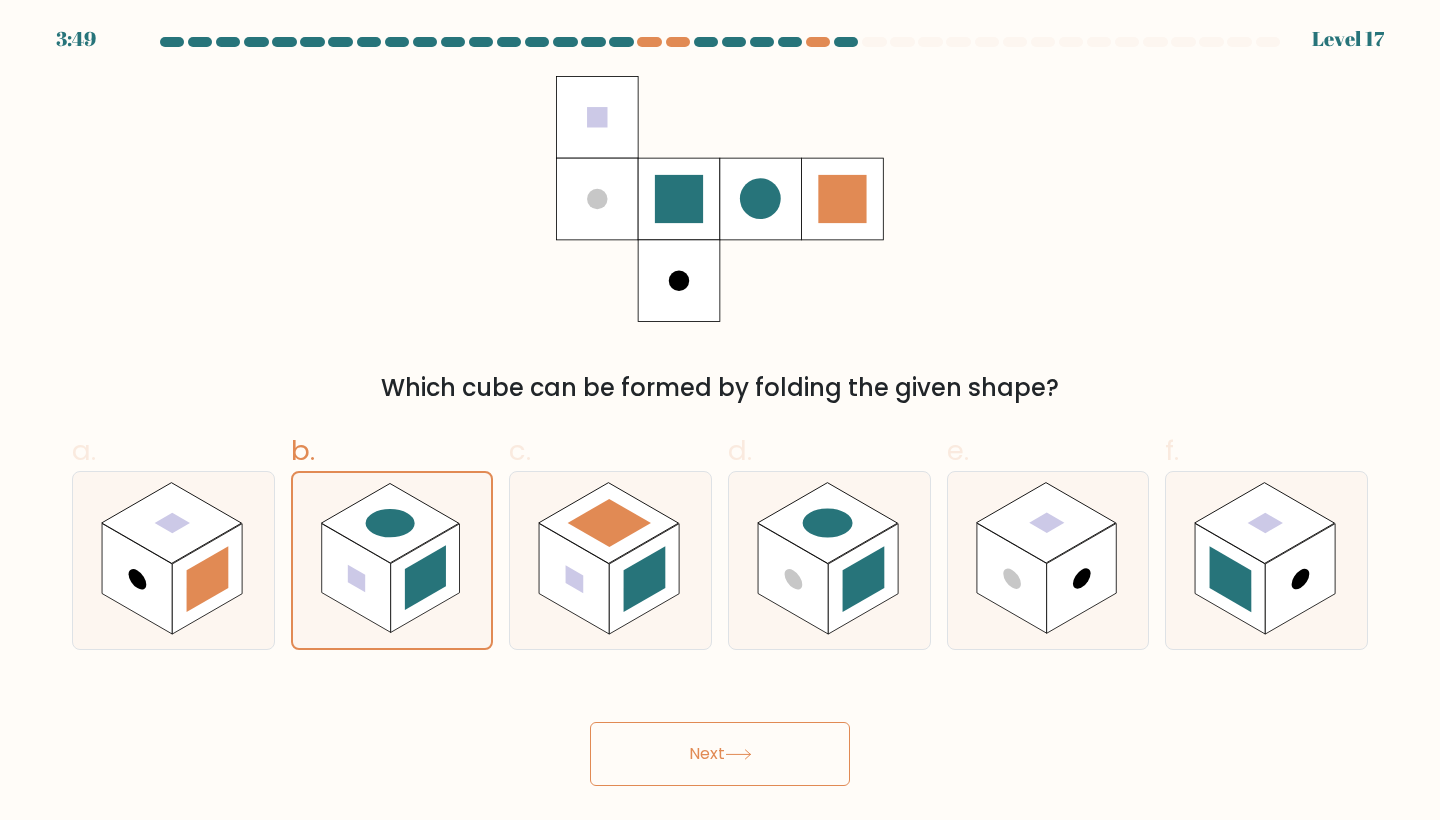 click on "Next" at bounding box center [720, 754] 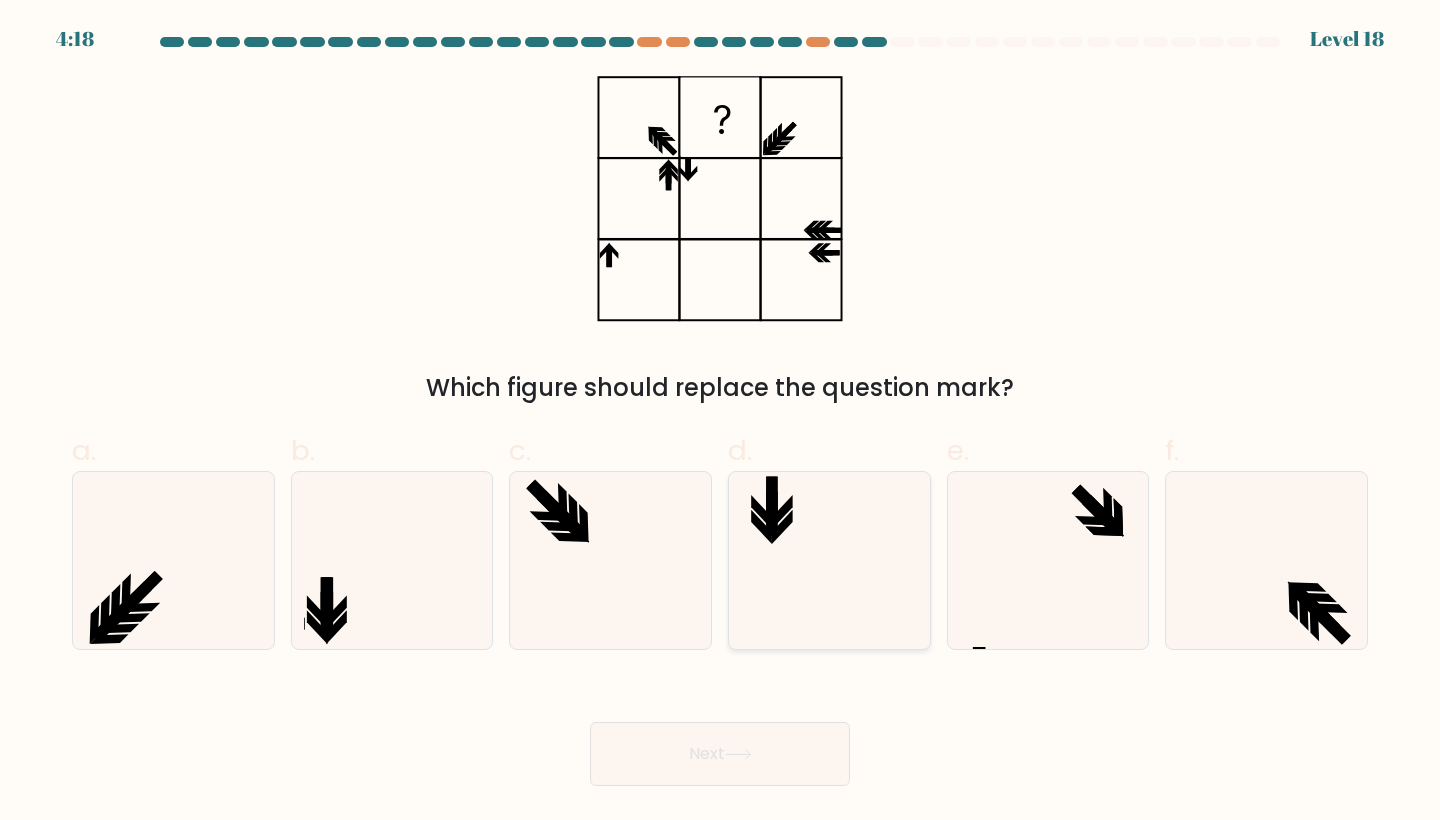 click at bounding box center (829, 560) 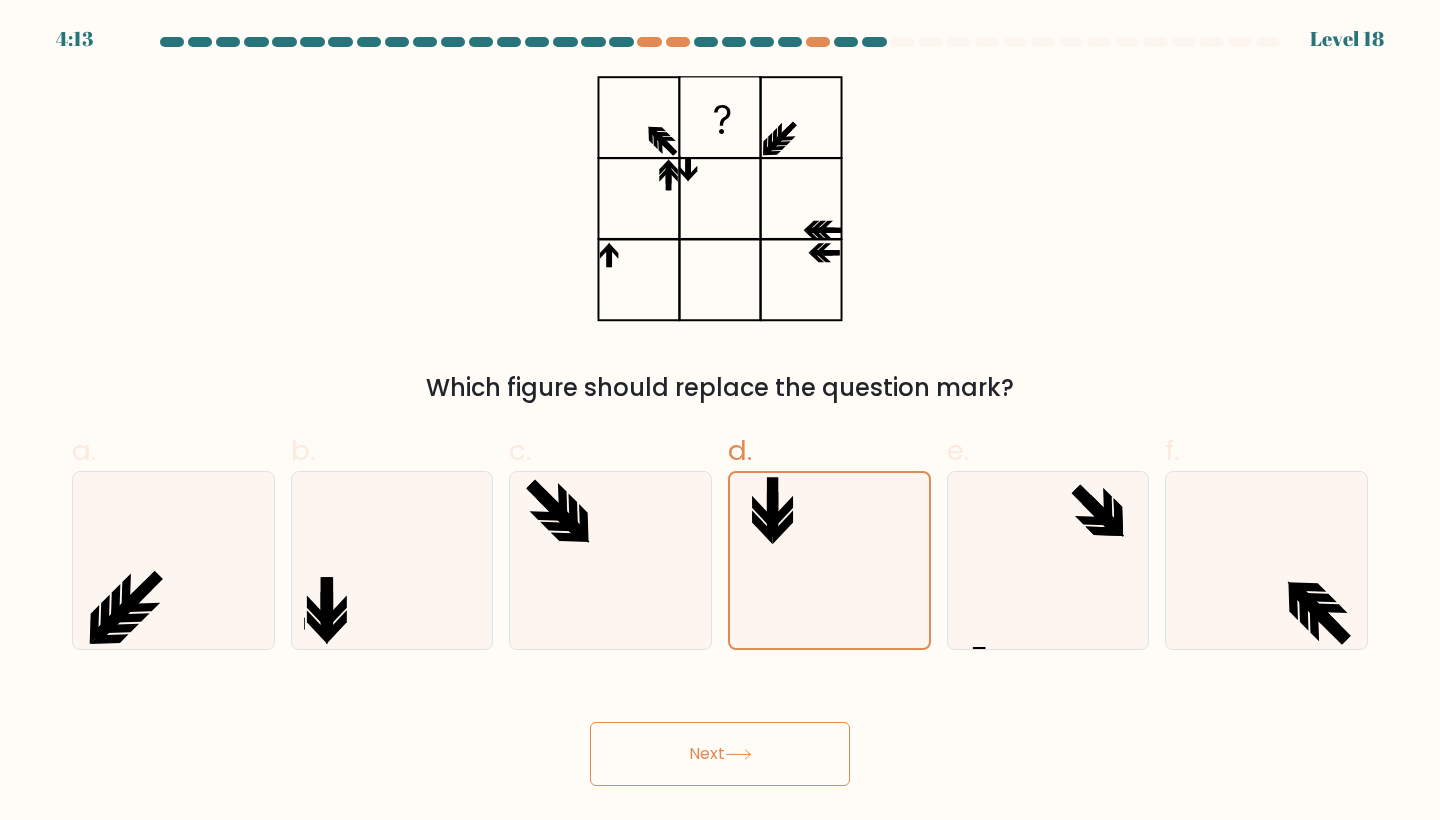 click on "Next" at bounding box center (720, 754) 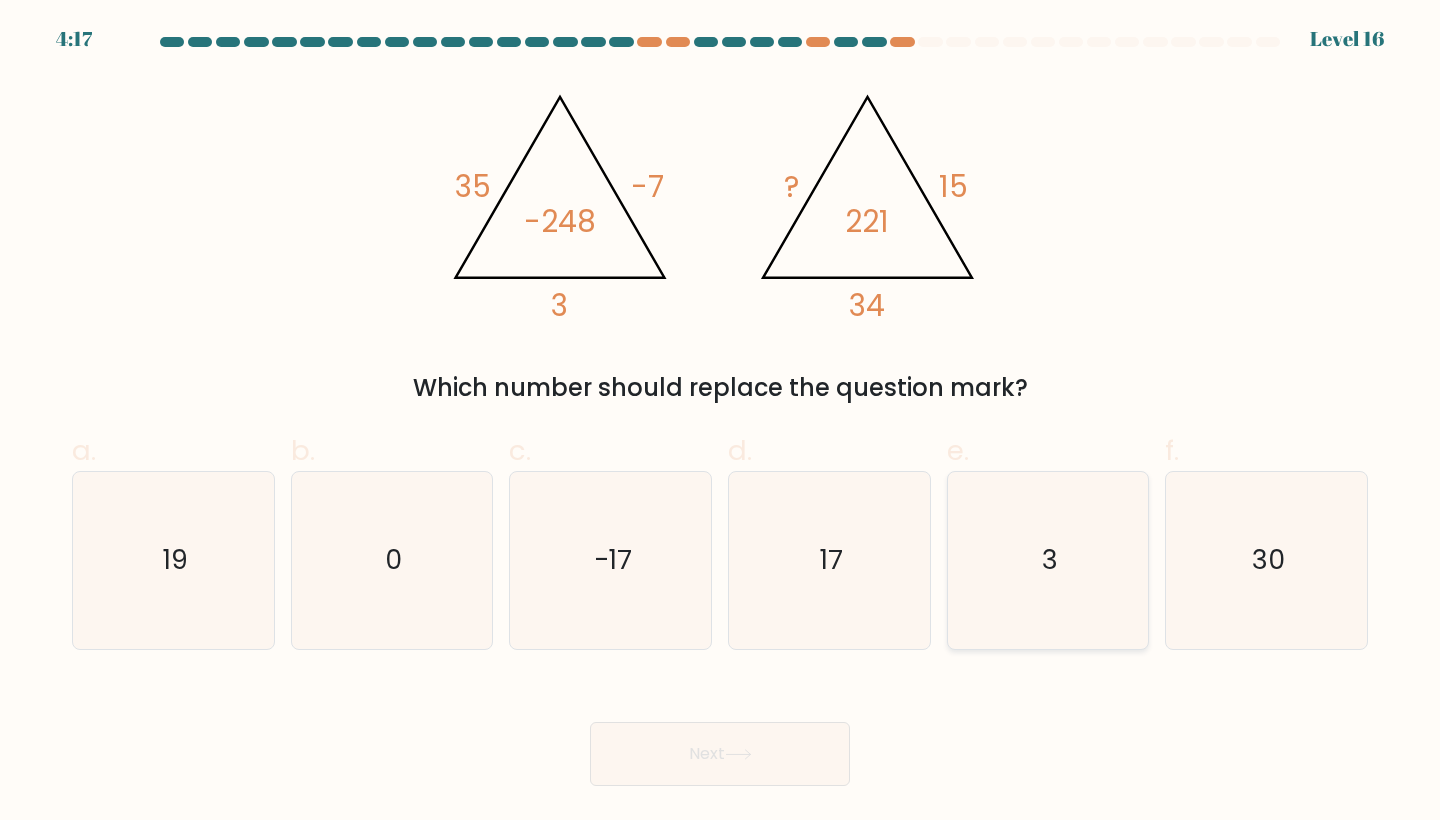 click on "3" at bounding box center (1048, 560) 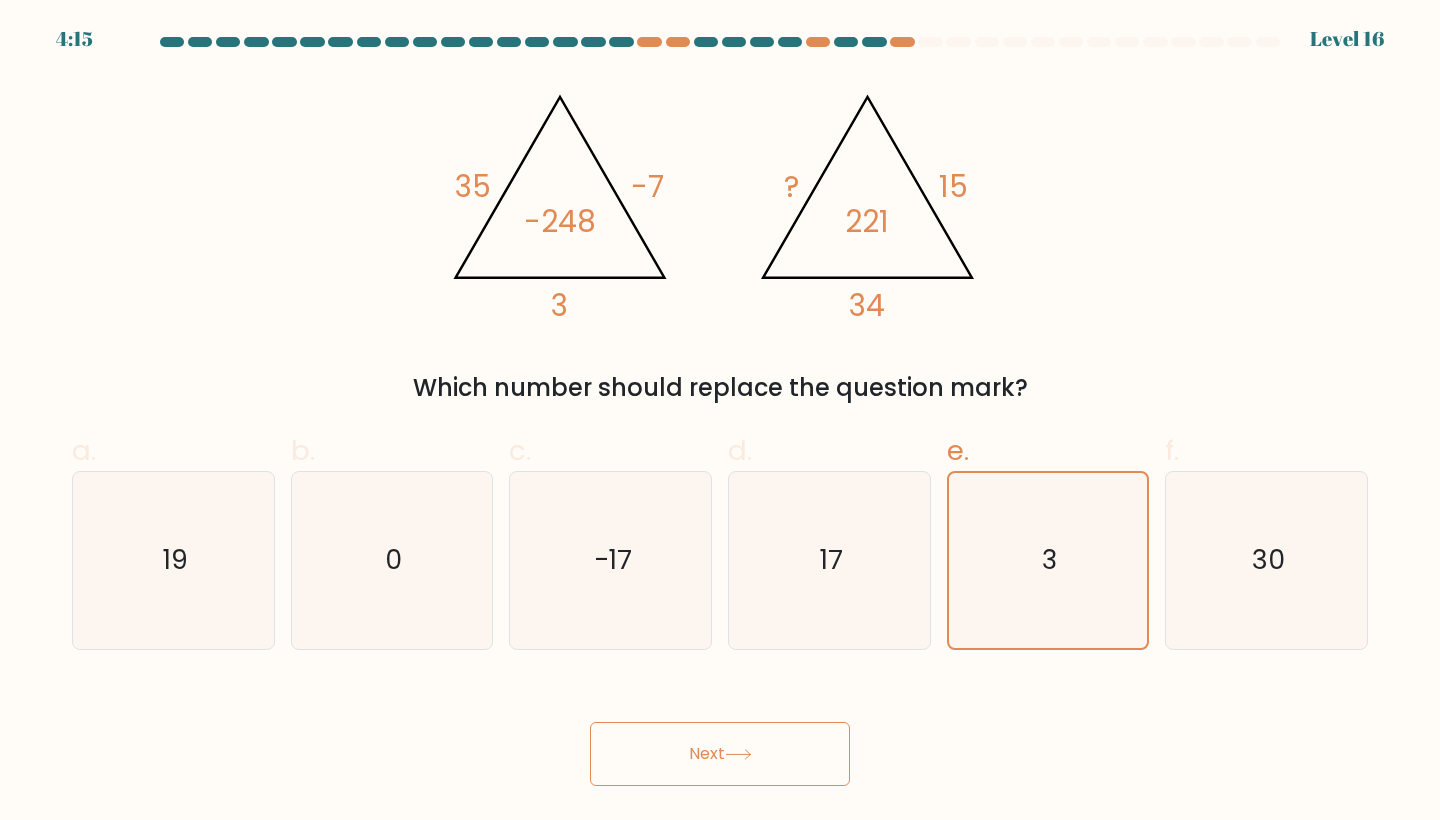 click on "Next" at bounding box center [720, 754] 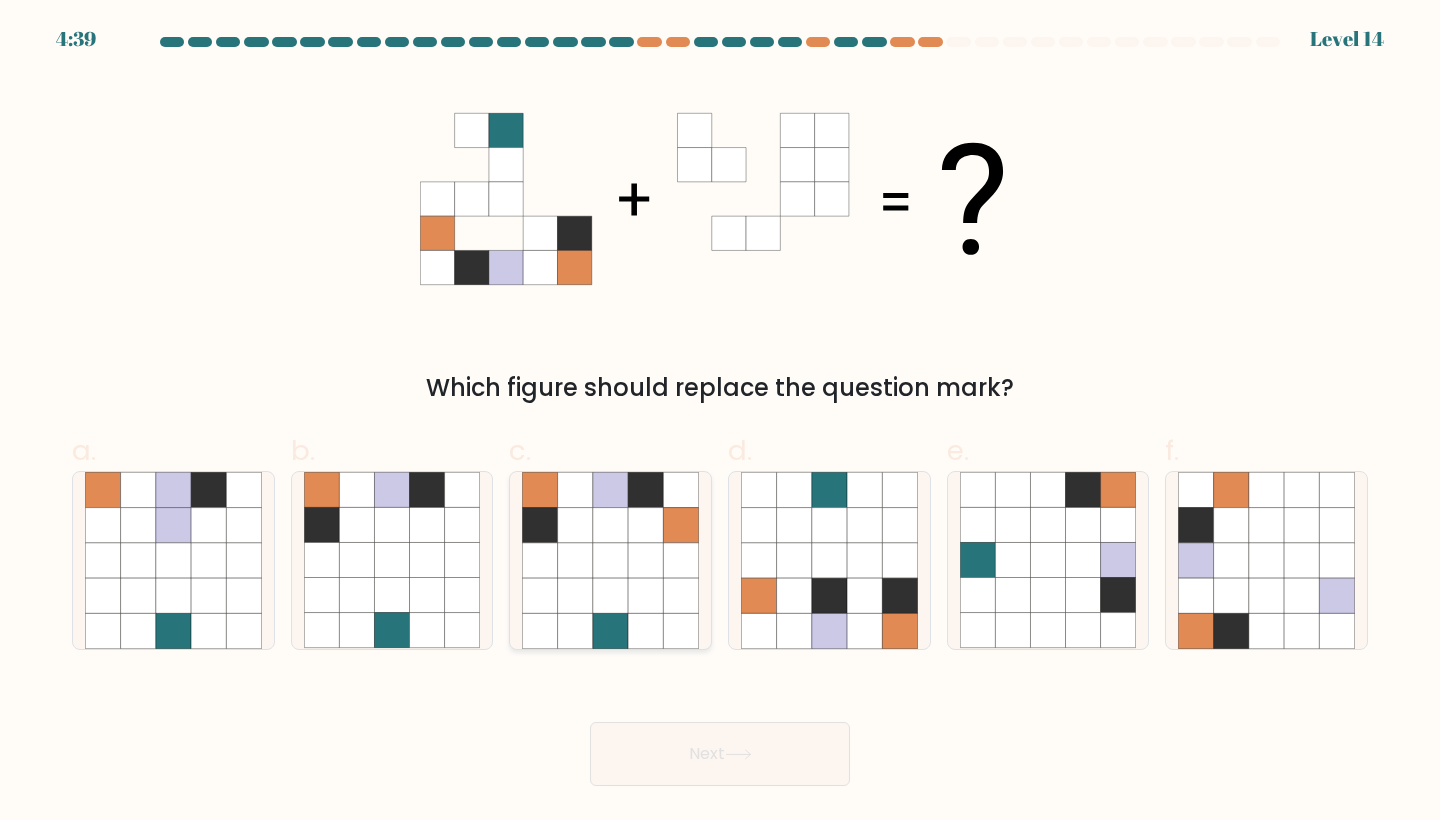 click at bounding box center [610, 560] 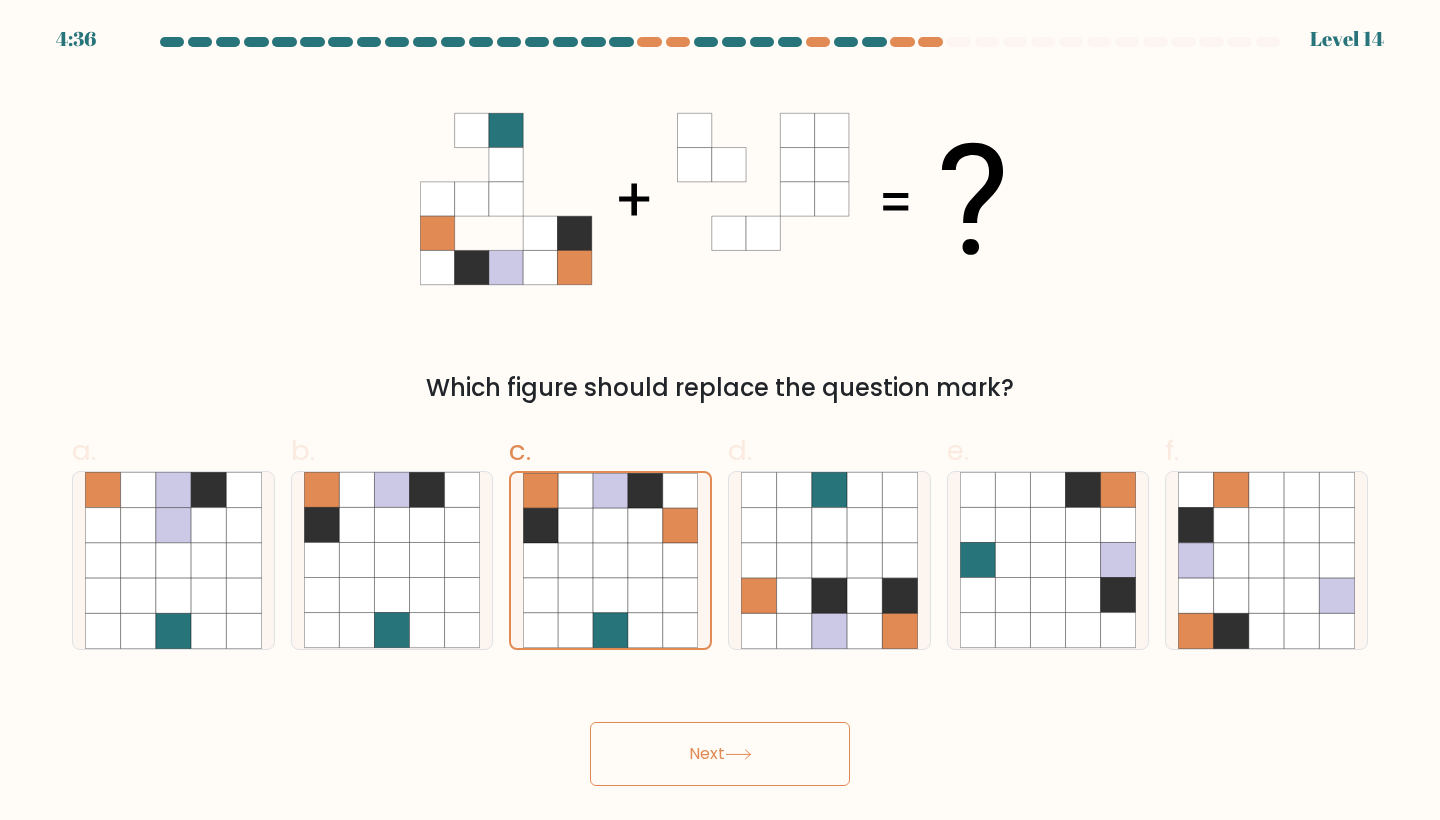 click on "Next" at bounding box center (720, 754) 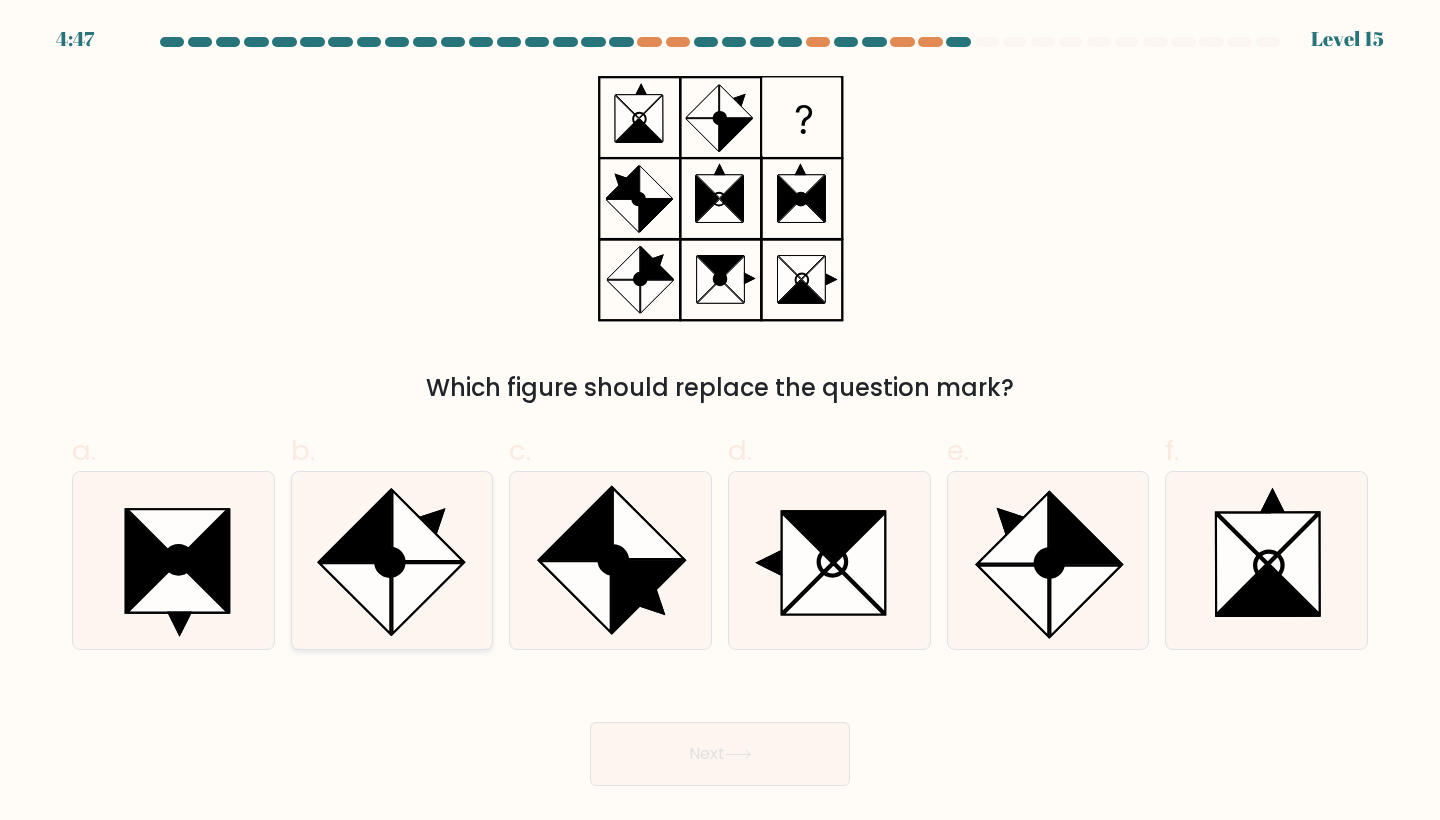 click at bounding box center (427, 526) 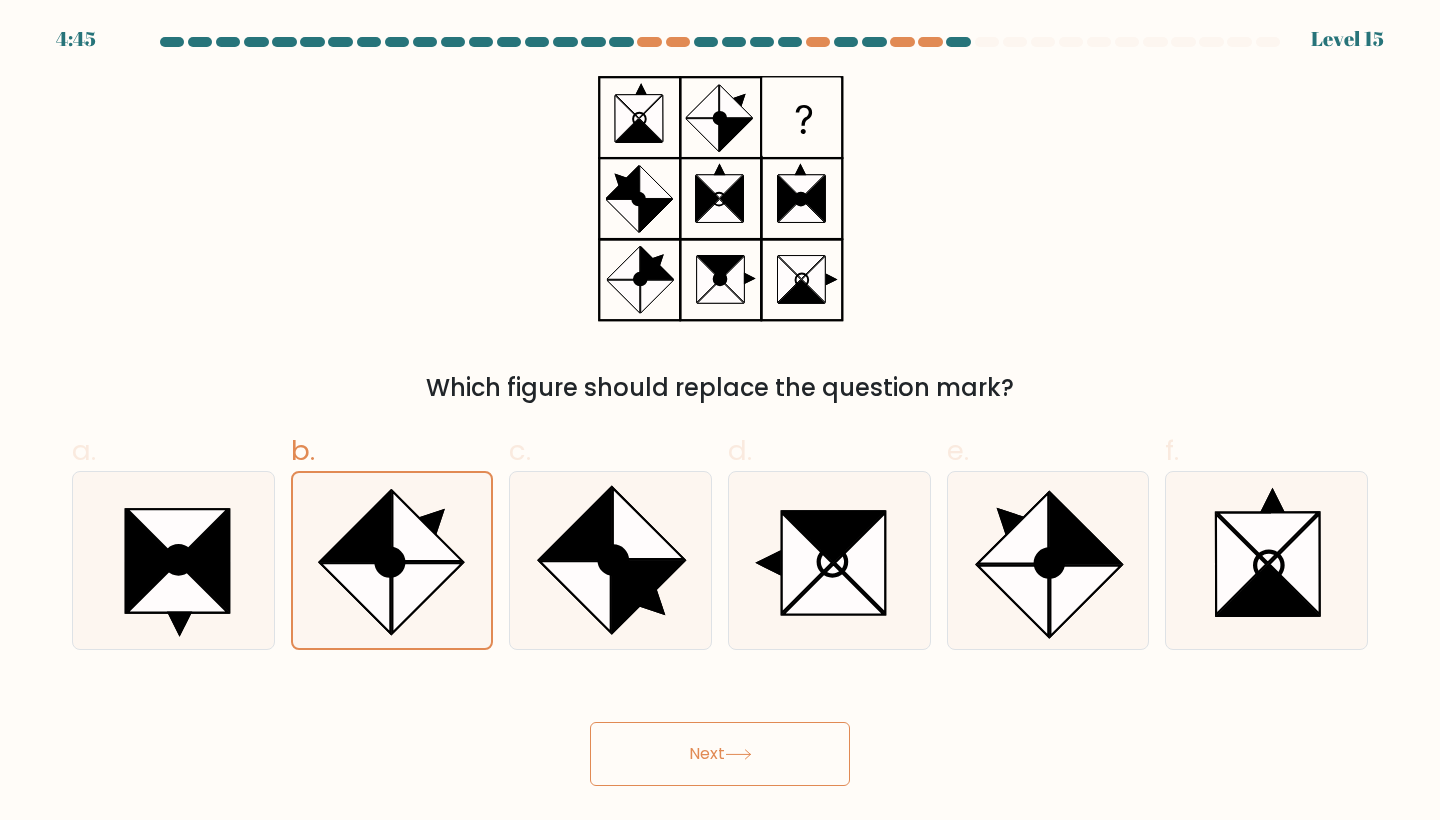 click on "Next" at bounding box center [720, 754] 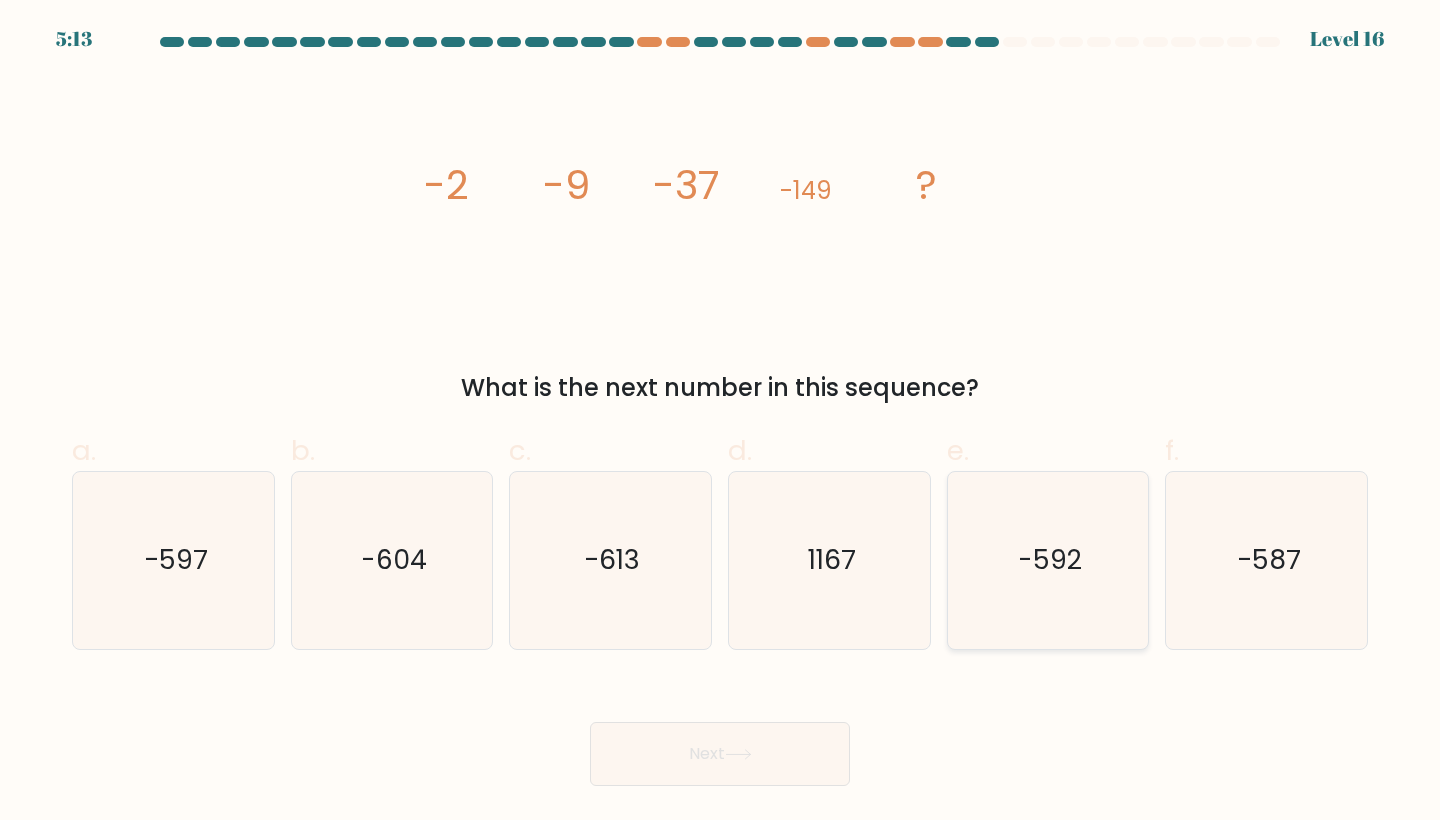 click on "-592" at bounding box center [1048, 560] 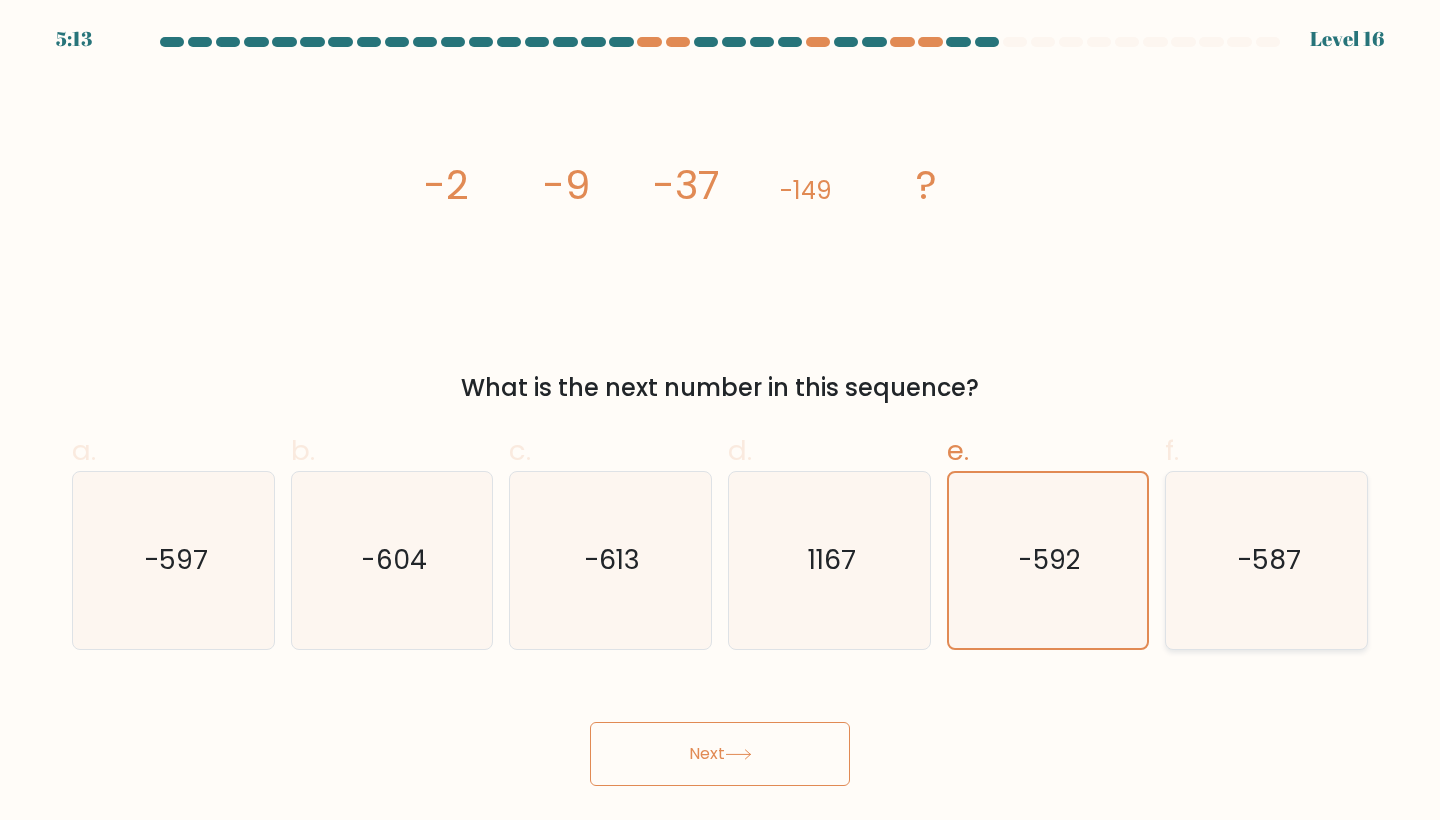 click on "-587" at bounding box center (1268, 560) 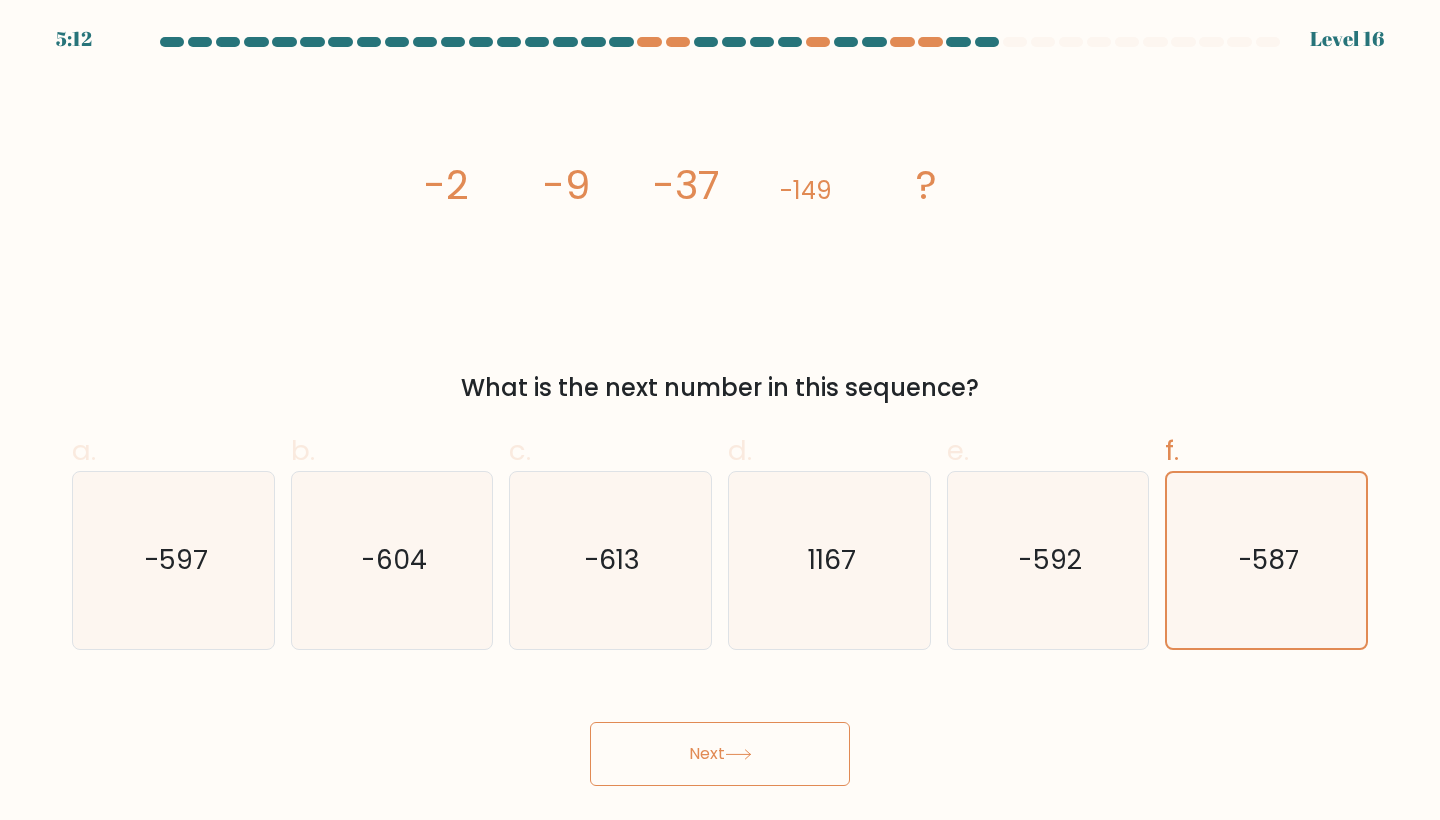 click on "Next" at bounding box center [720, 754] 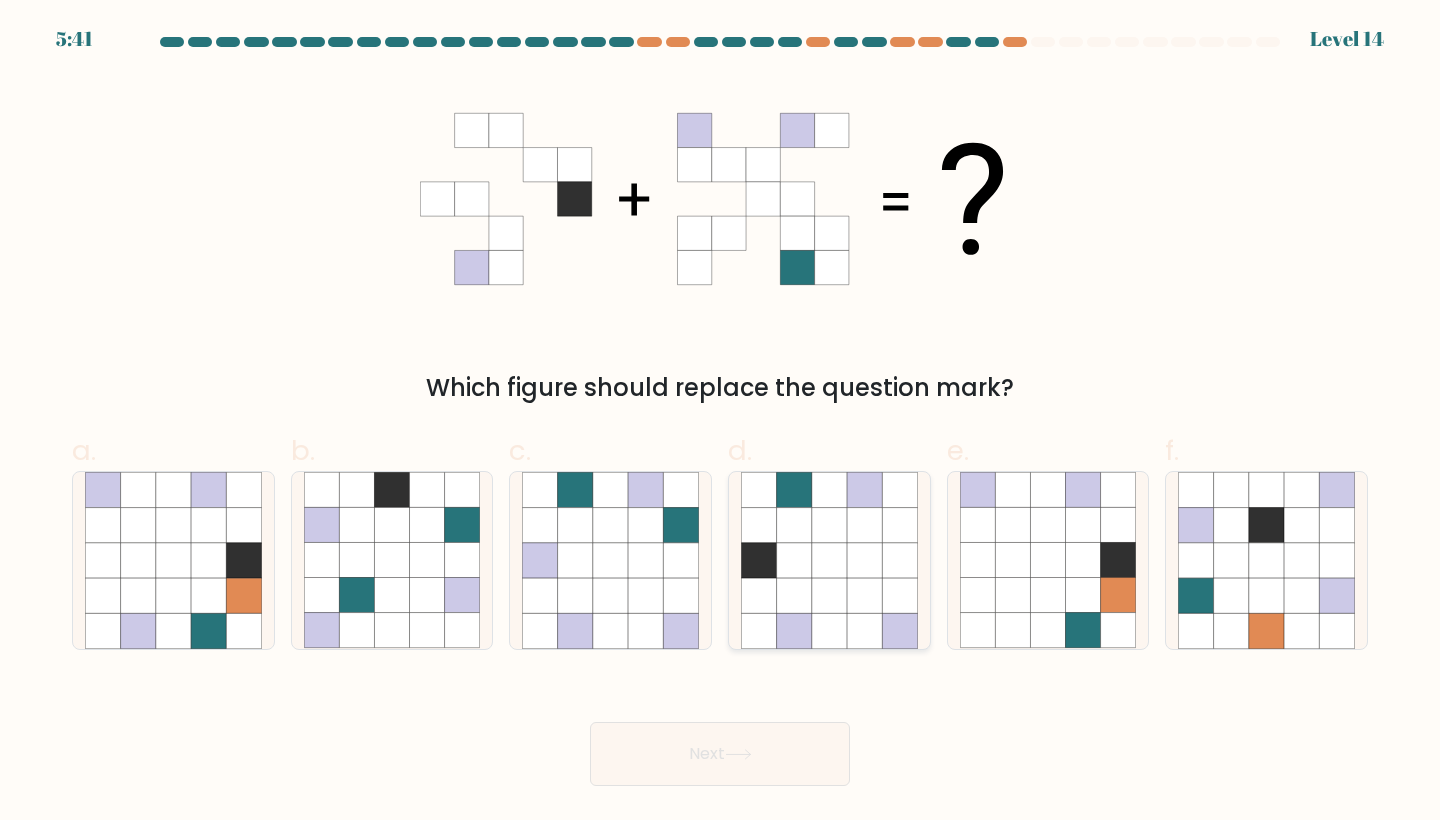 click at bounding box center [864, 595] 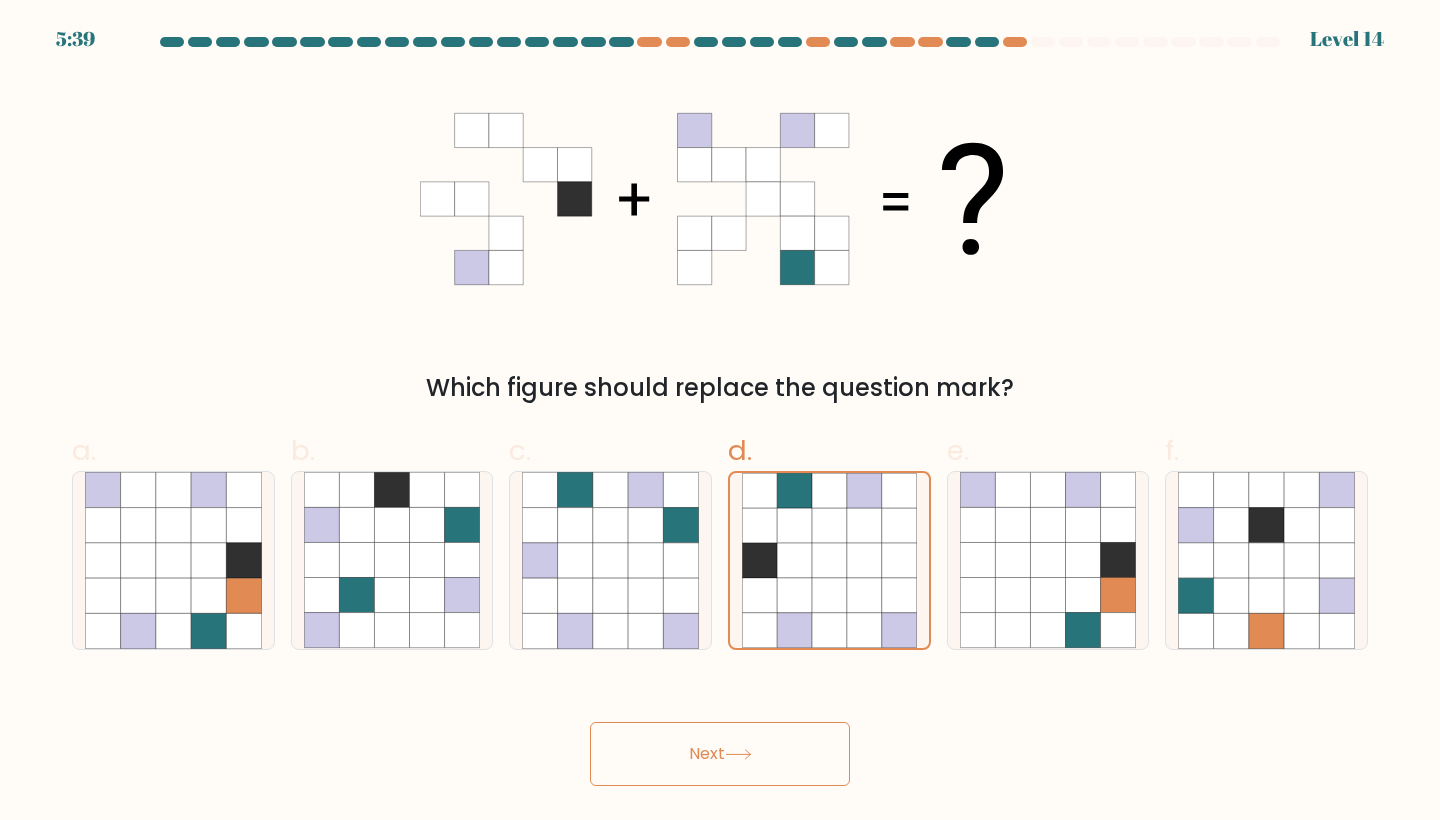 click on "5:39
Level 14" at bounding box center (720, 410) 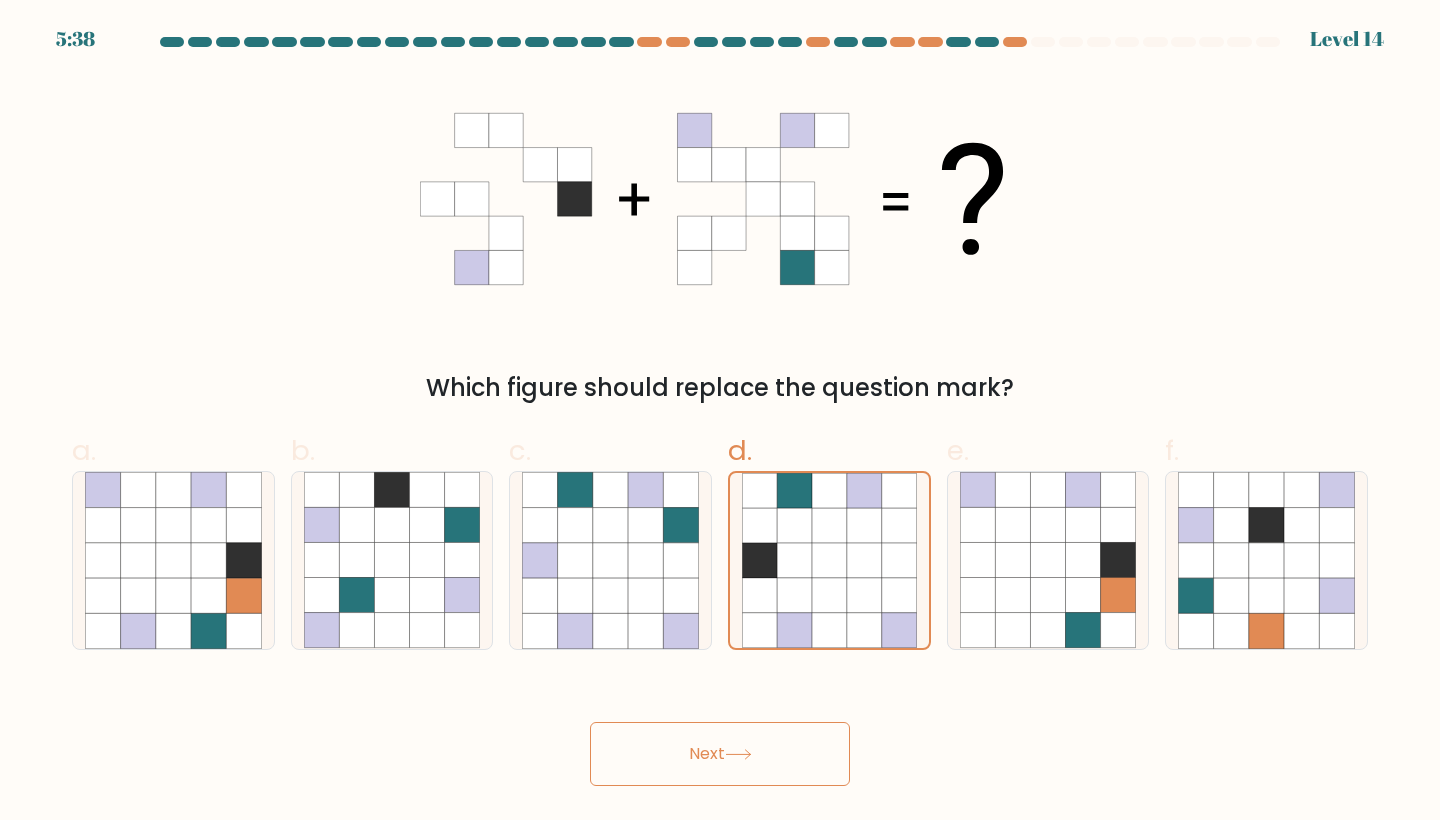 click on "Next" at bounding box center [720, 754] 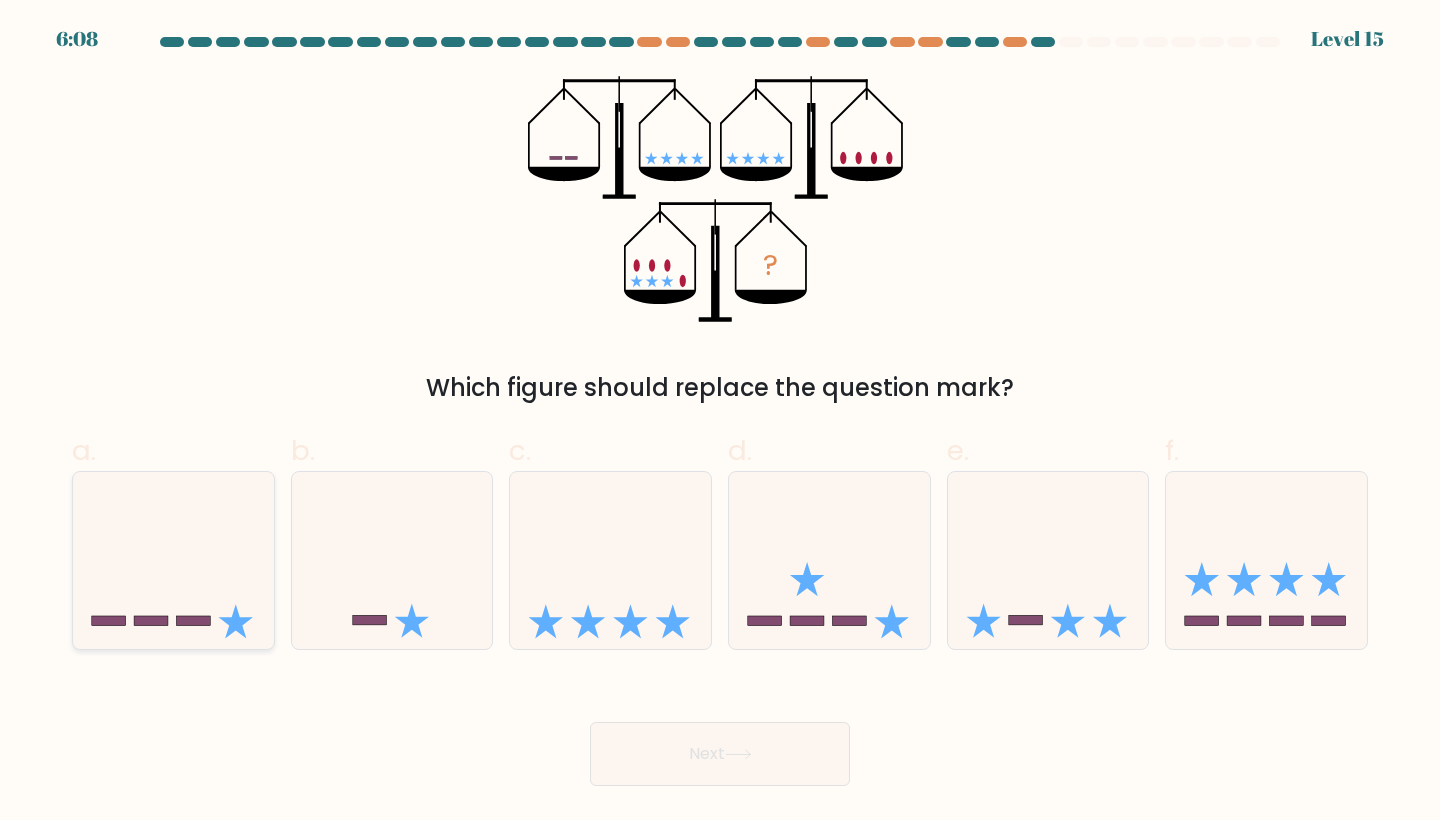 click at bounding box center [151, 621] 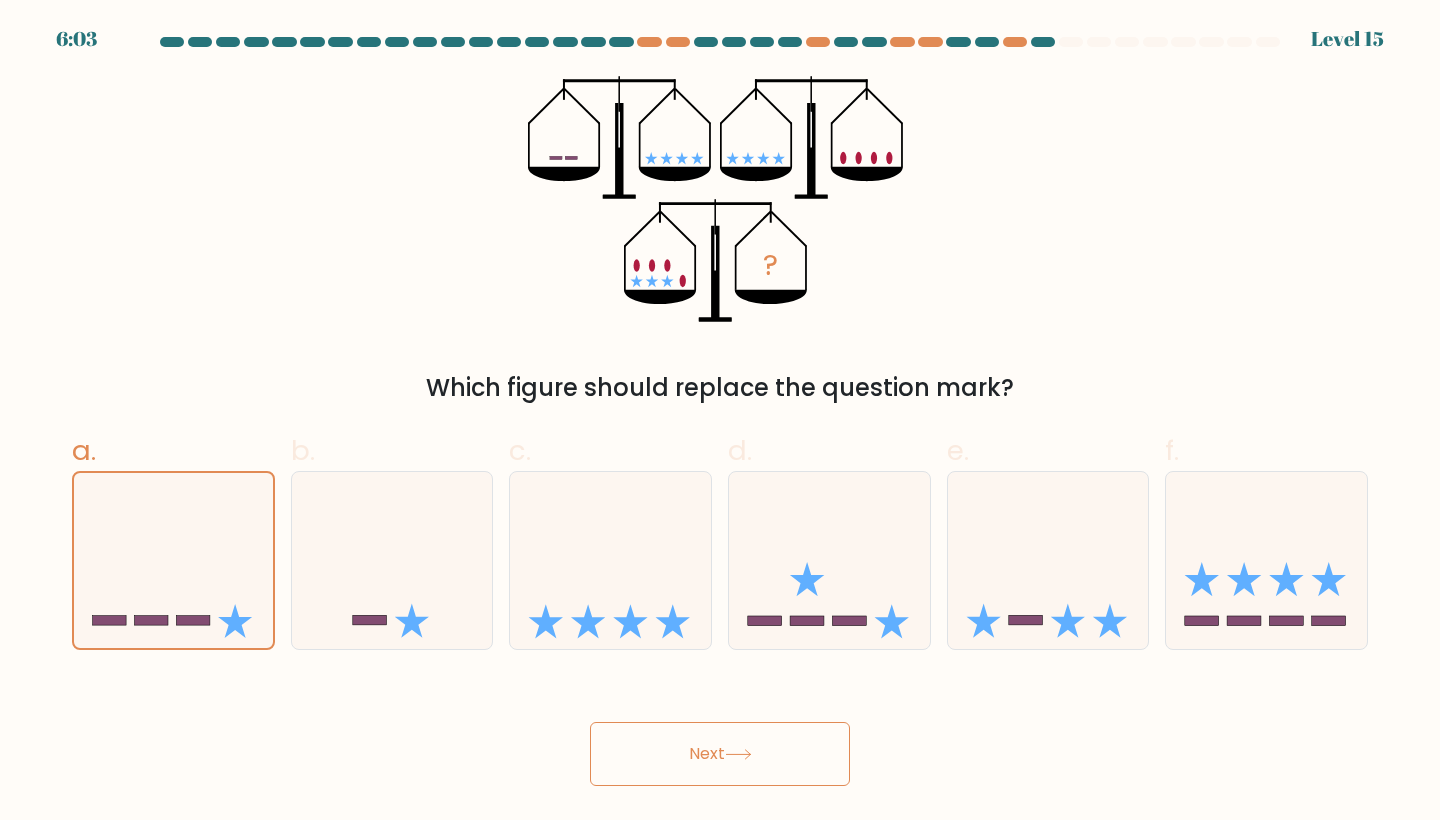 click on "Next" at bounding box center [720, 754] 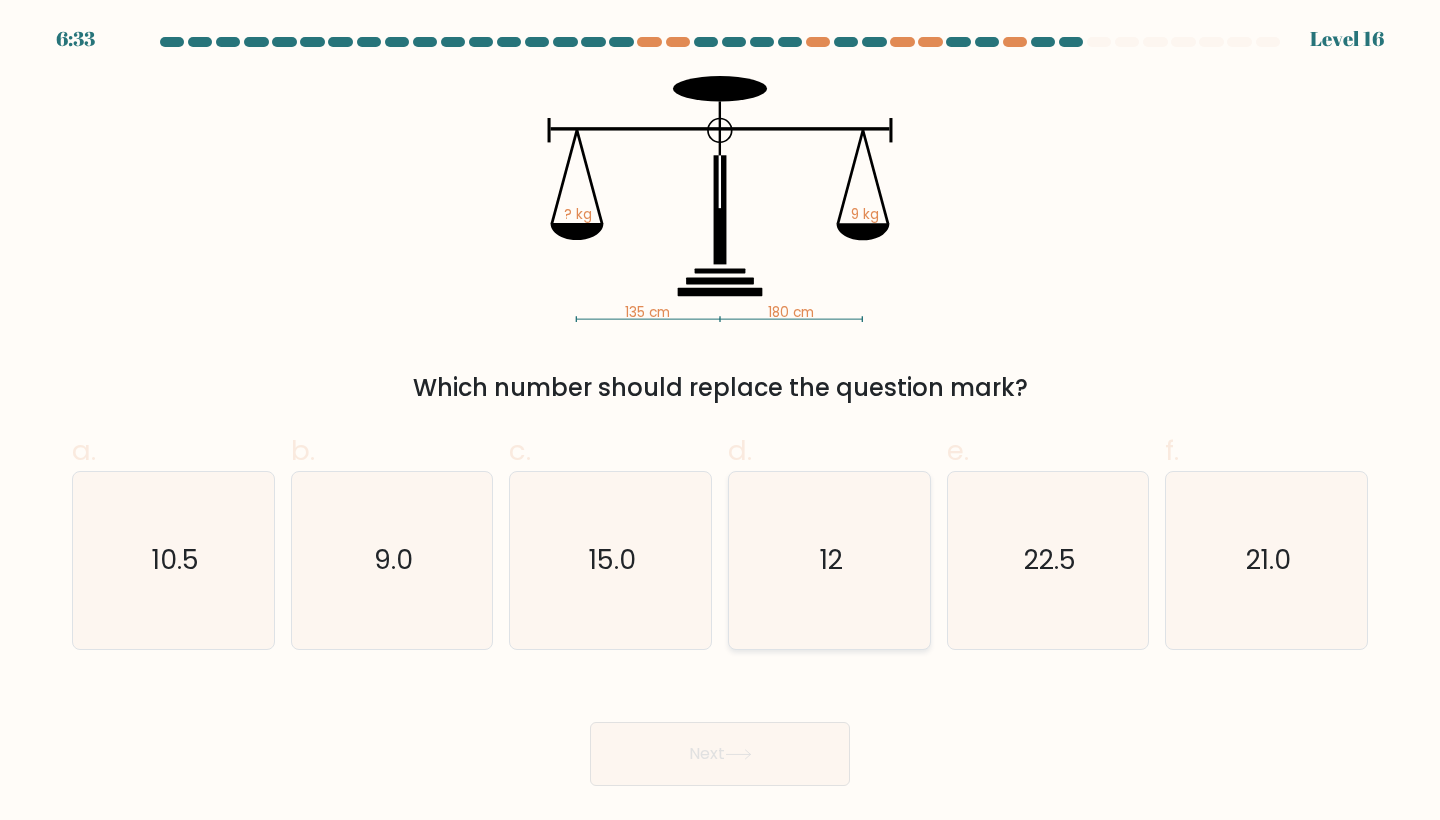 click on "12" at bounding box center [829, 560] 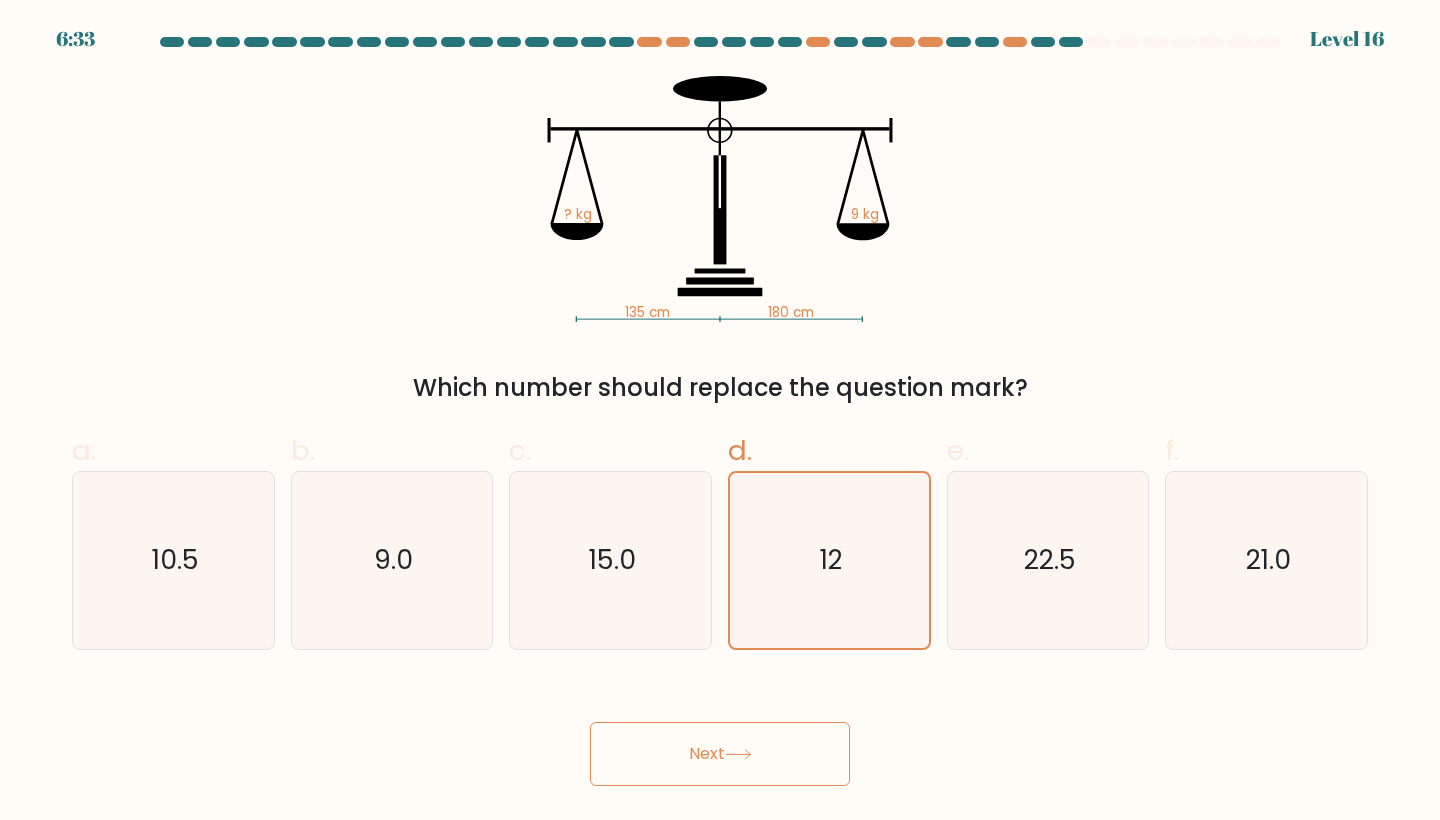 click on "Next" at bounding box center [720, 754] 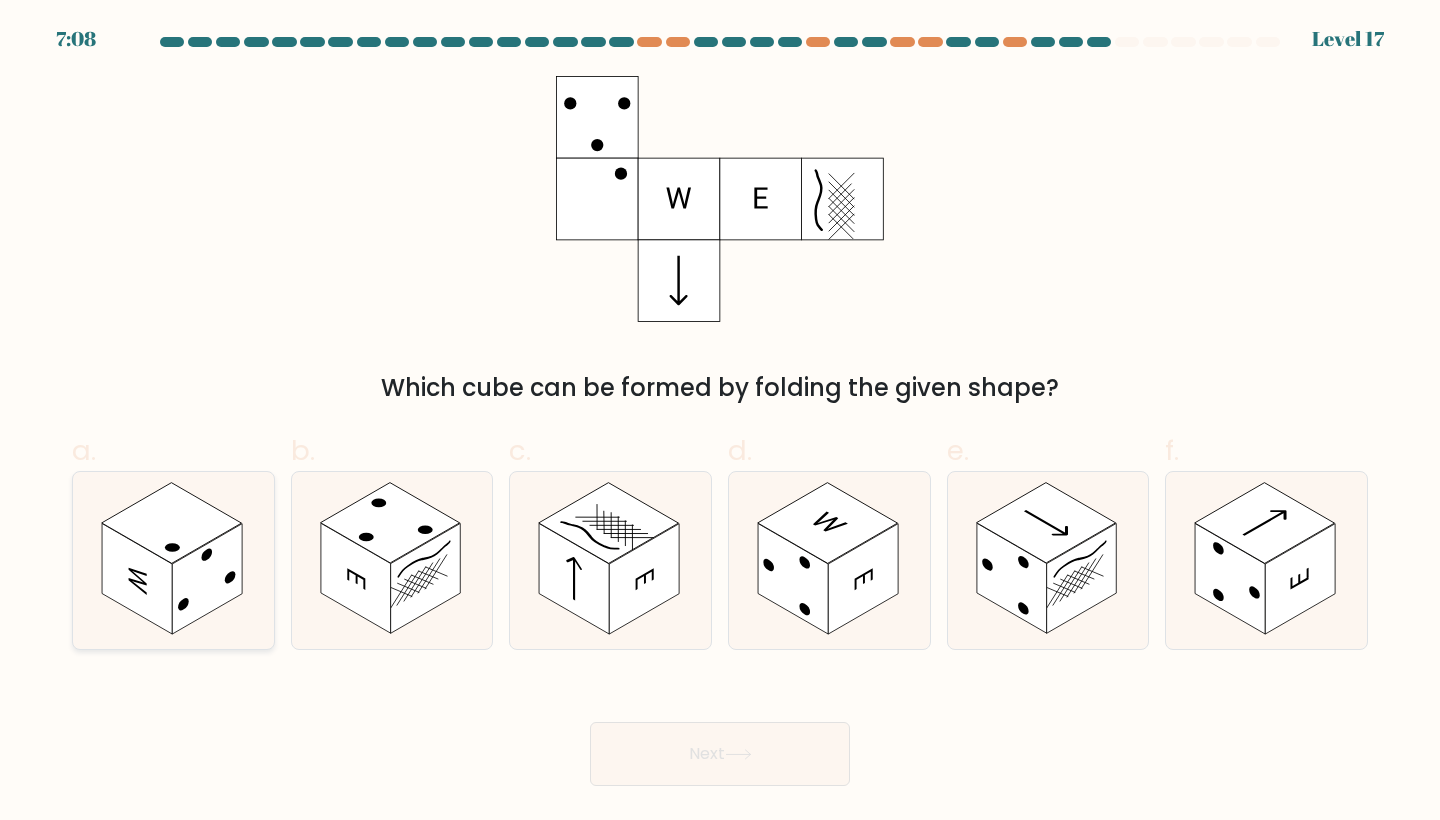 click at bounding box center (207, 579) 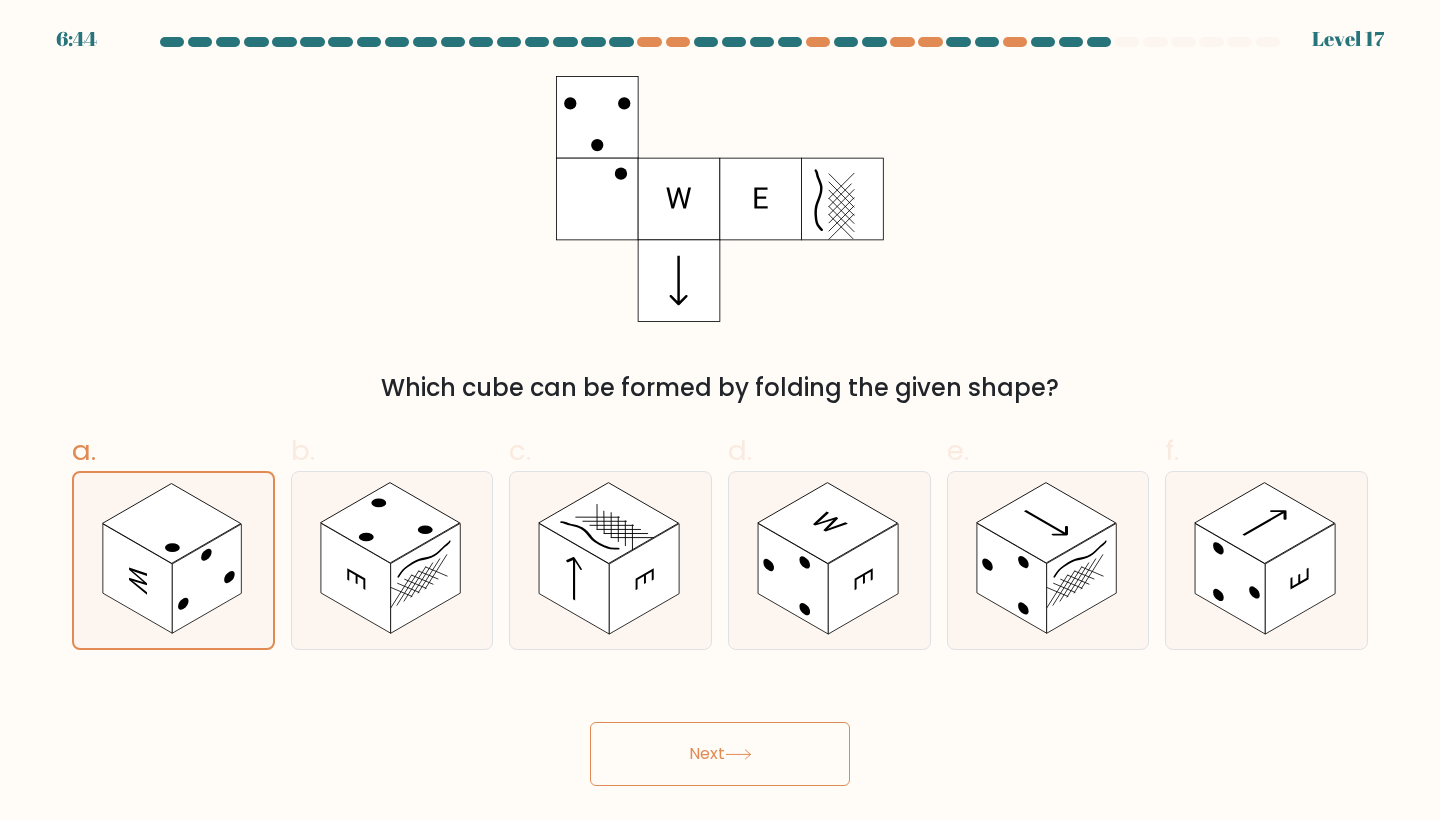 click on "Next" at bounding box center (720, 754) 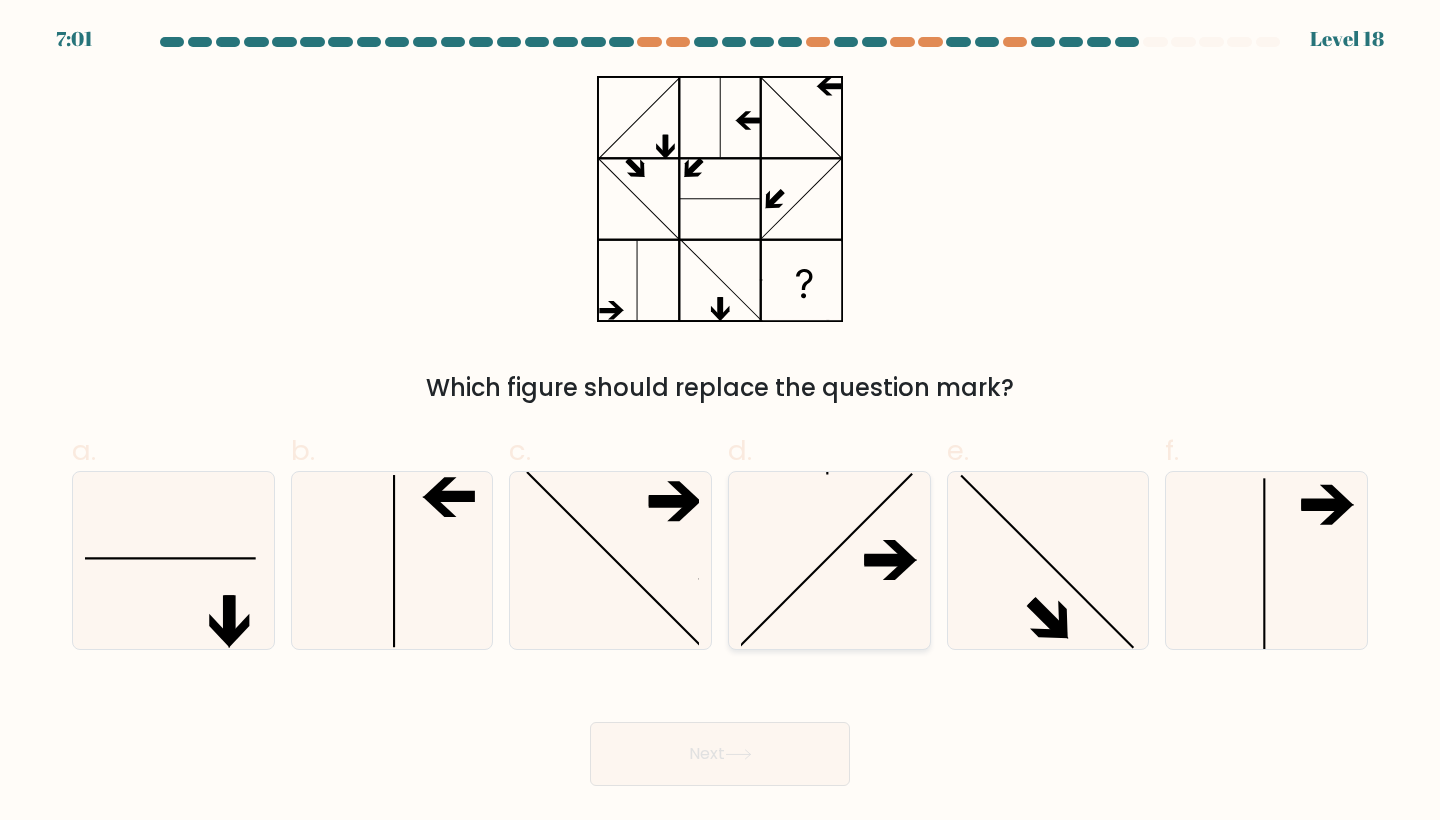 click at bounding box center [829, 560] 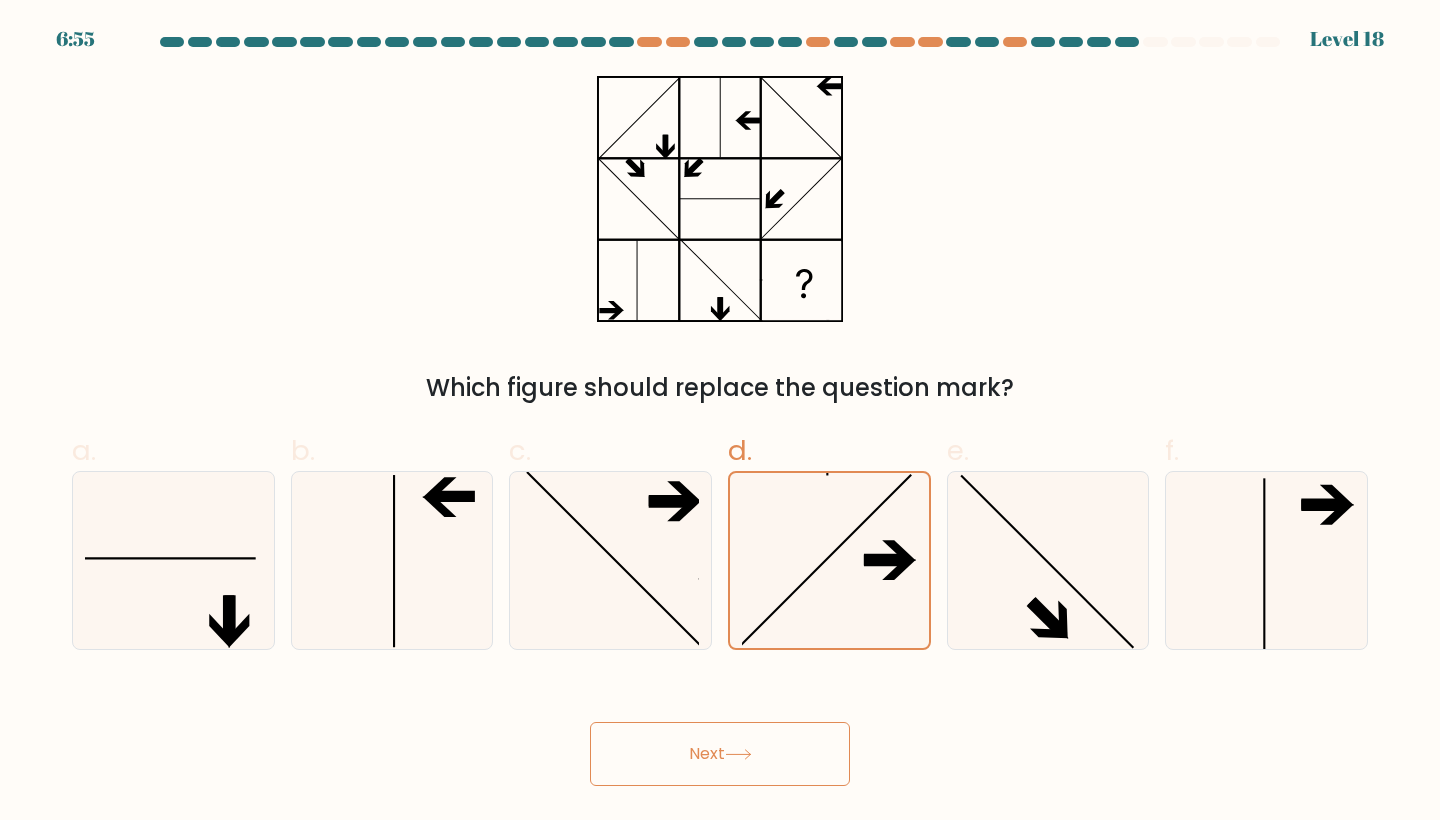 click on "Next" at bounding box center (720, 754) 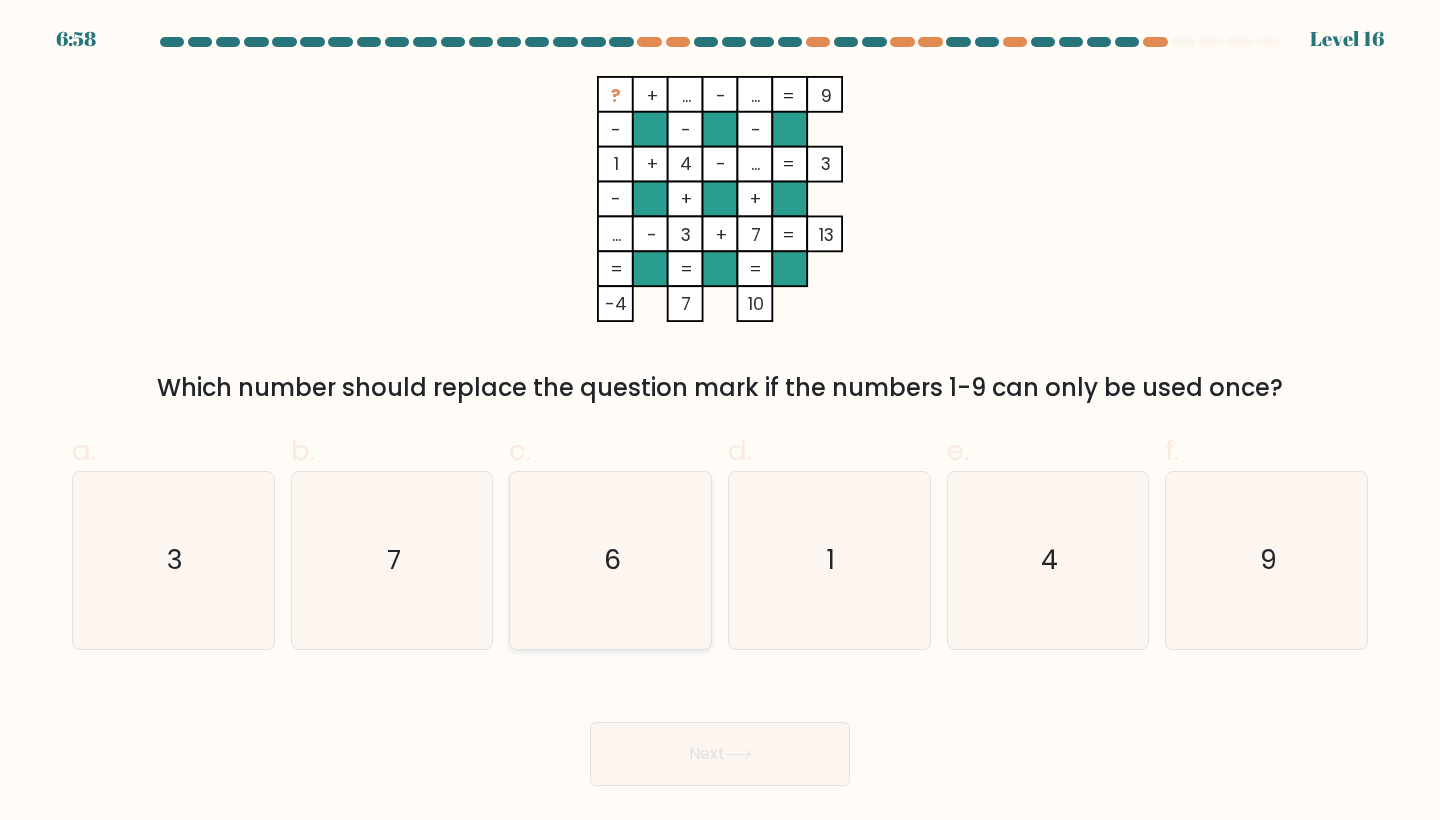 click on "6" at bounding box center (610, 560) 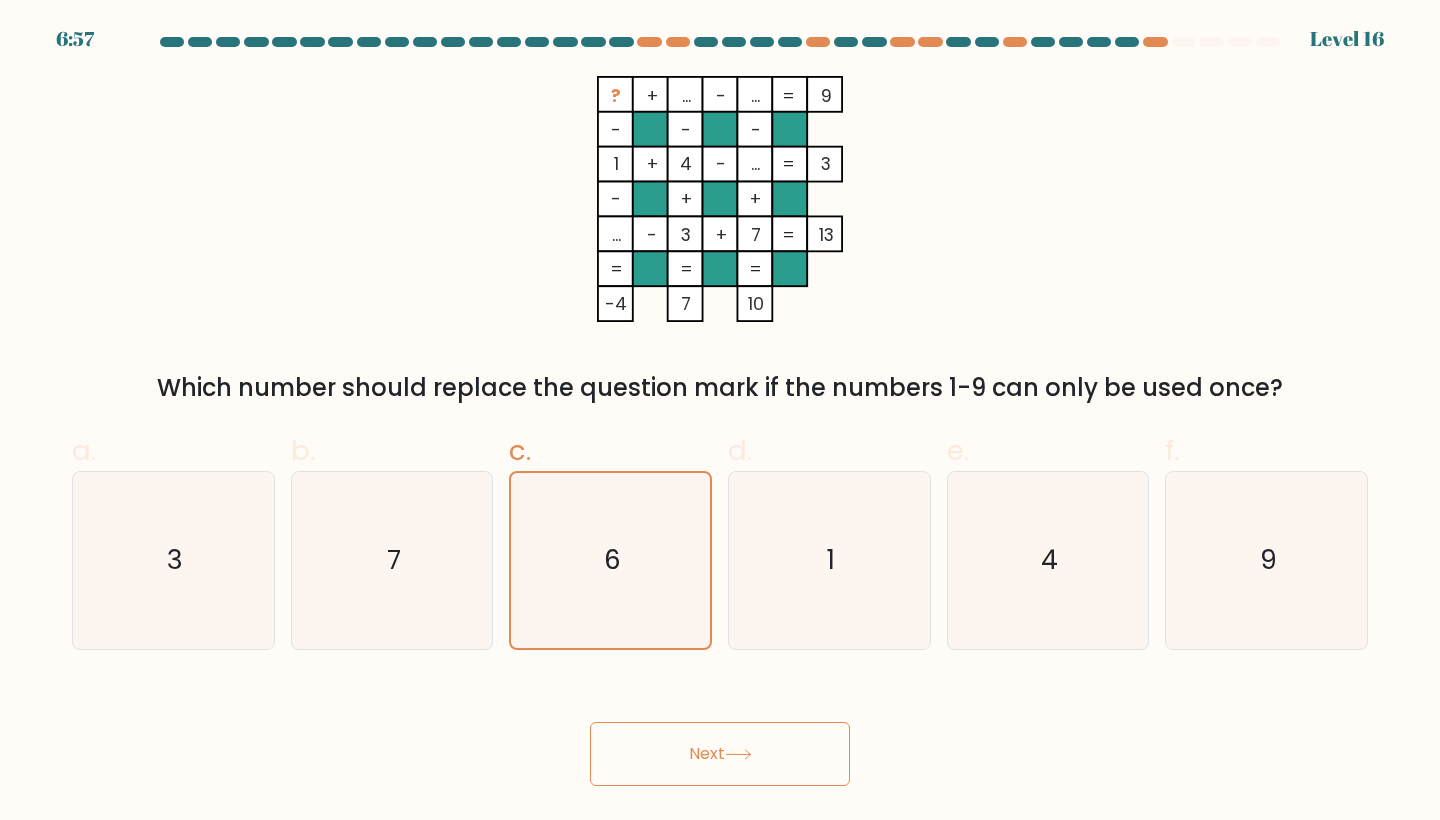 click on "Next" at bounding box center (720, 754) 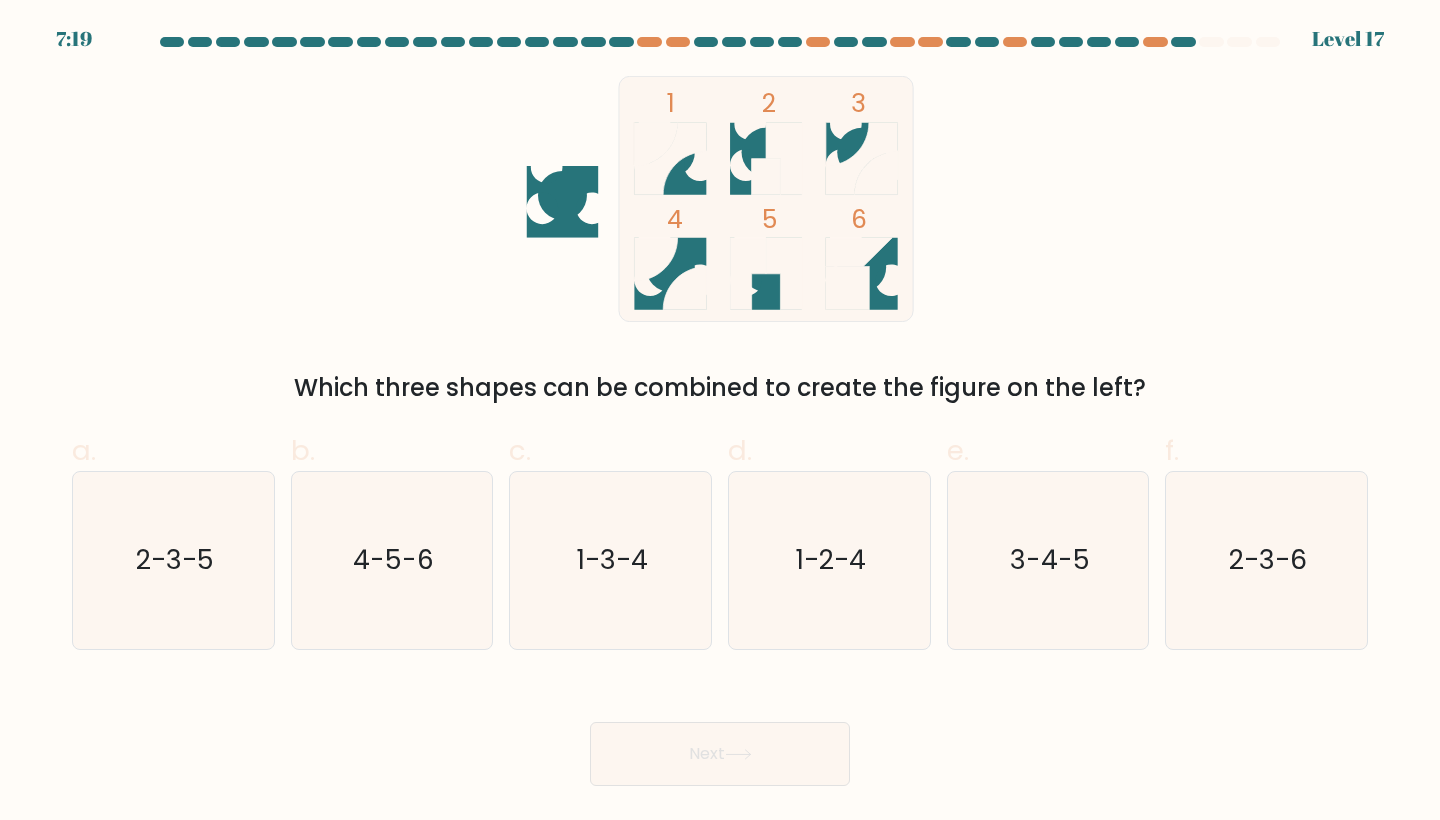 click at bounding box center (563, 202) 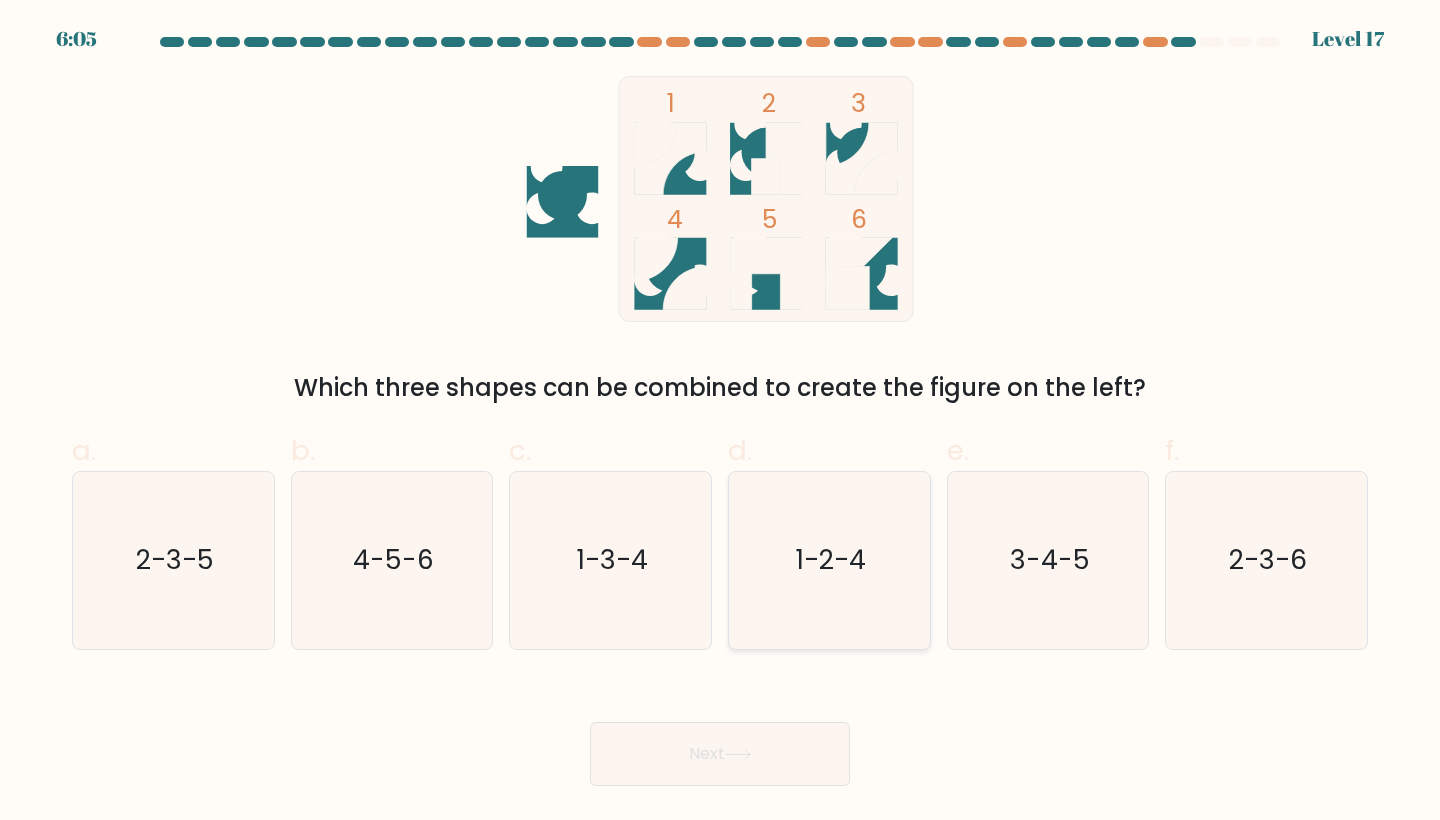click on "1-2-4" at bounding box center [829, 560] 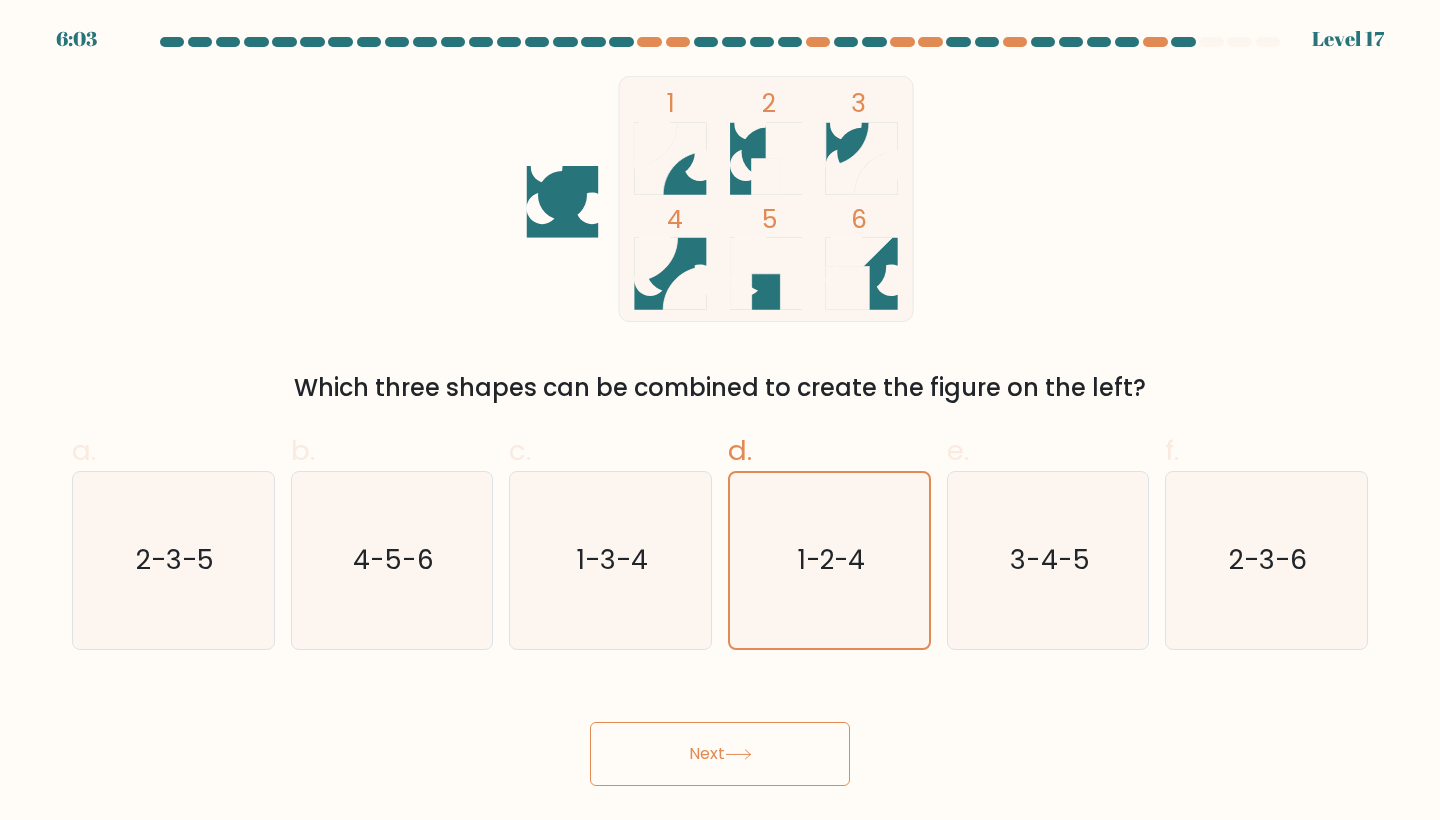 click on "Next" at bounding box center (720, 754) 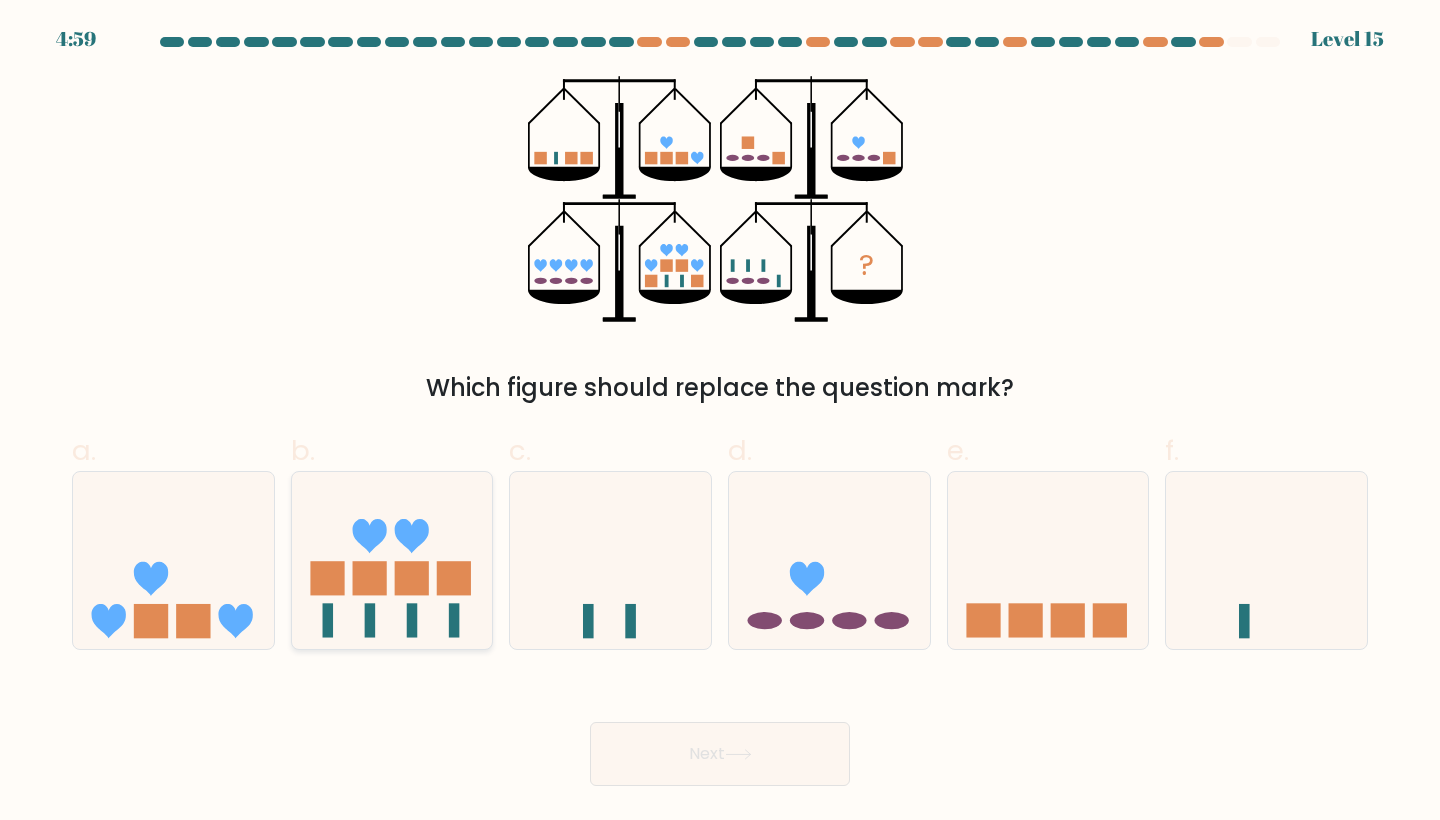 click at bounding box center (370, 621) 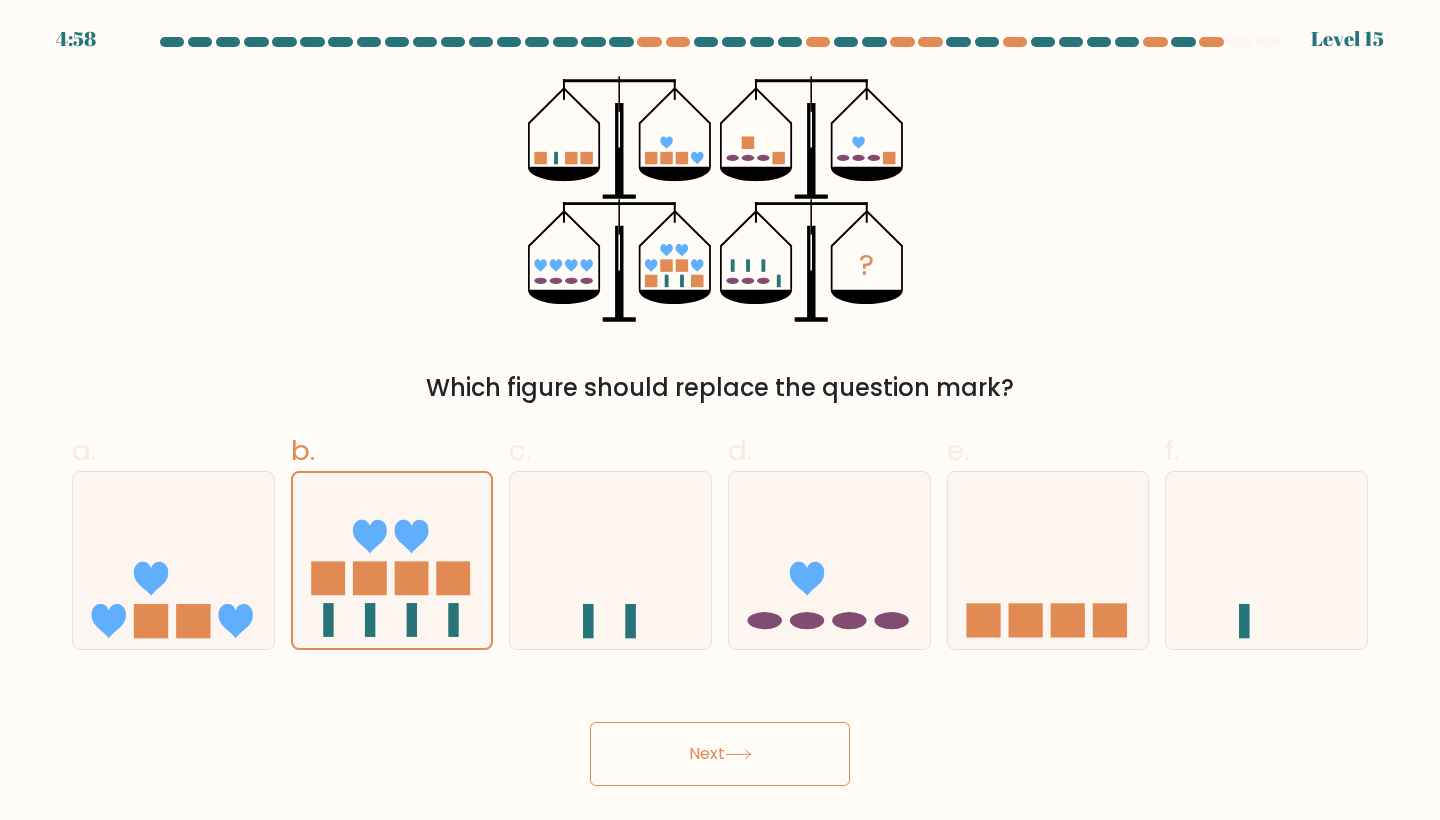click on "Next" at bounding box center (720, 754) 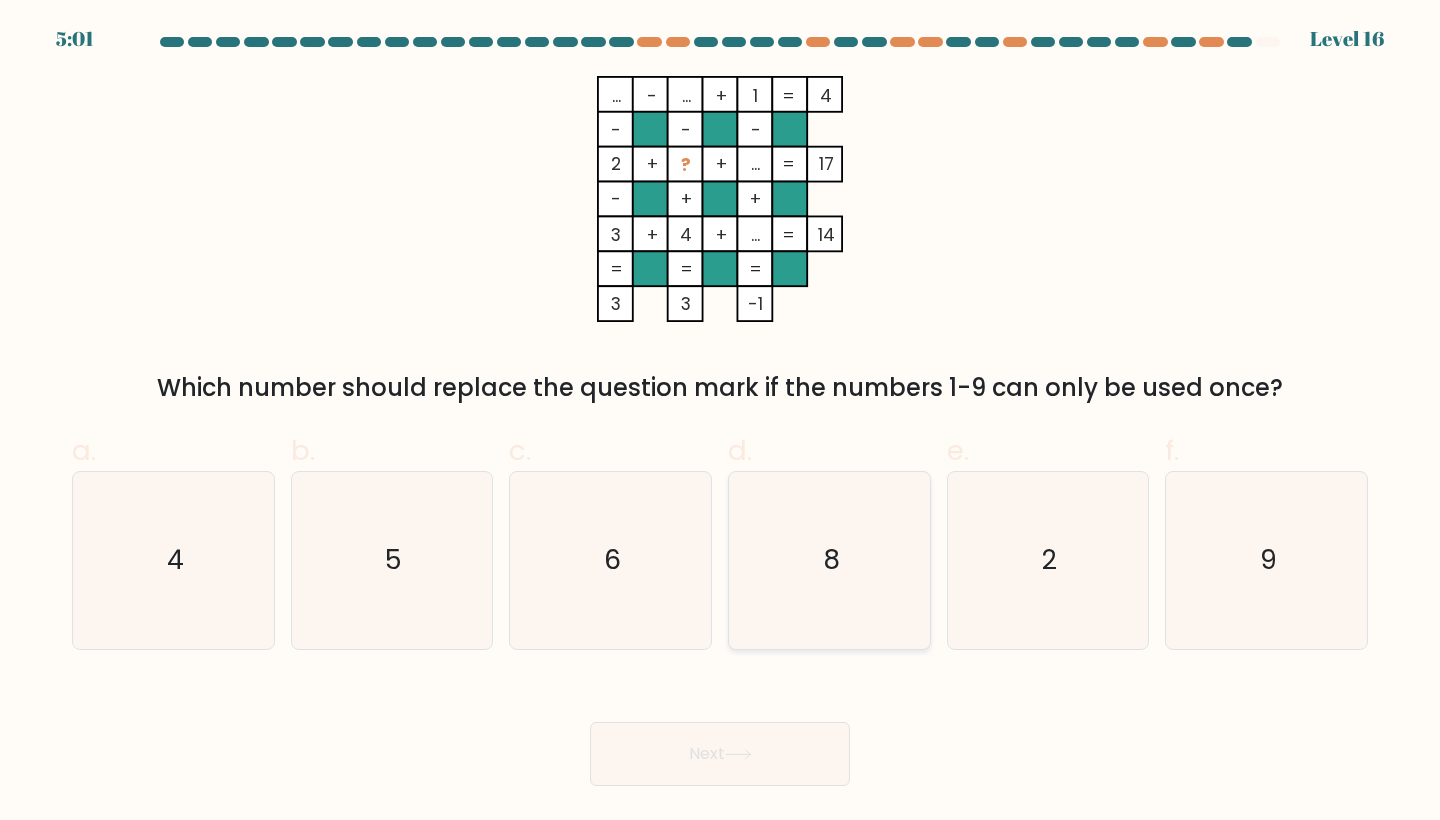 click on "8" at bounding box center [829, 560] 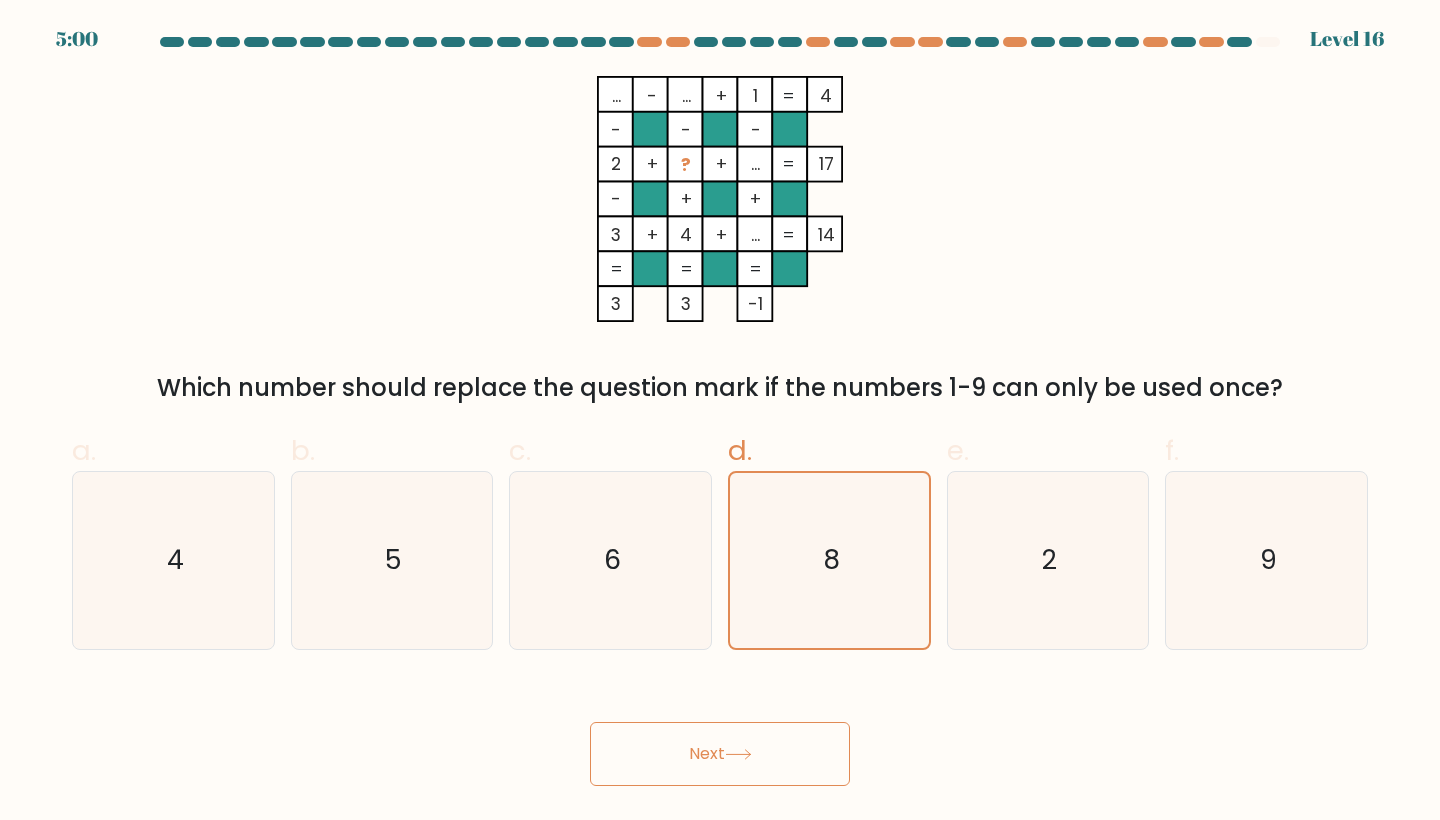 click on "Next" at bounding box center (720, 754) 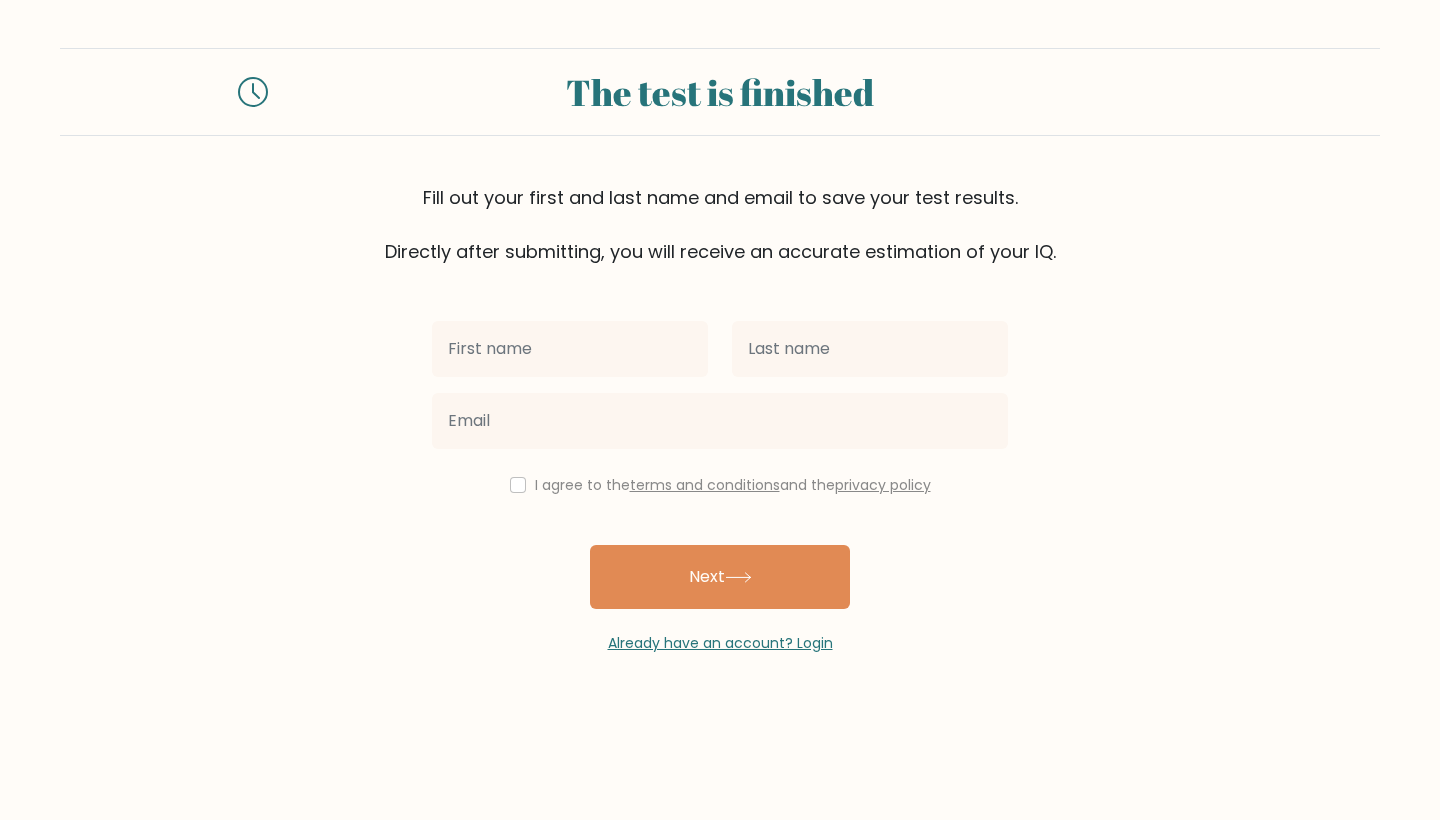 scroll, scrollTop: 0, scrollLeft: 0, axis: both 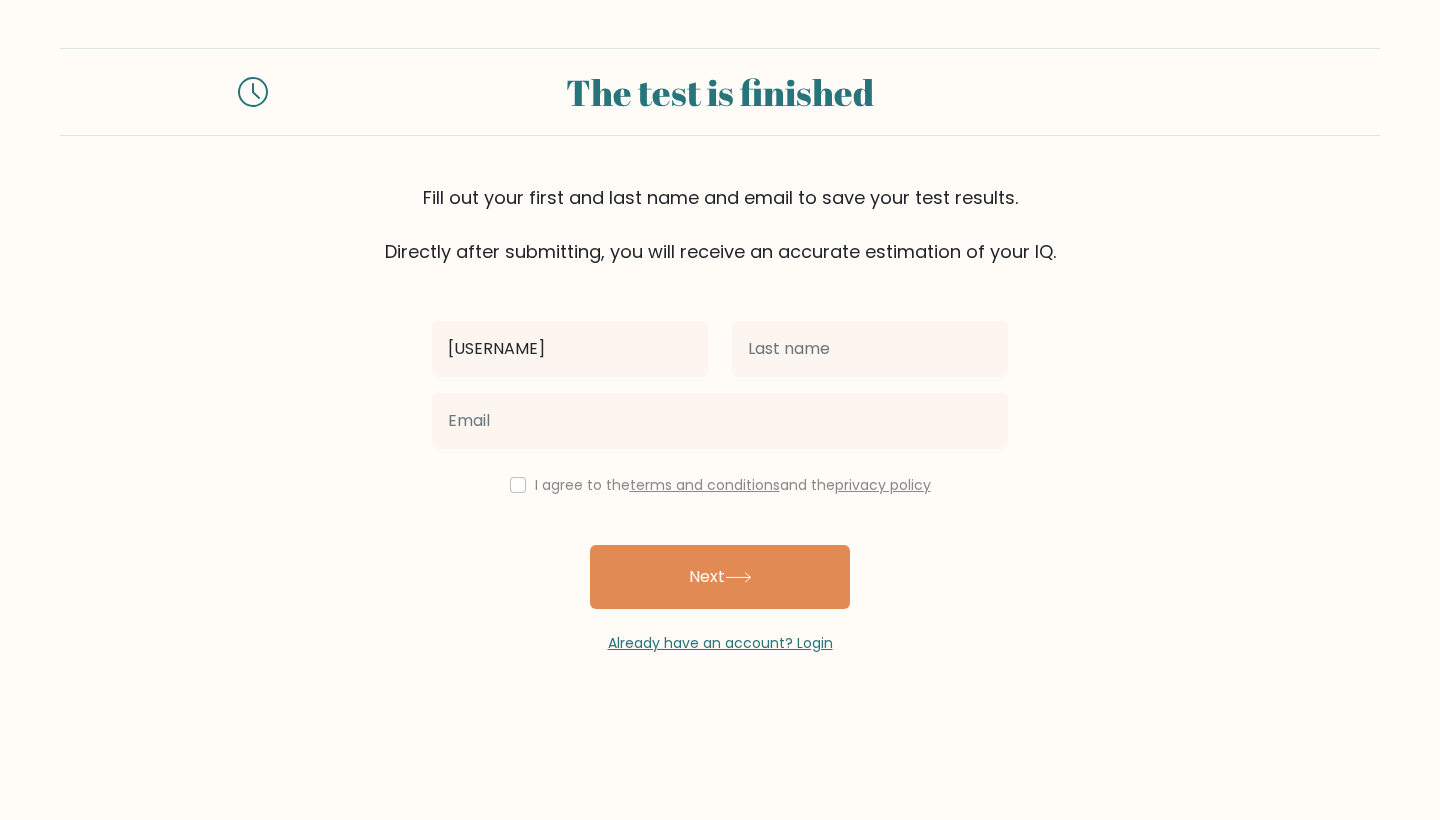 type on "evan" 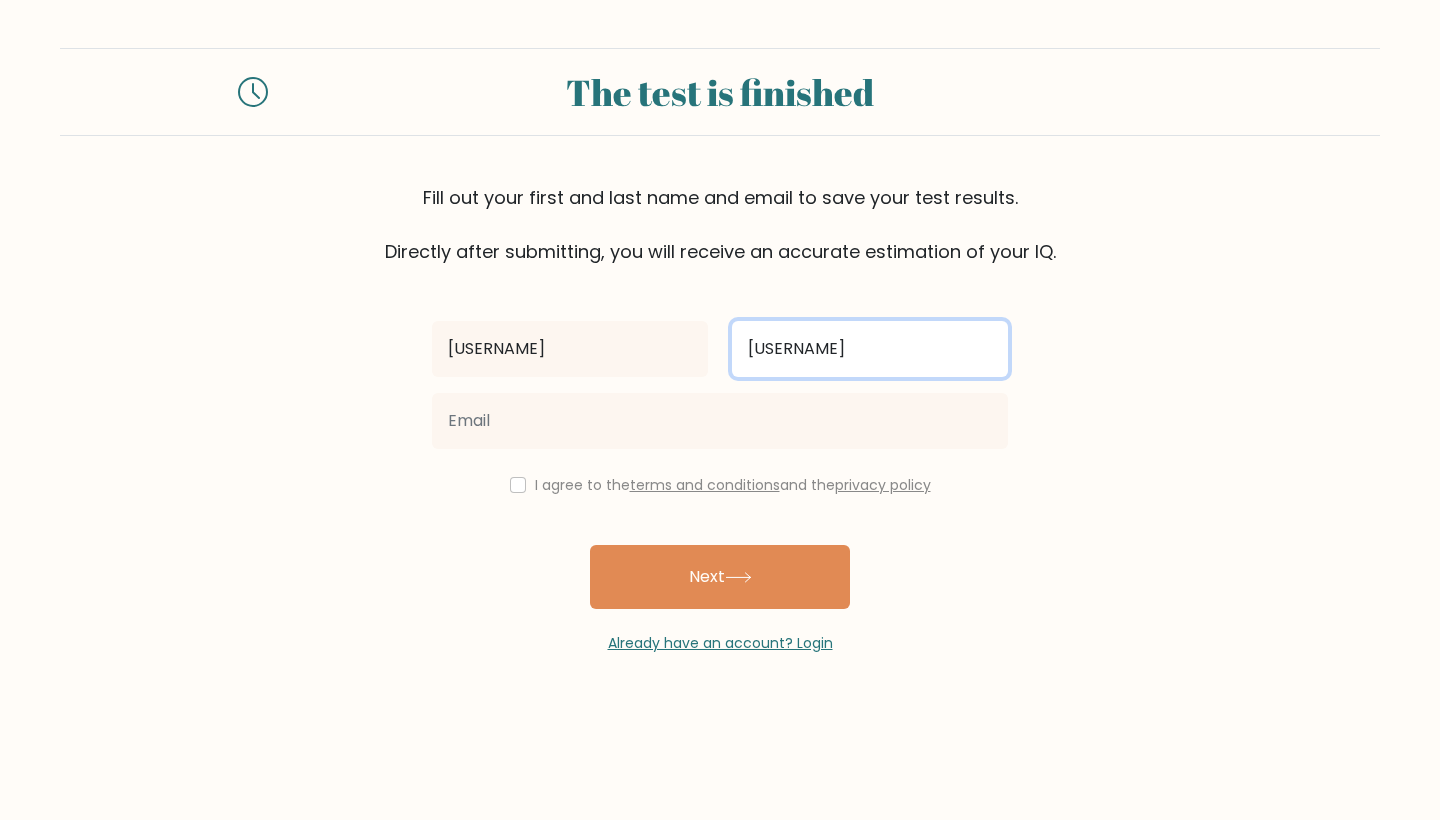 type on "Axell" 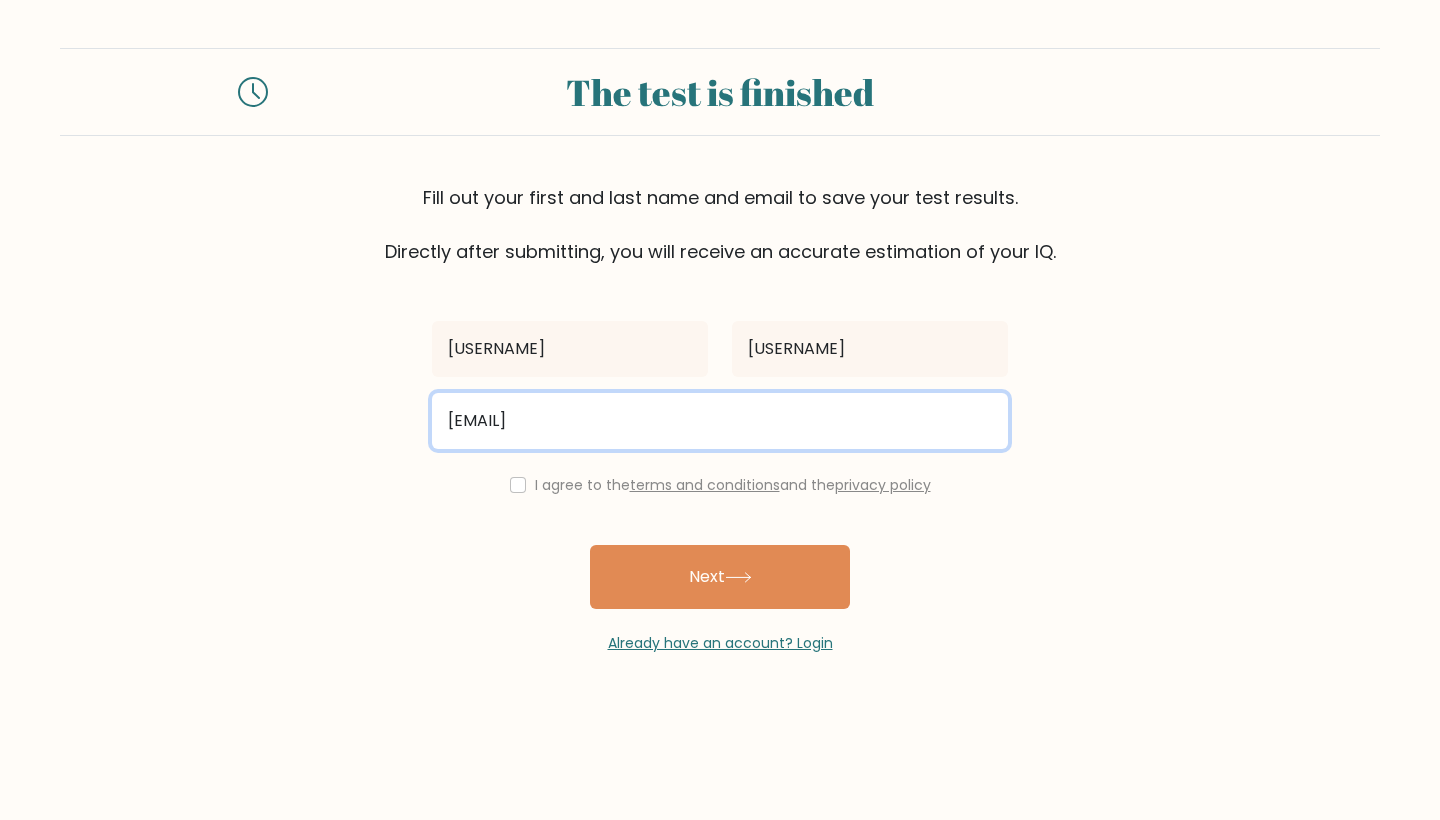 type on "evan.axell02@gmail.com" 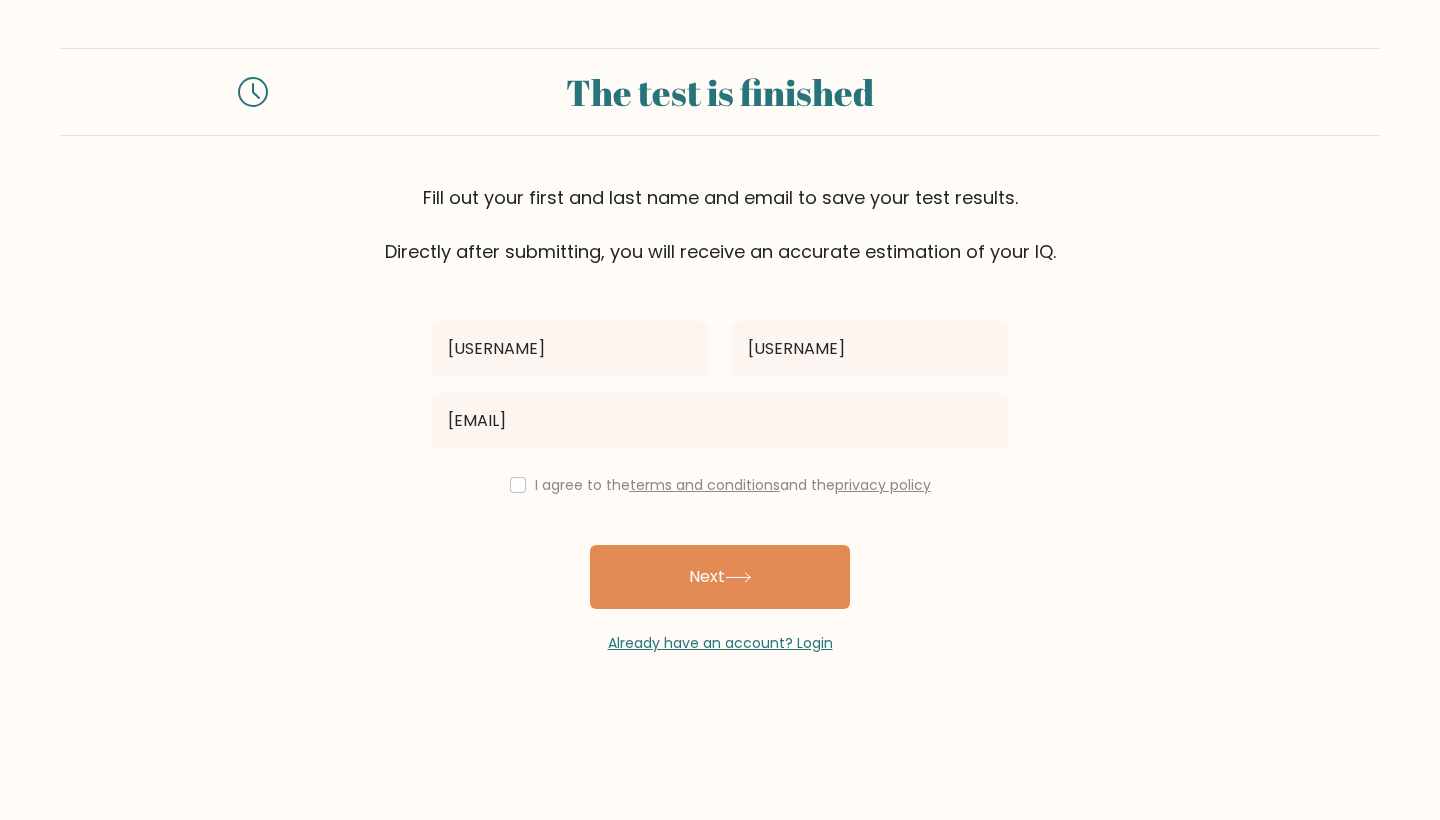 click at bounding box center (518, 485) 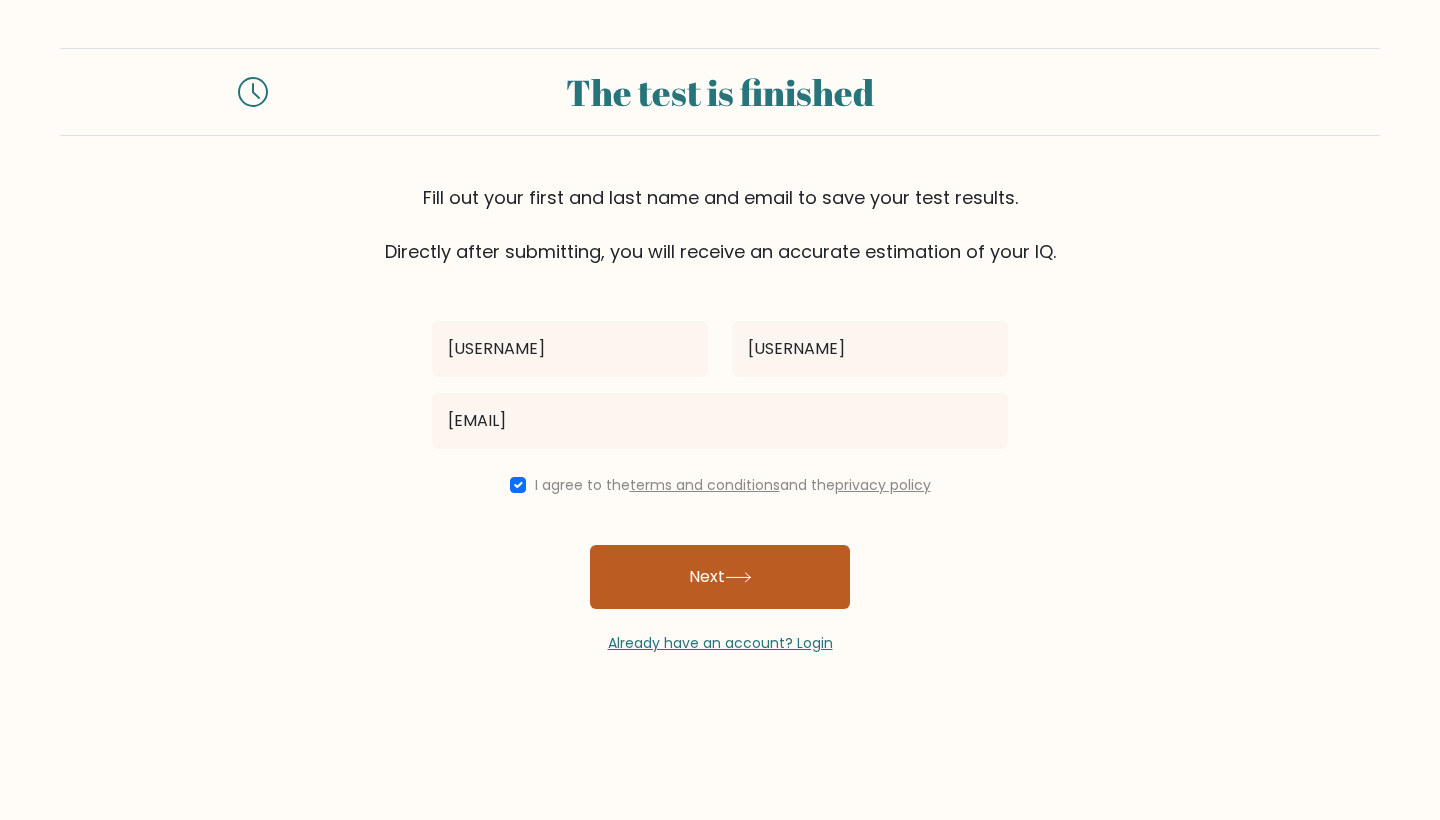click on "Next" at bounding box center (720, 577) 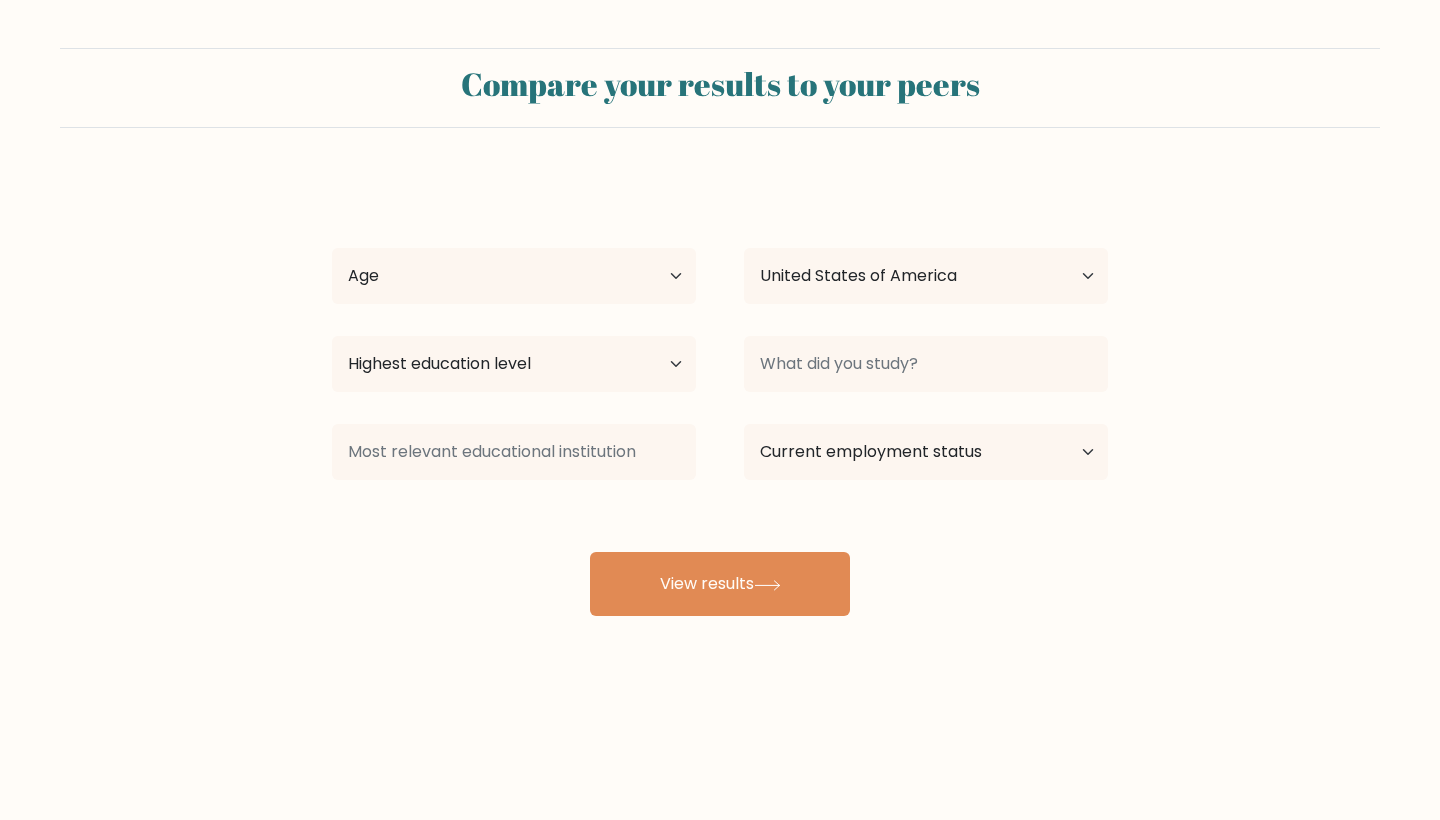 scroll, scrollTop: 0, scrollLeft: 0, axis: both 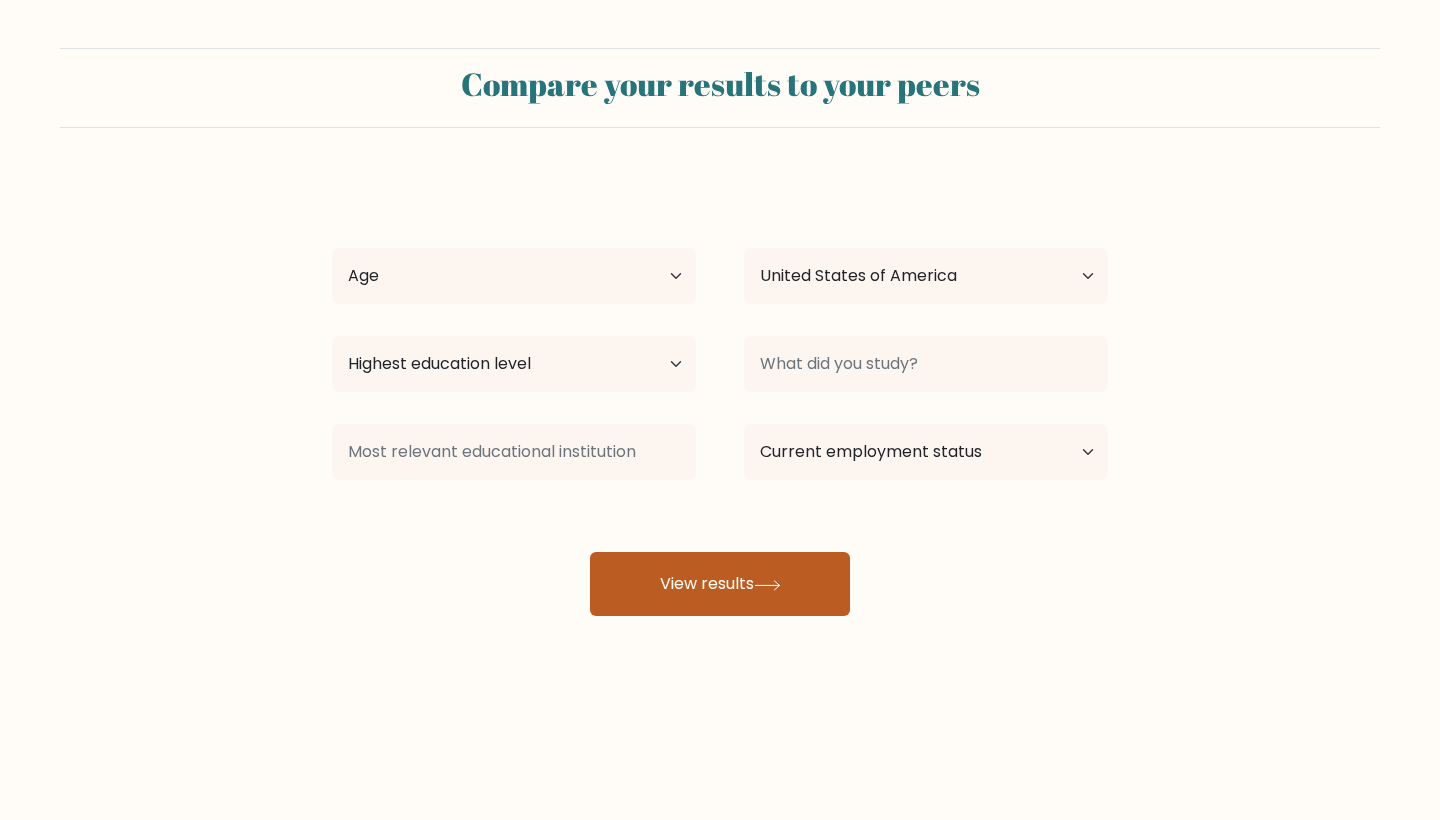 click on "View results" at bounding box center [720, 584] 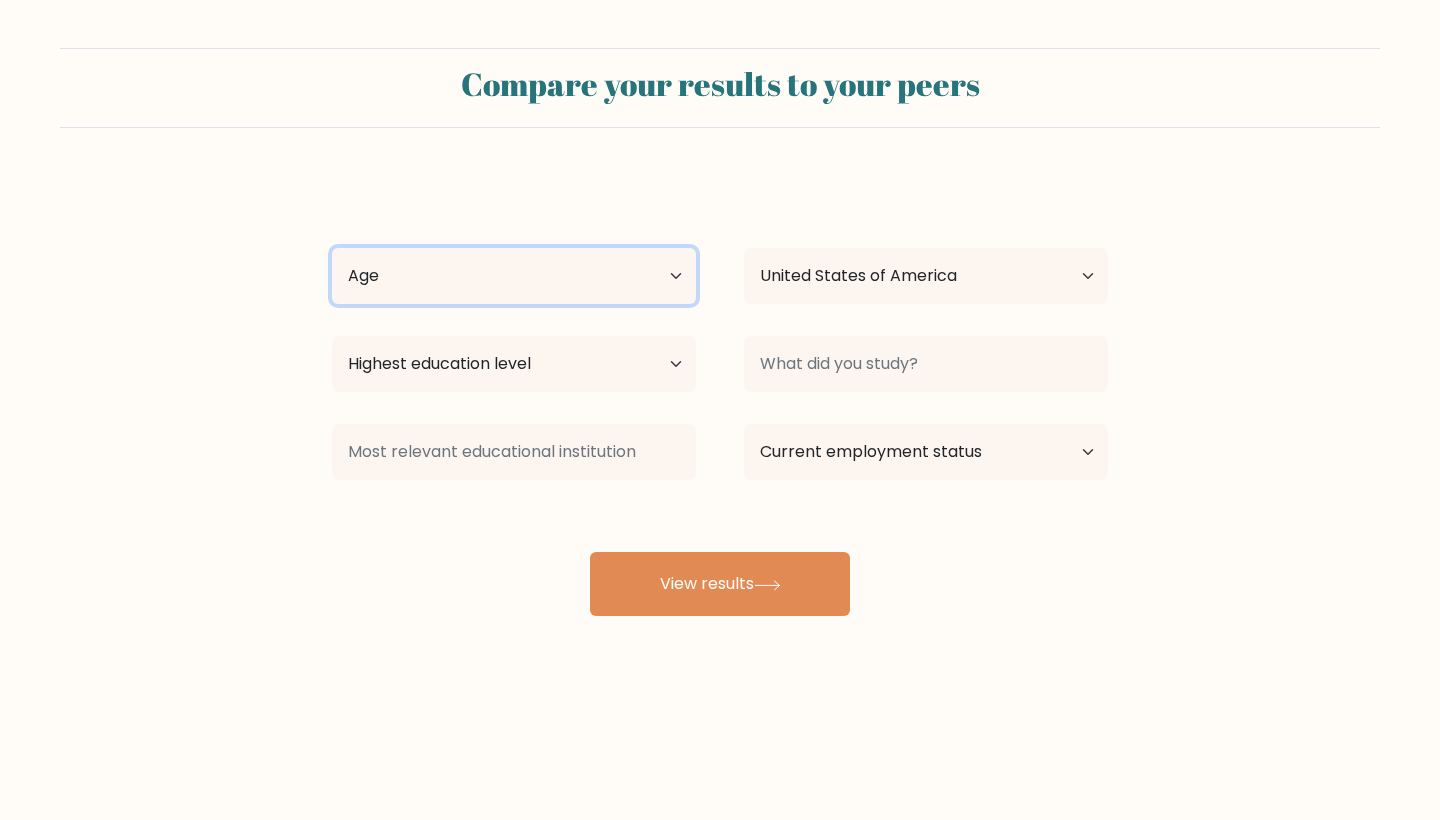 select on "18_24" 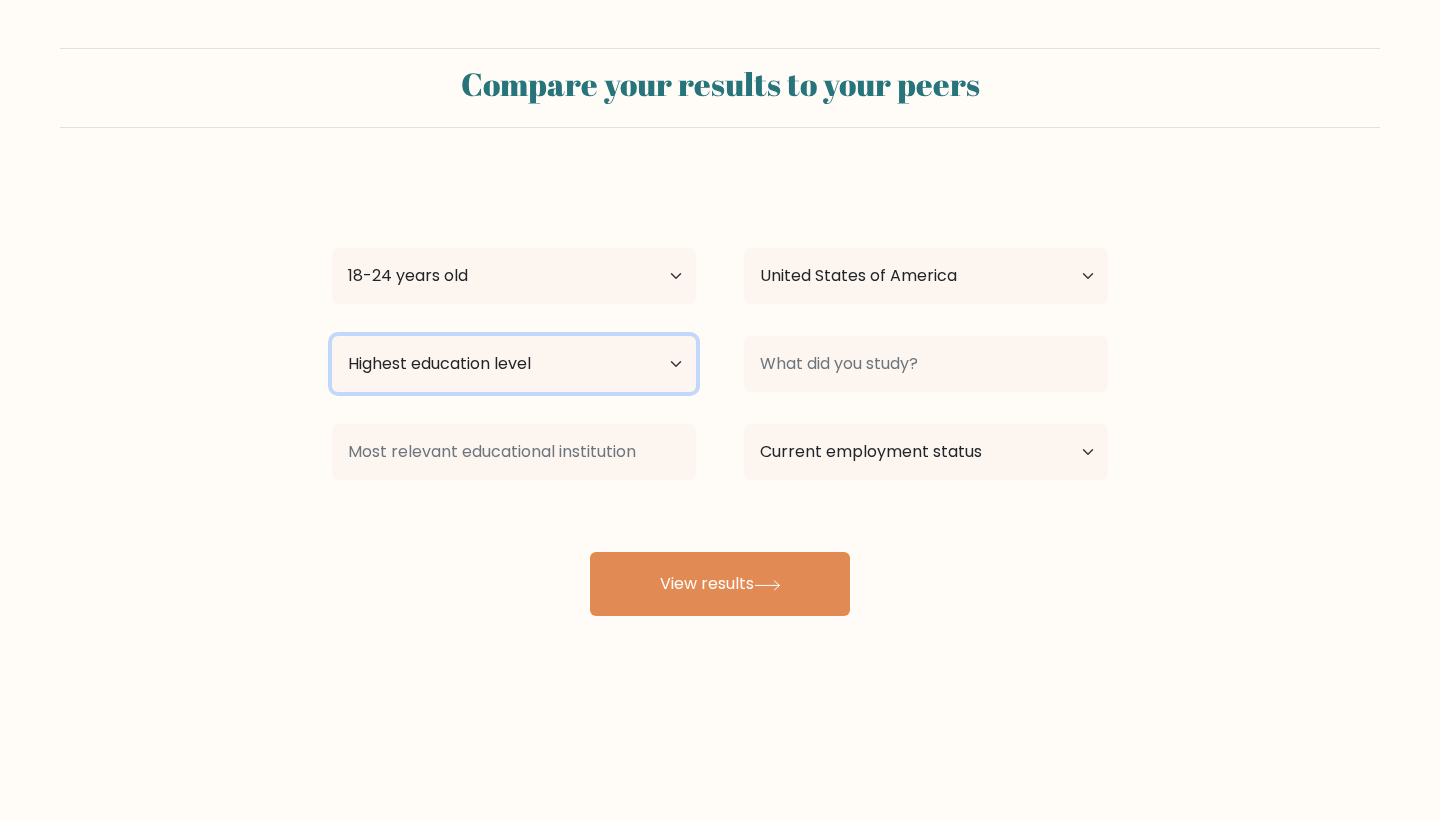 select on "upper_secondary" 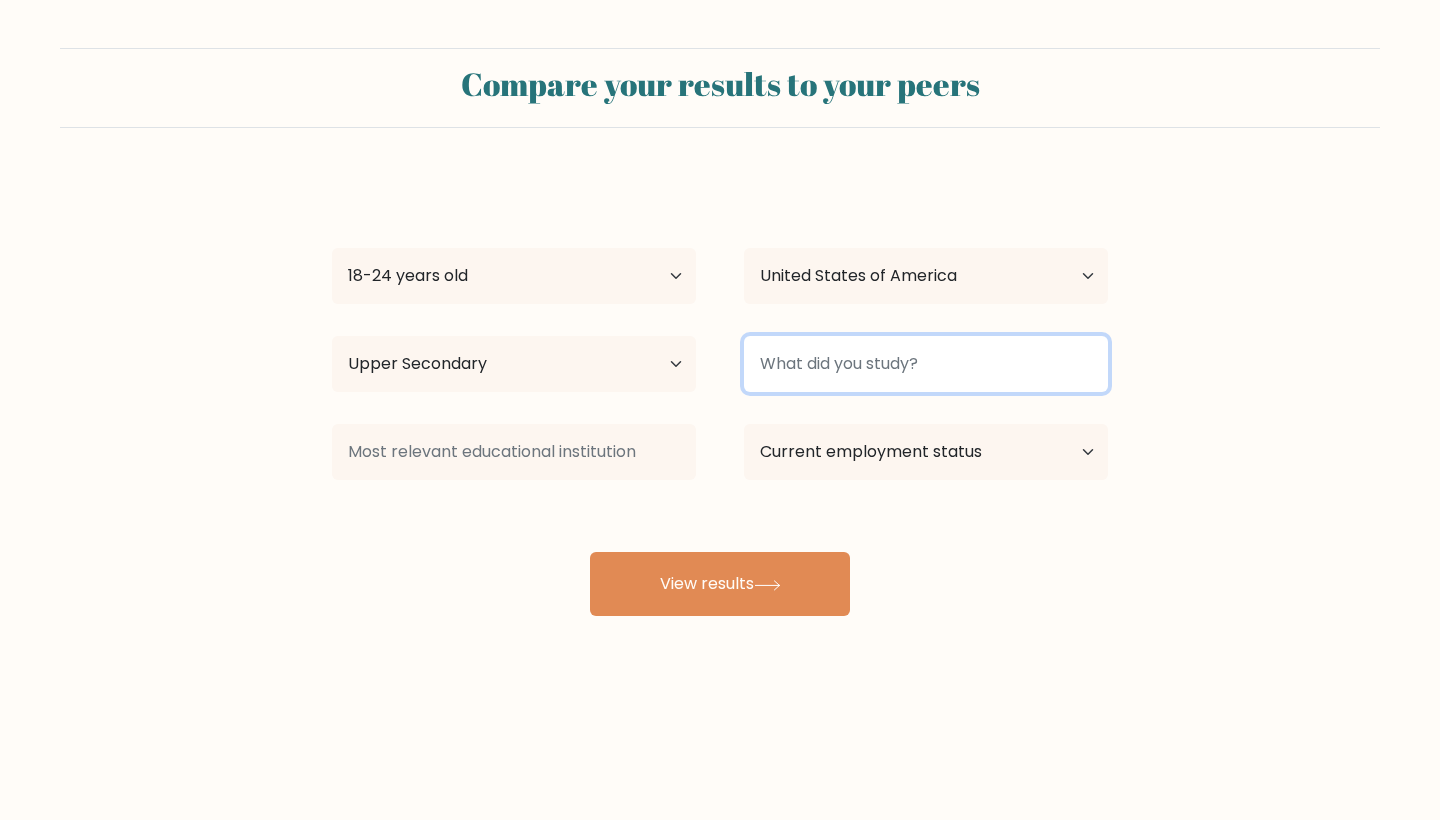 click at bounding box center [926, 364] 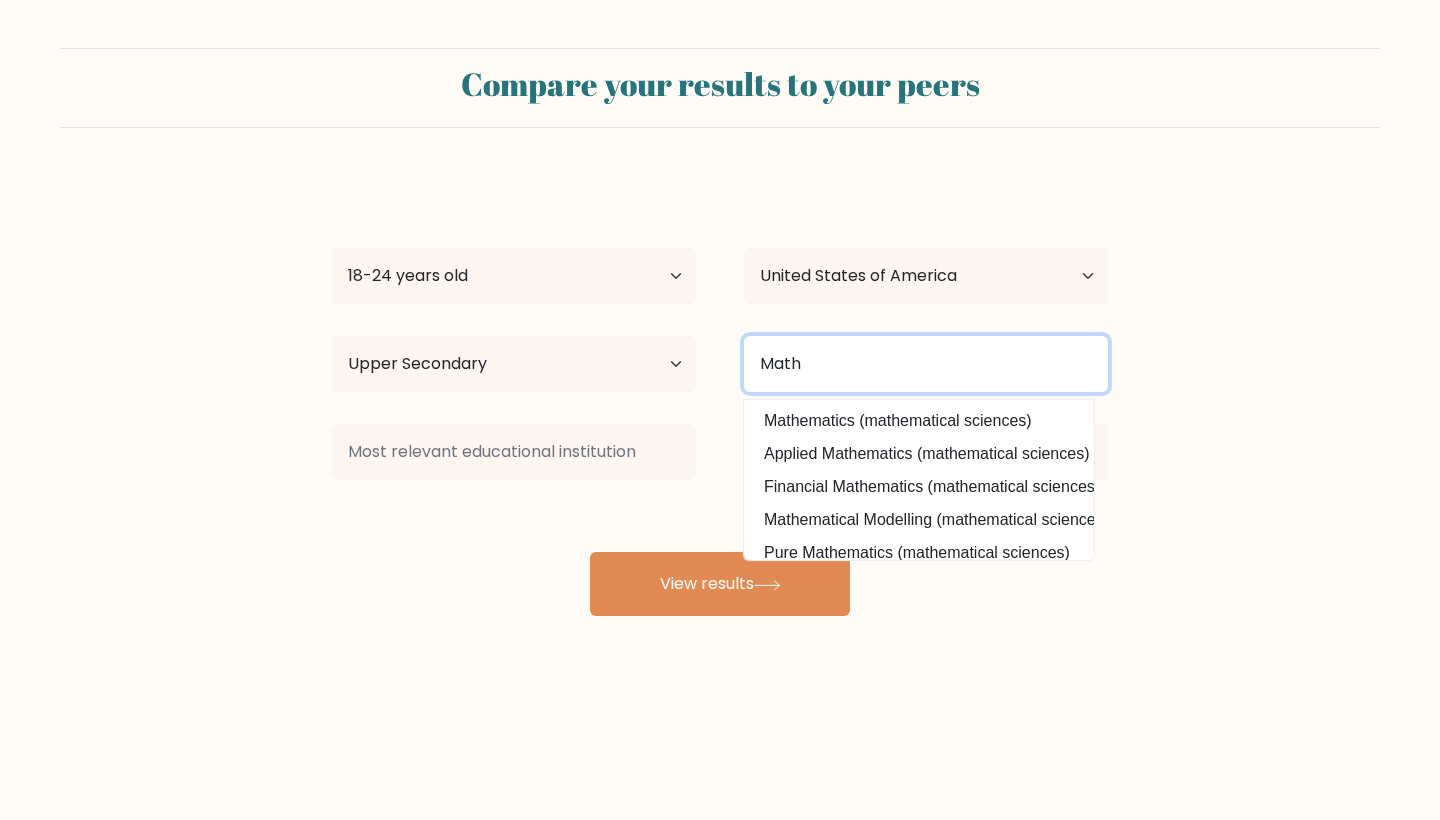 type on "Math" 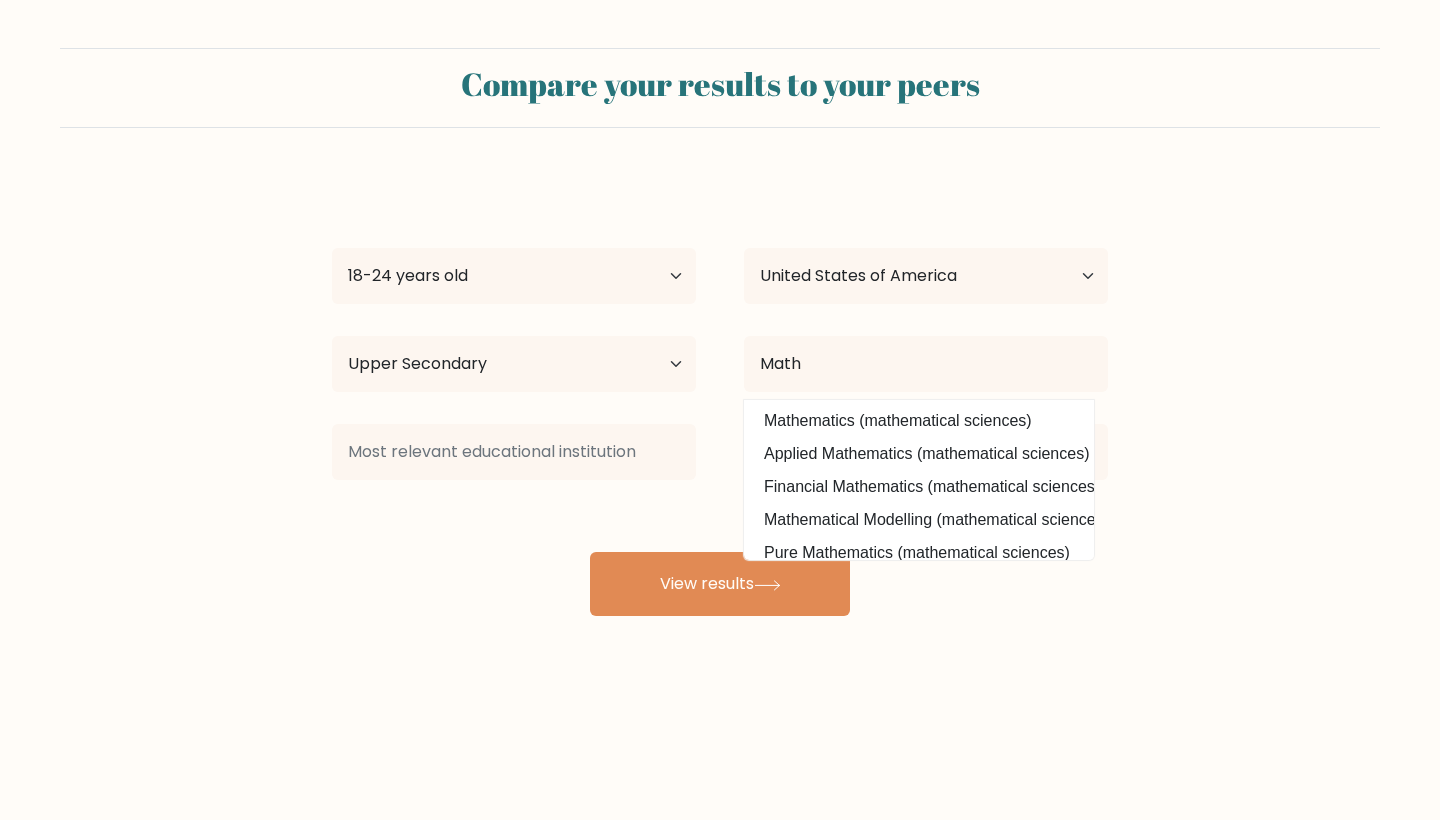 click on "Compare your results to your peers
[FIRST]
[LAST]
Age
Under 18 years old
18-24 years old
25-34 years old
35-44 years old
45-54 years old
55-64 years old
65 years old and above
Country
Afghanistan
Albania
Algeria
American Samoa
Andorra
Angola
Anguilla
Antarctica
Antigua and Barbuda
Argentina
Armenia
Aruba [COUNTRY]" at bounding box center (720, 379) 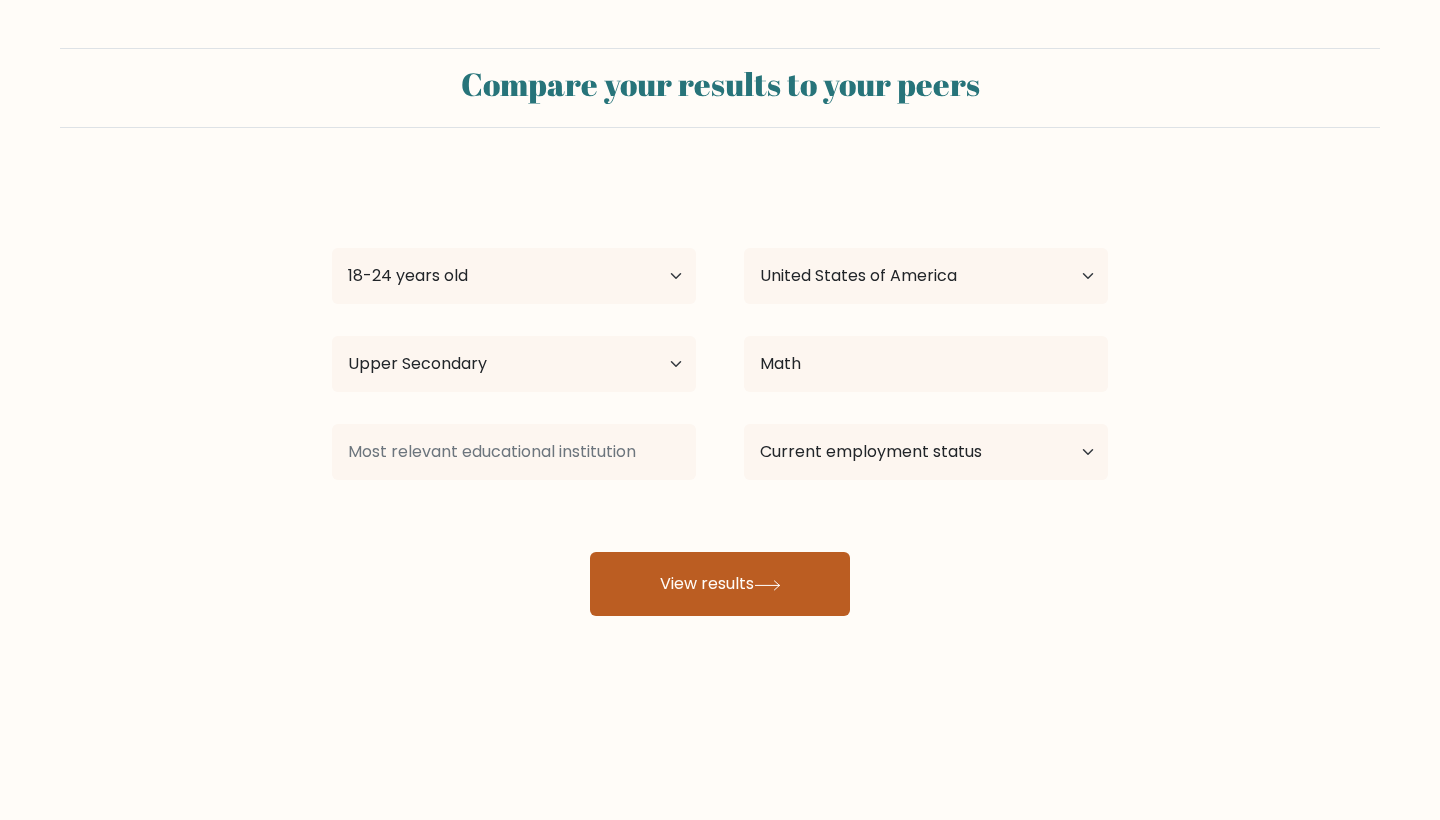 click on "View results" at bounding box center [720, 584] 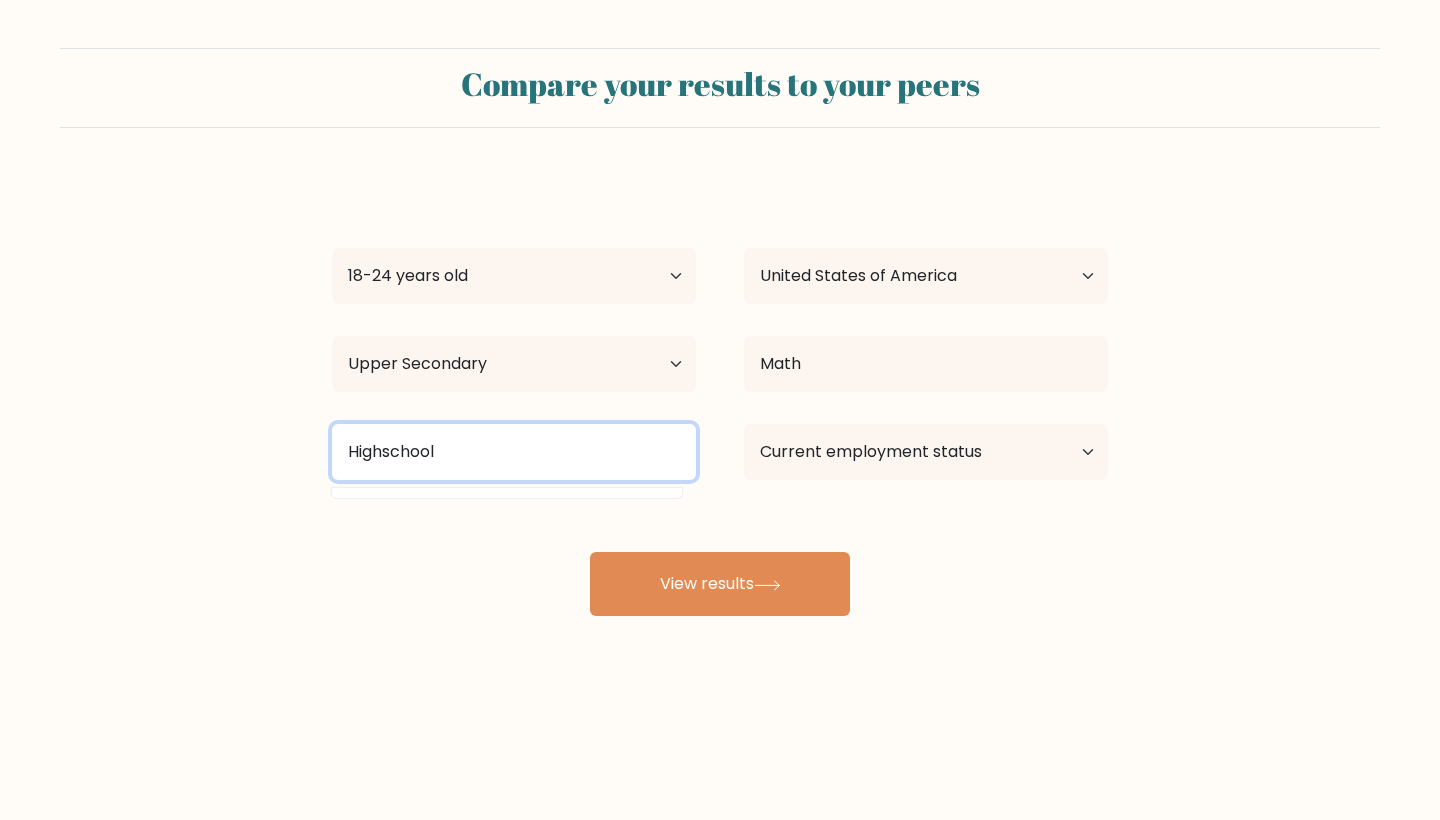 type on "Highschool" 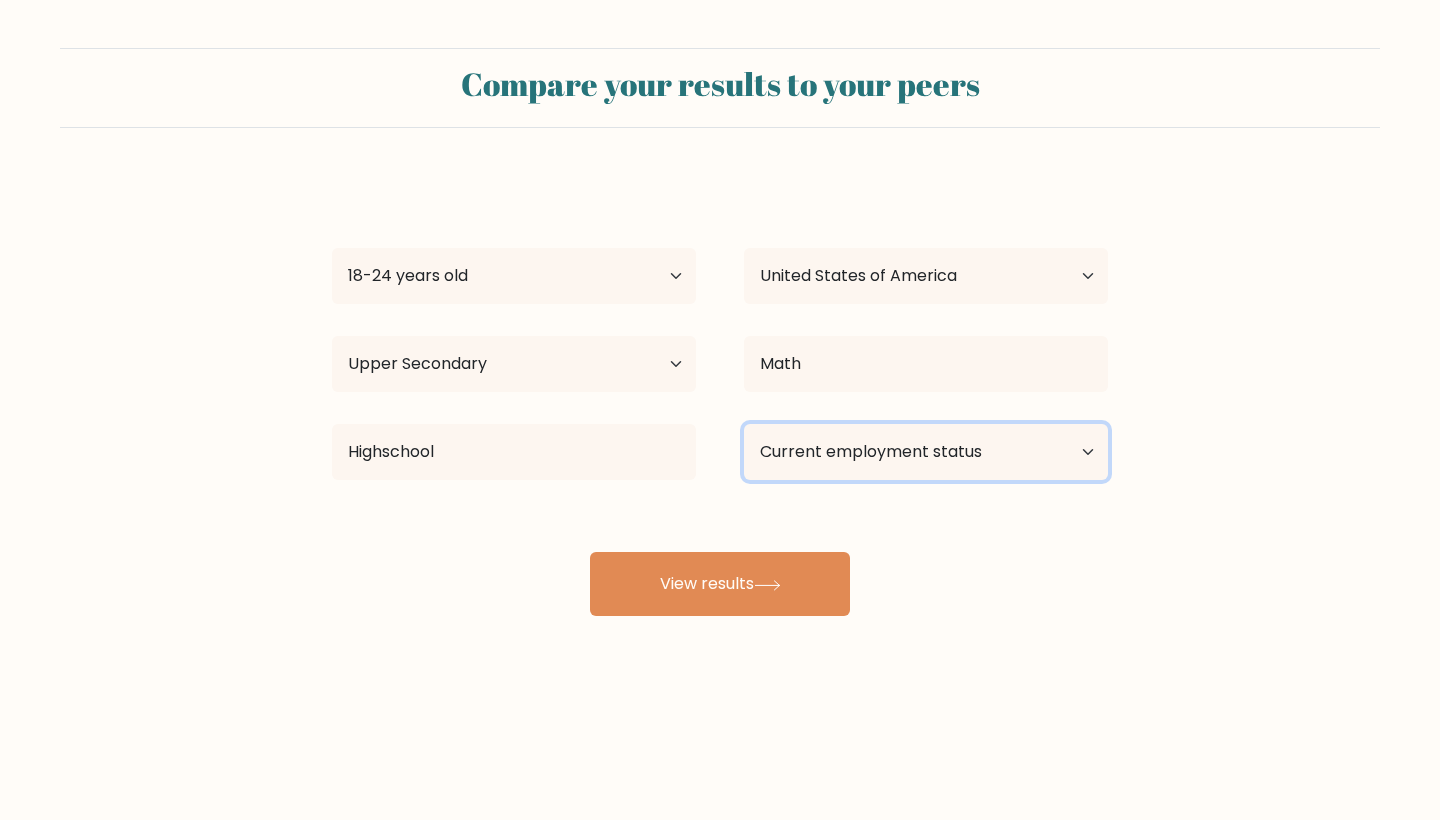 select on "student" 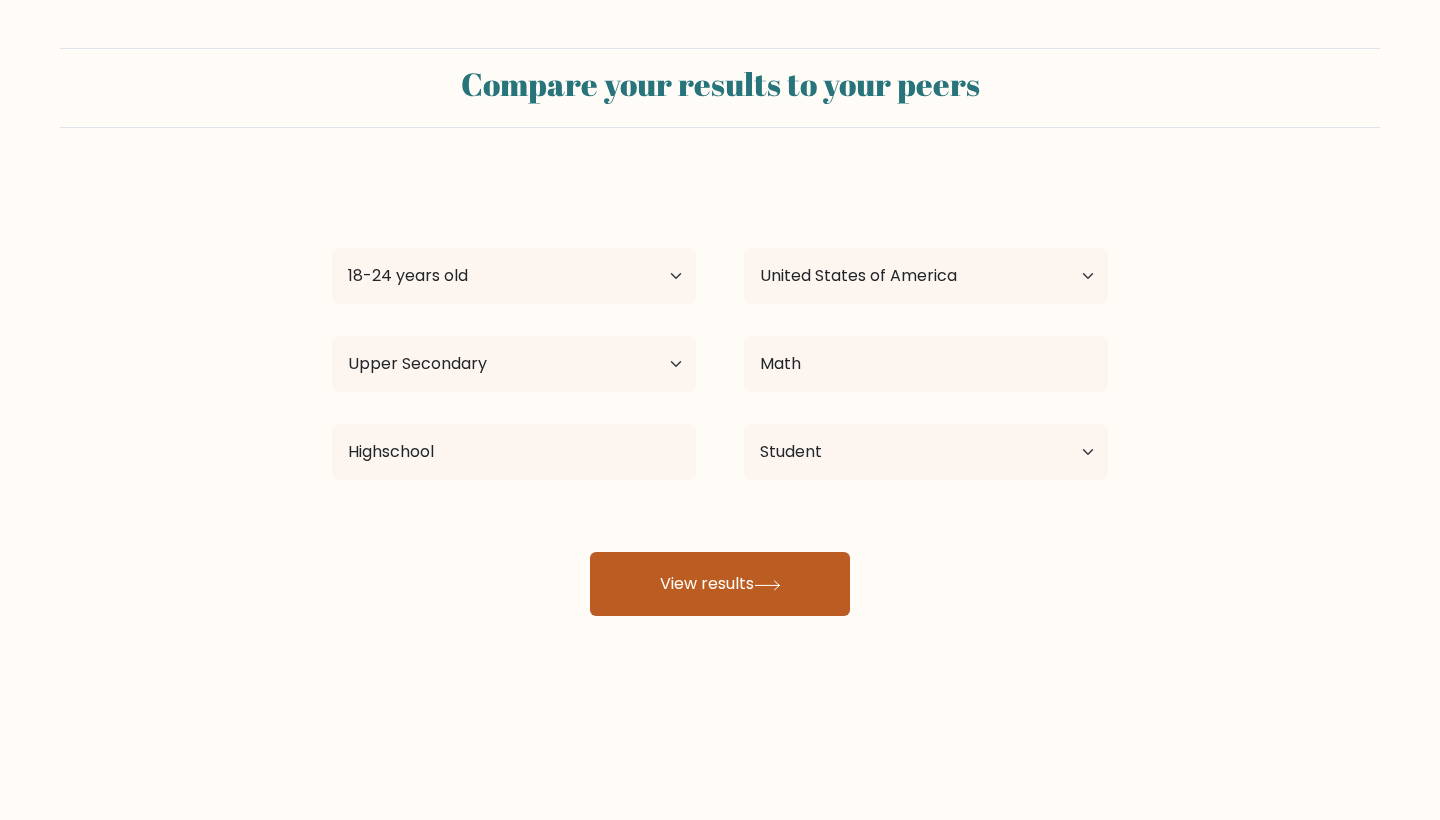 click on "View results" at bounding box center (720, 584) 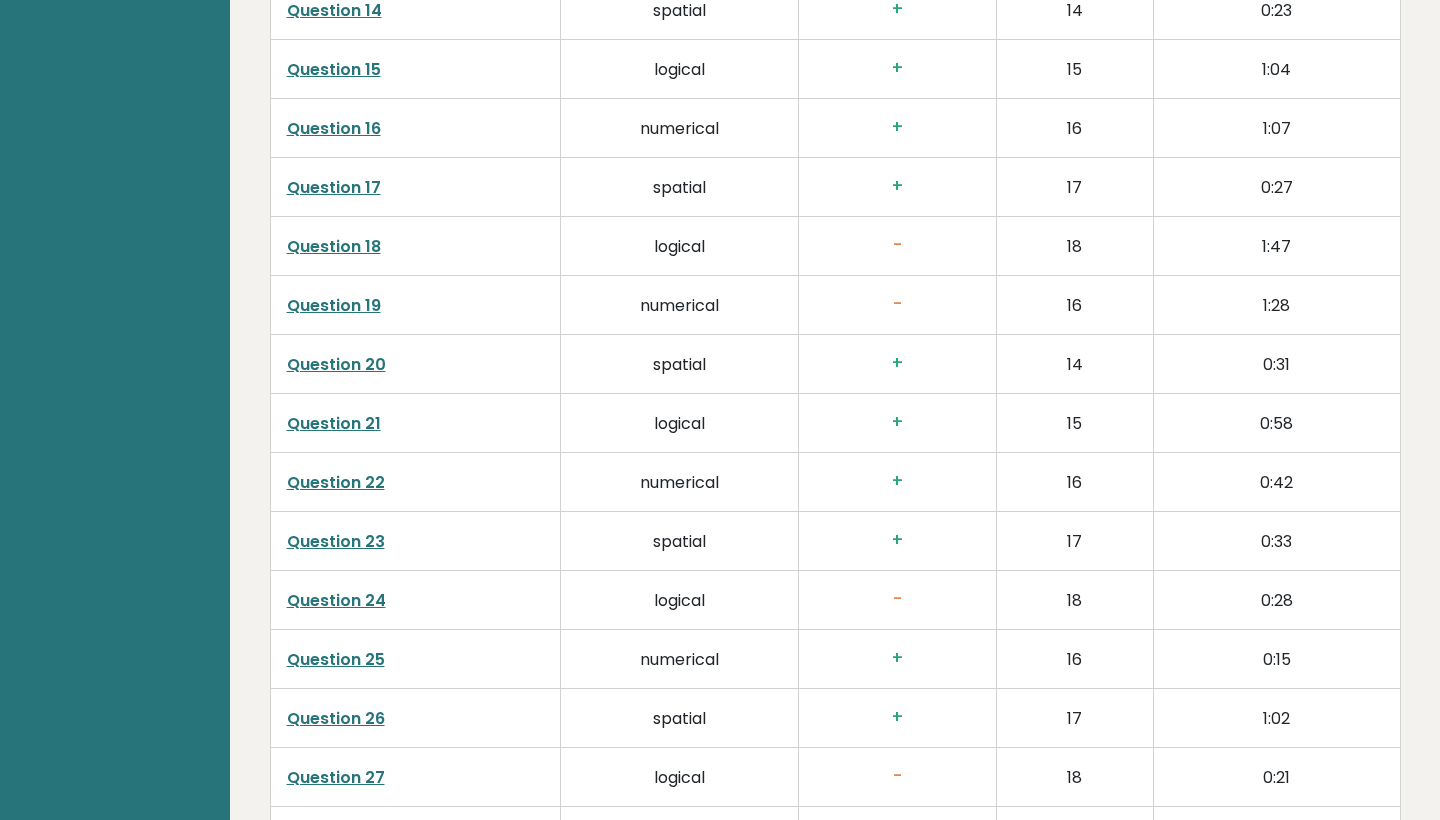 scroll, scrollTop: 4018, scrollLeft: 0, axis: vertical 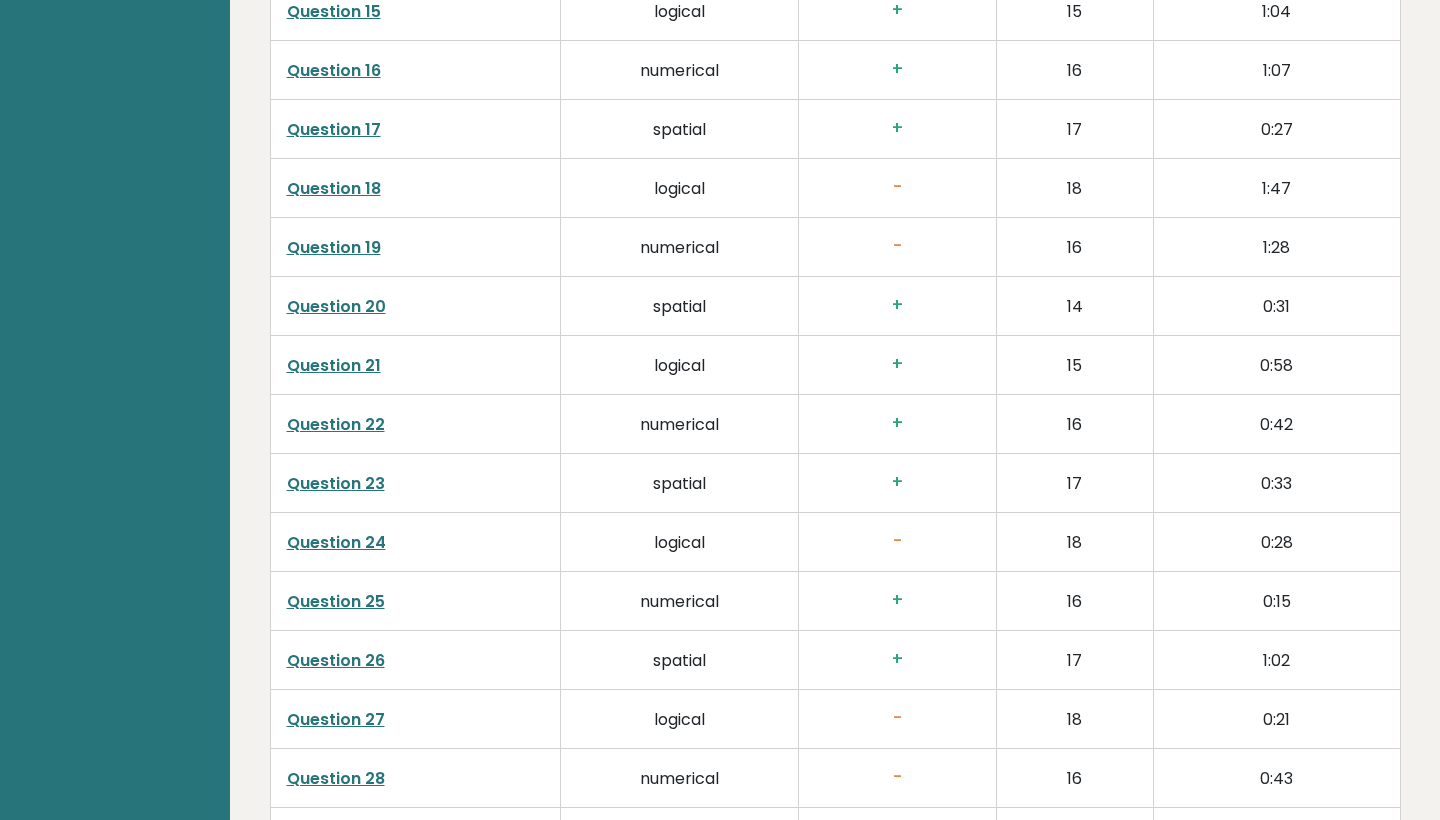 click on "Question
19" at bounding box center (334, 247) 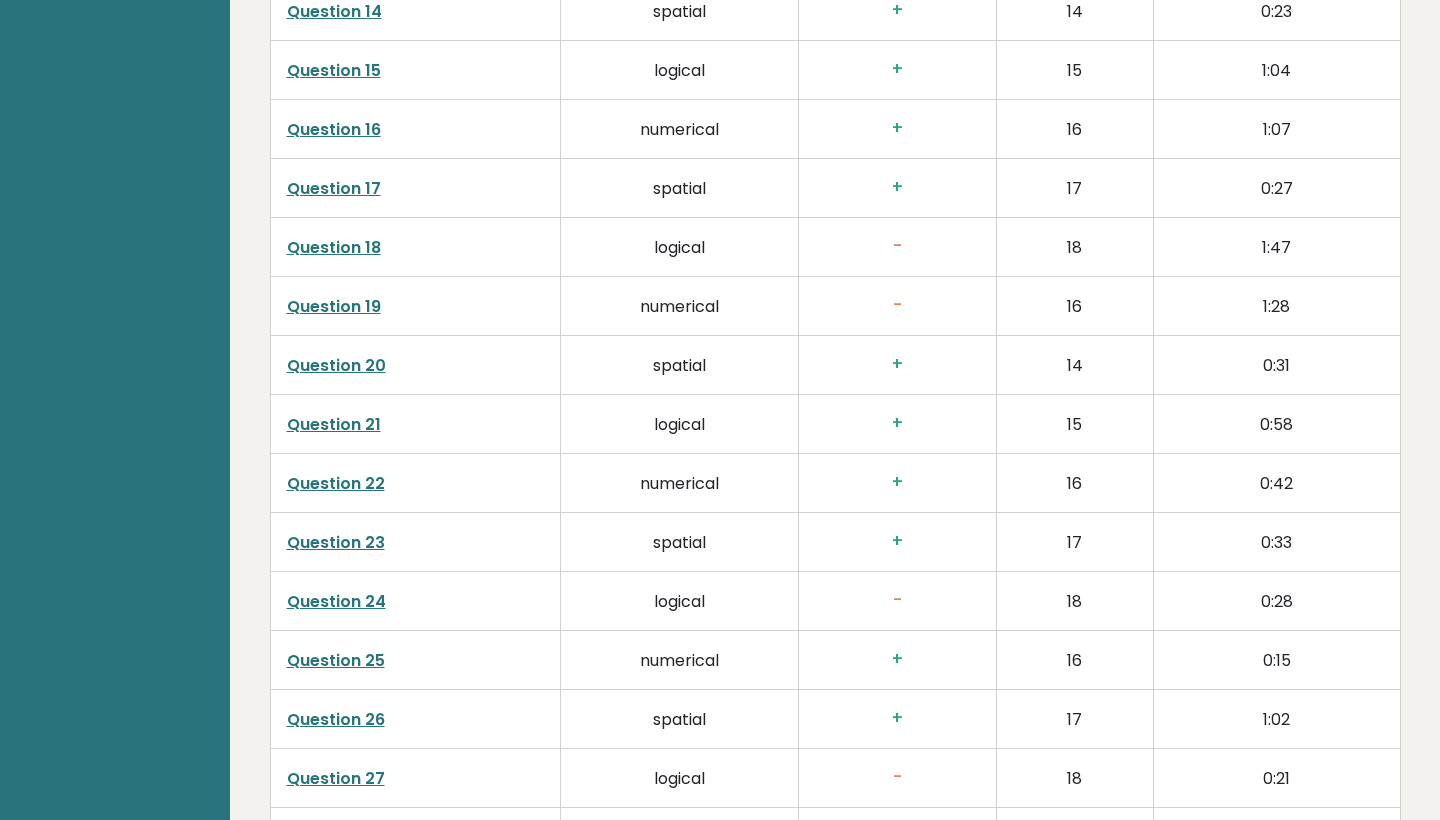 click on "Question
18" at bounding box center [334, 247] 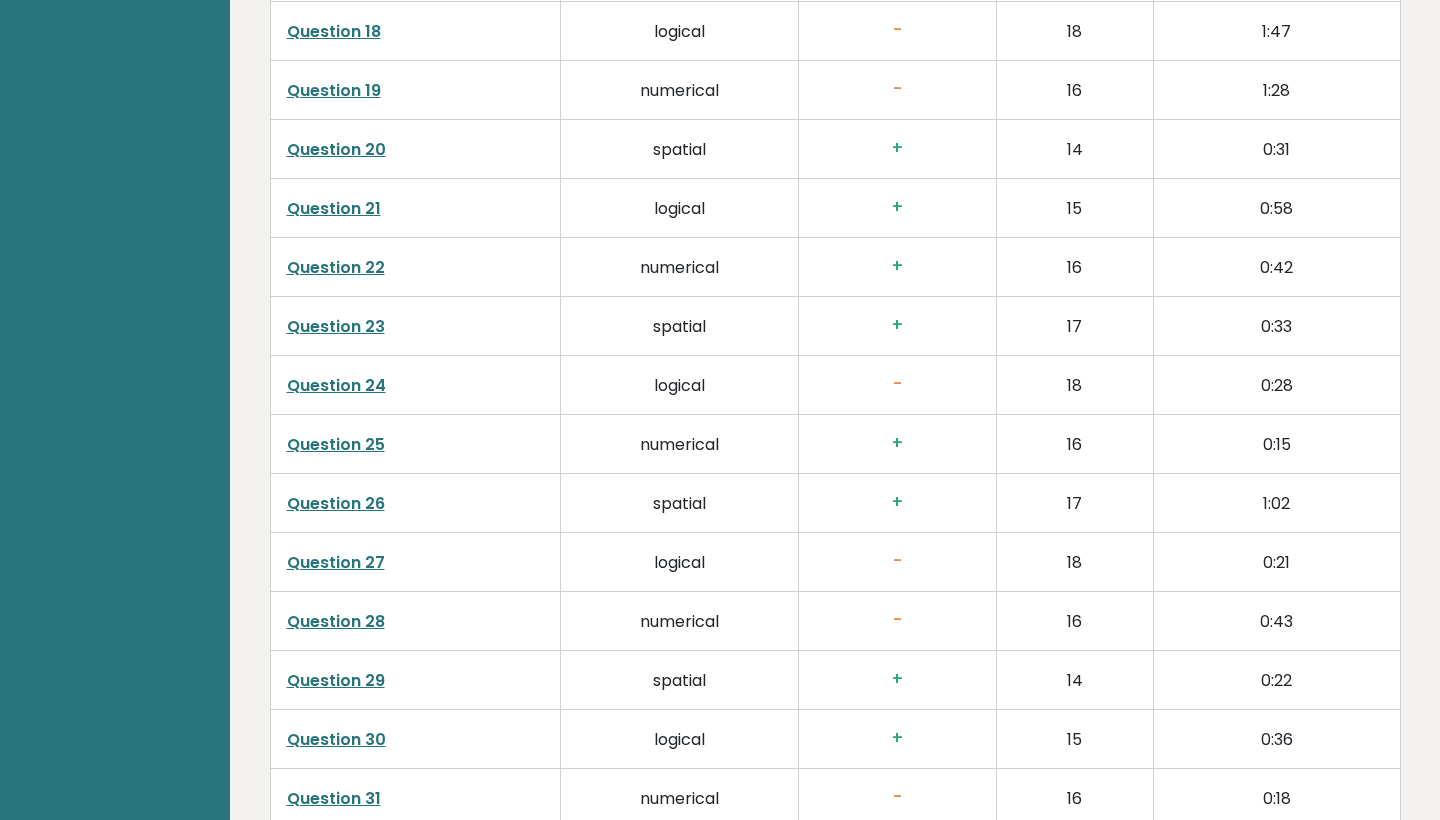 scroll, scrollTop: 4197, scrollLeft: 0, axis: vertical 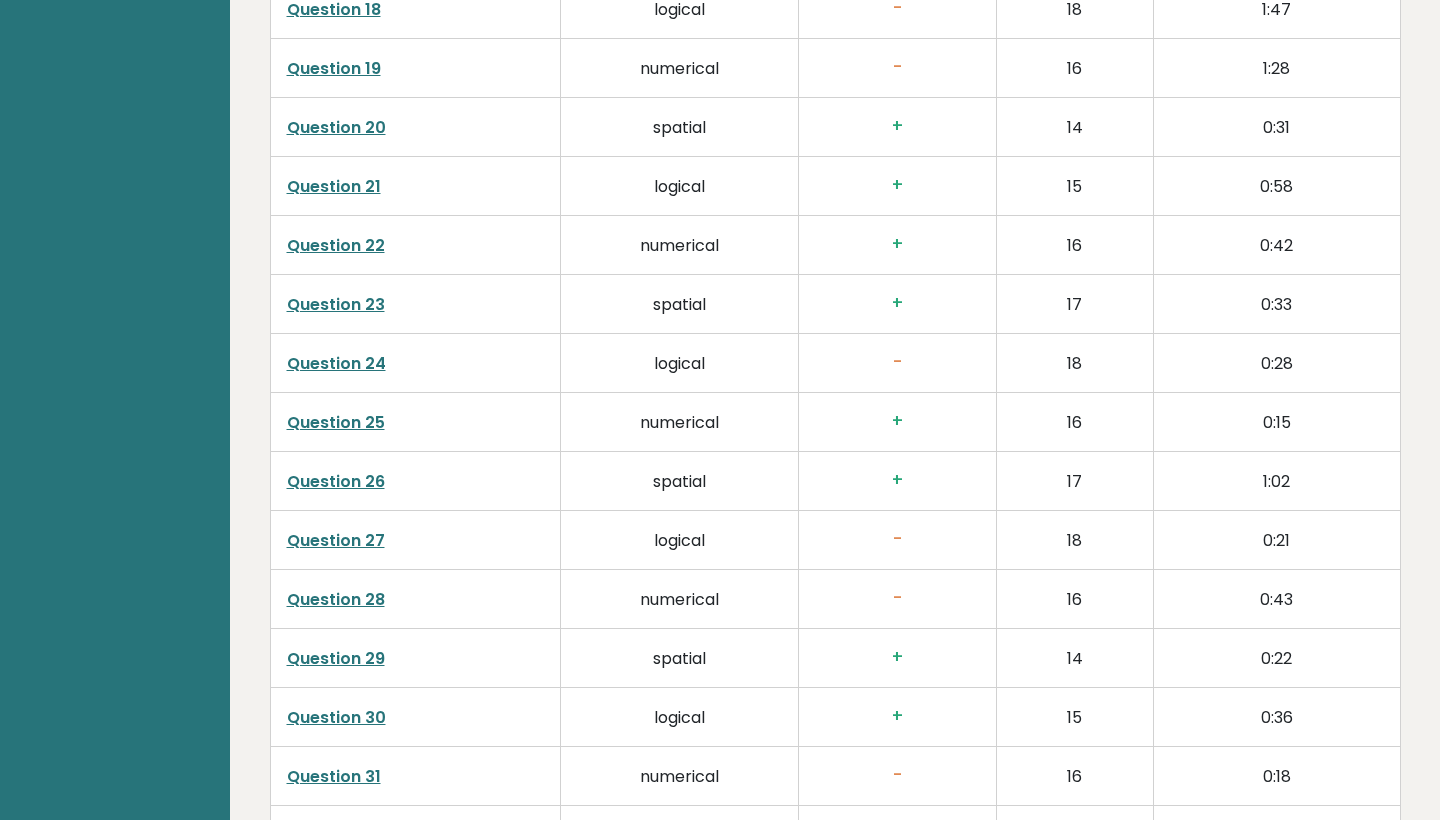 click on "Question
24" at bounding box center (336, 363) 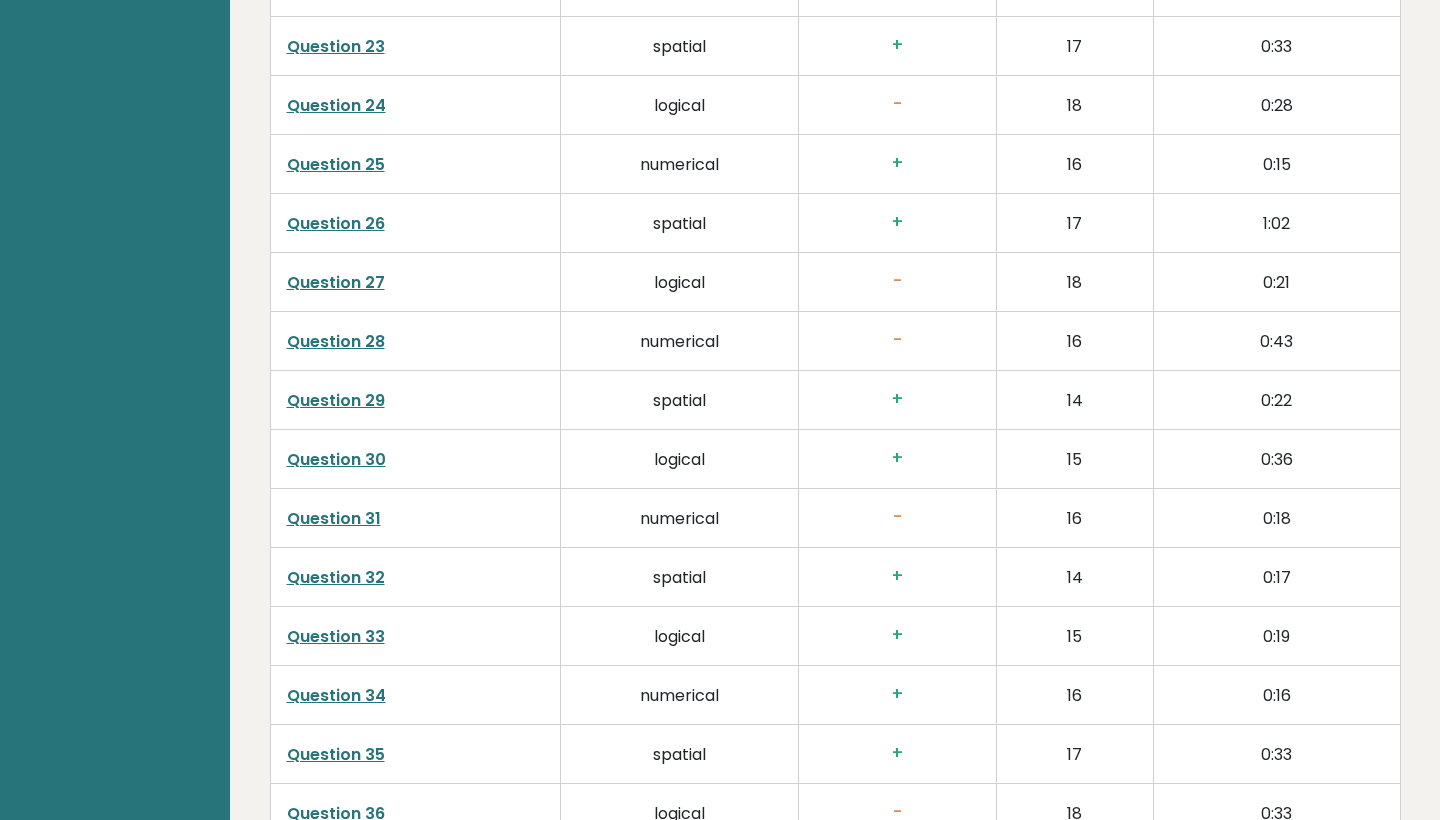 scroll, scrollTop: 4457, scrollLeft: 0, axis: vertical 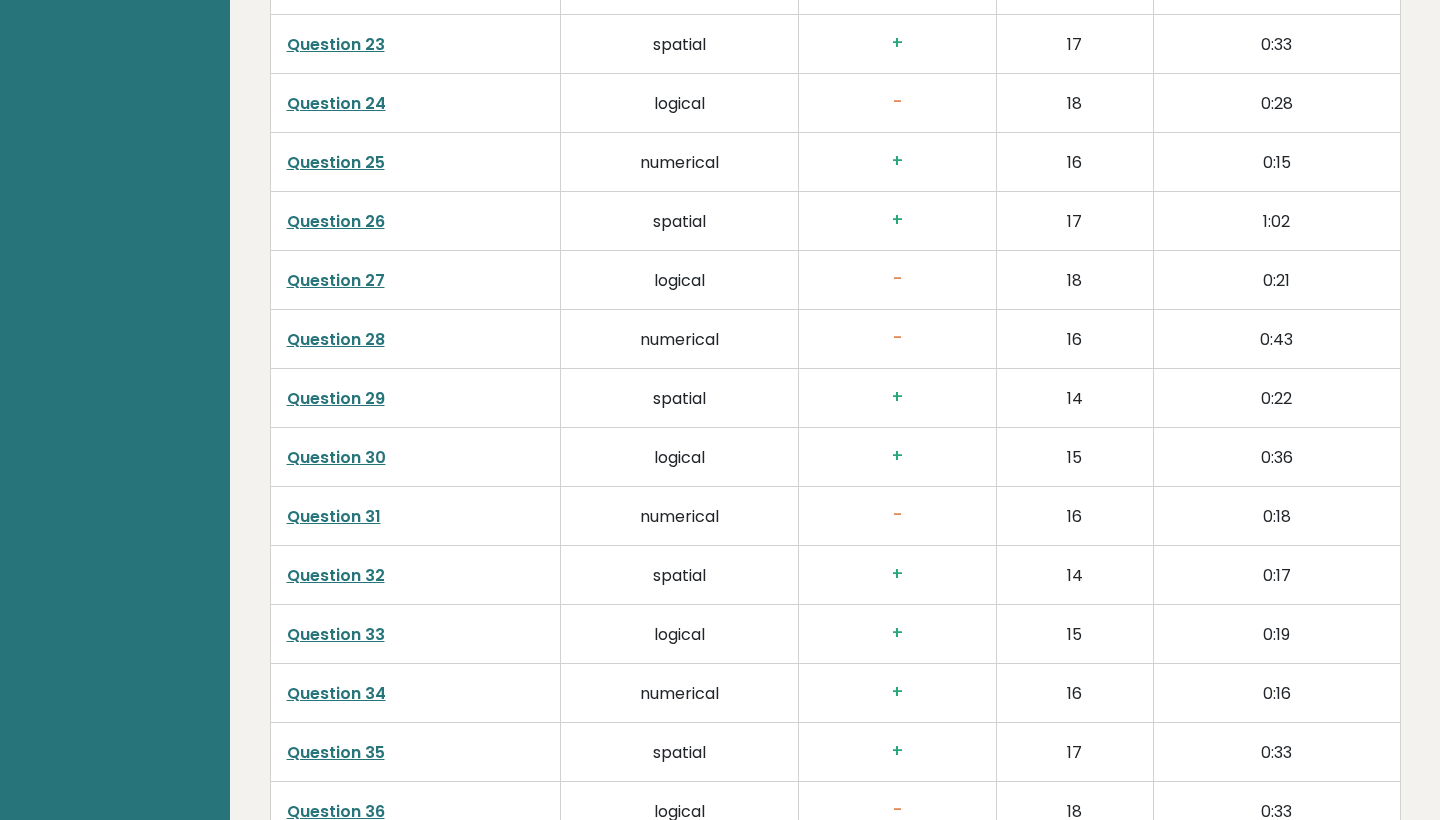 click on "Question
28" at bounding box center (336, 339) 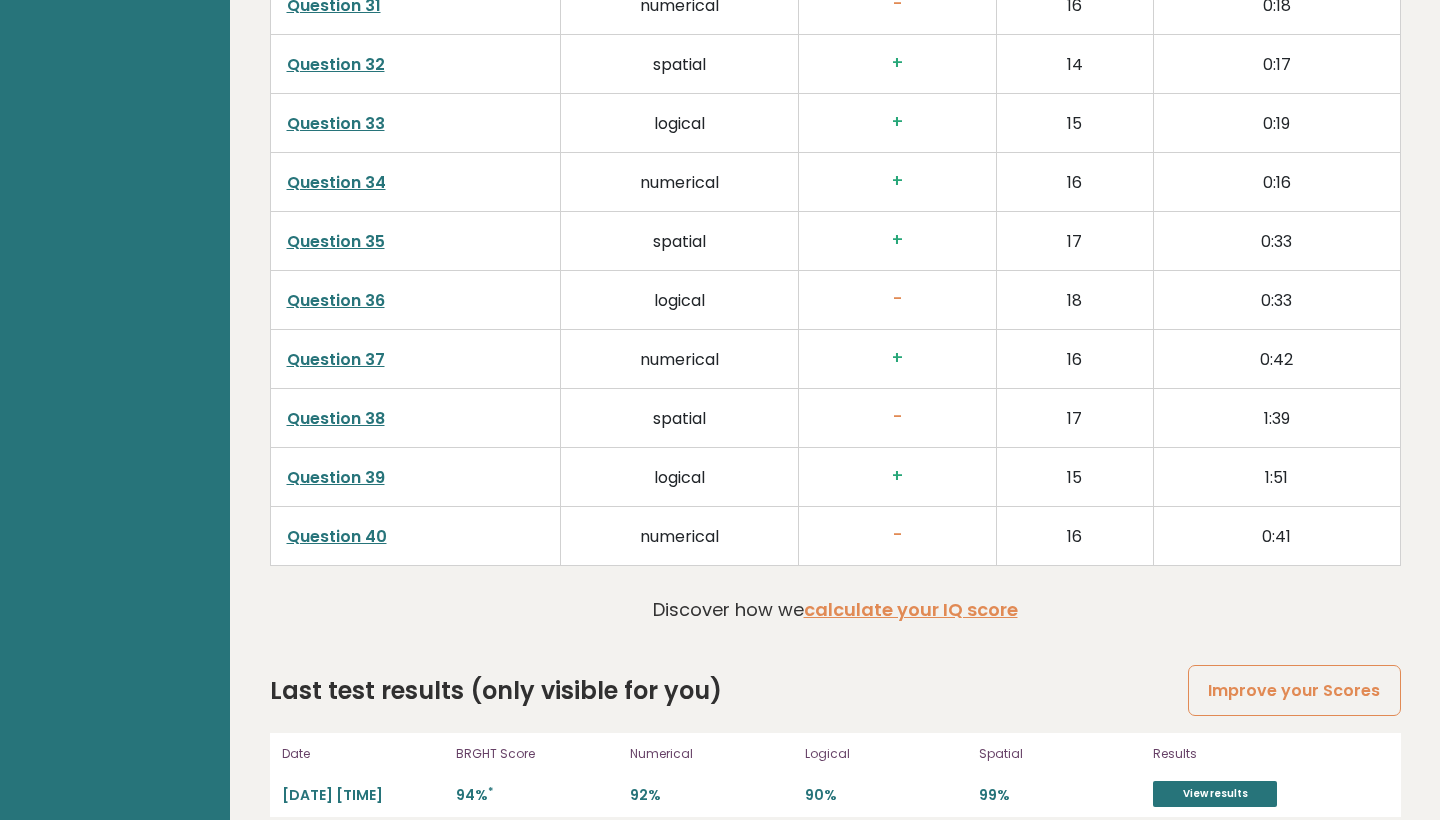 scroll, scrollTop: 4967, scrollLeft: 0, axis: vertical 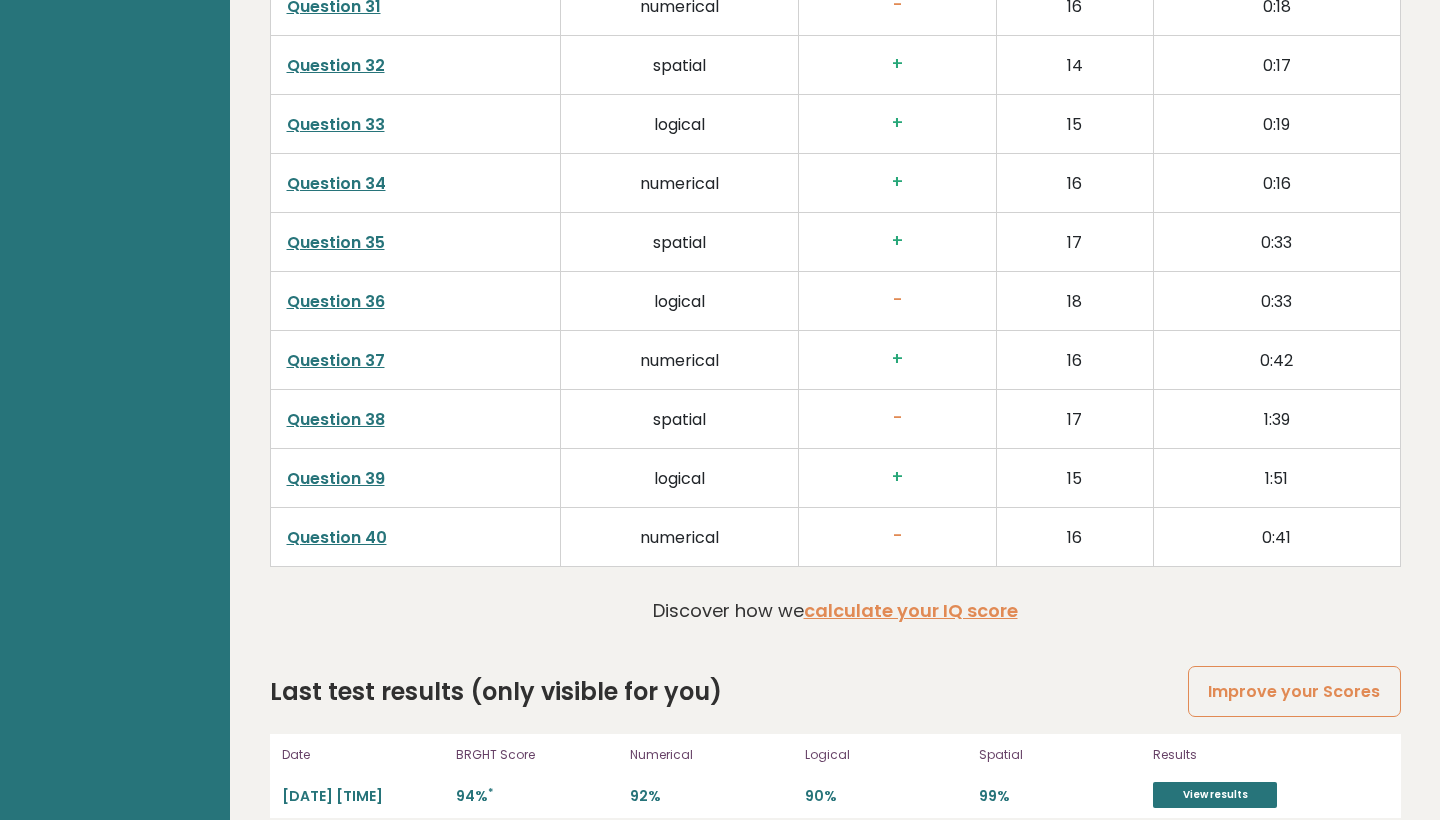 click on "Question
40" at bounding box center (337, 537) 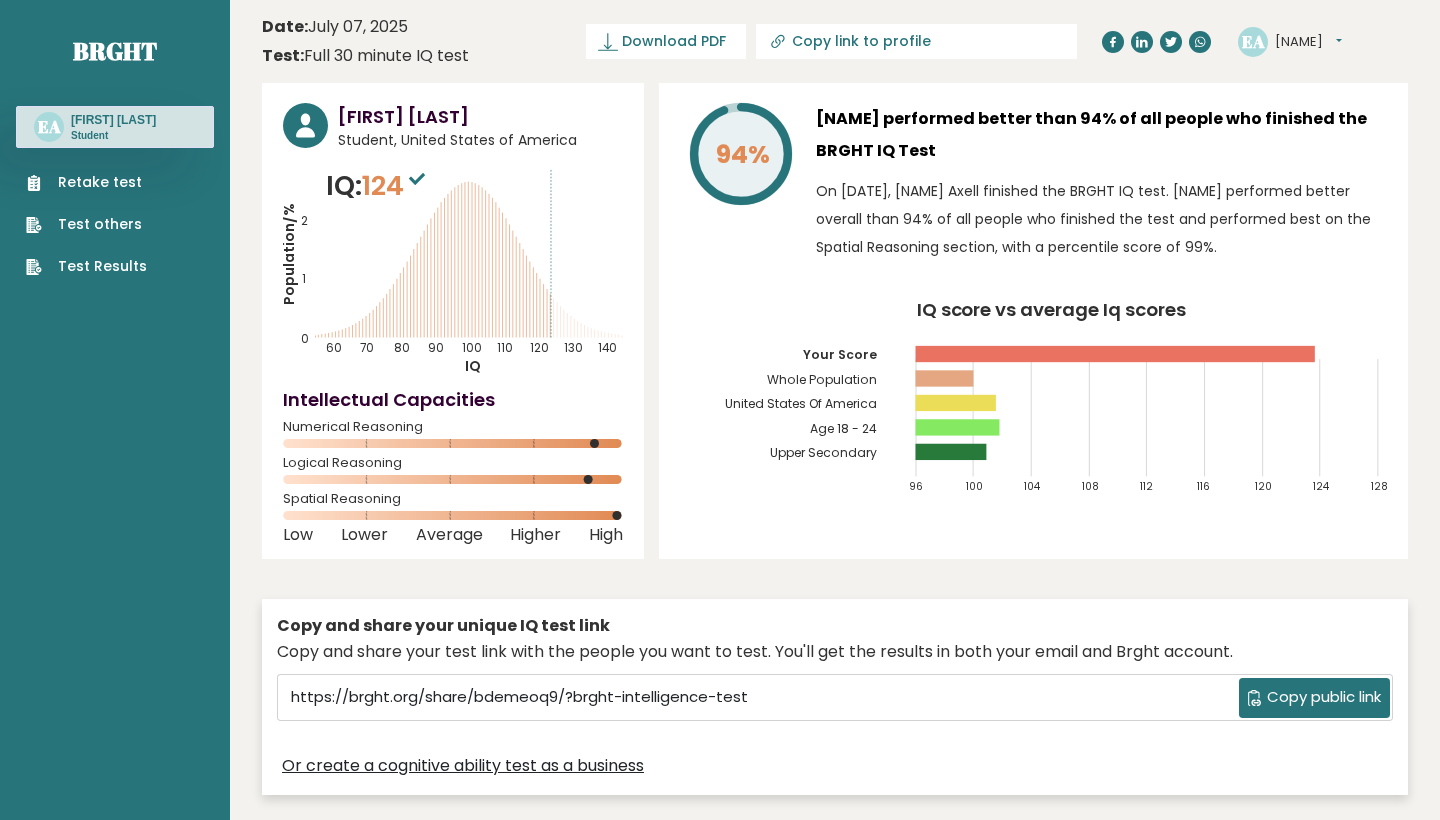 scroll, scrollTop: 0, scrollLeft: 0, axis: both 